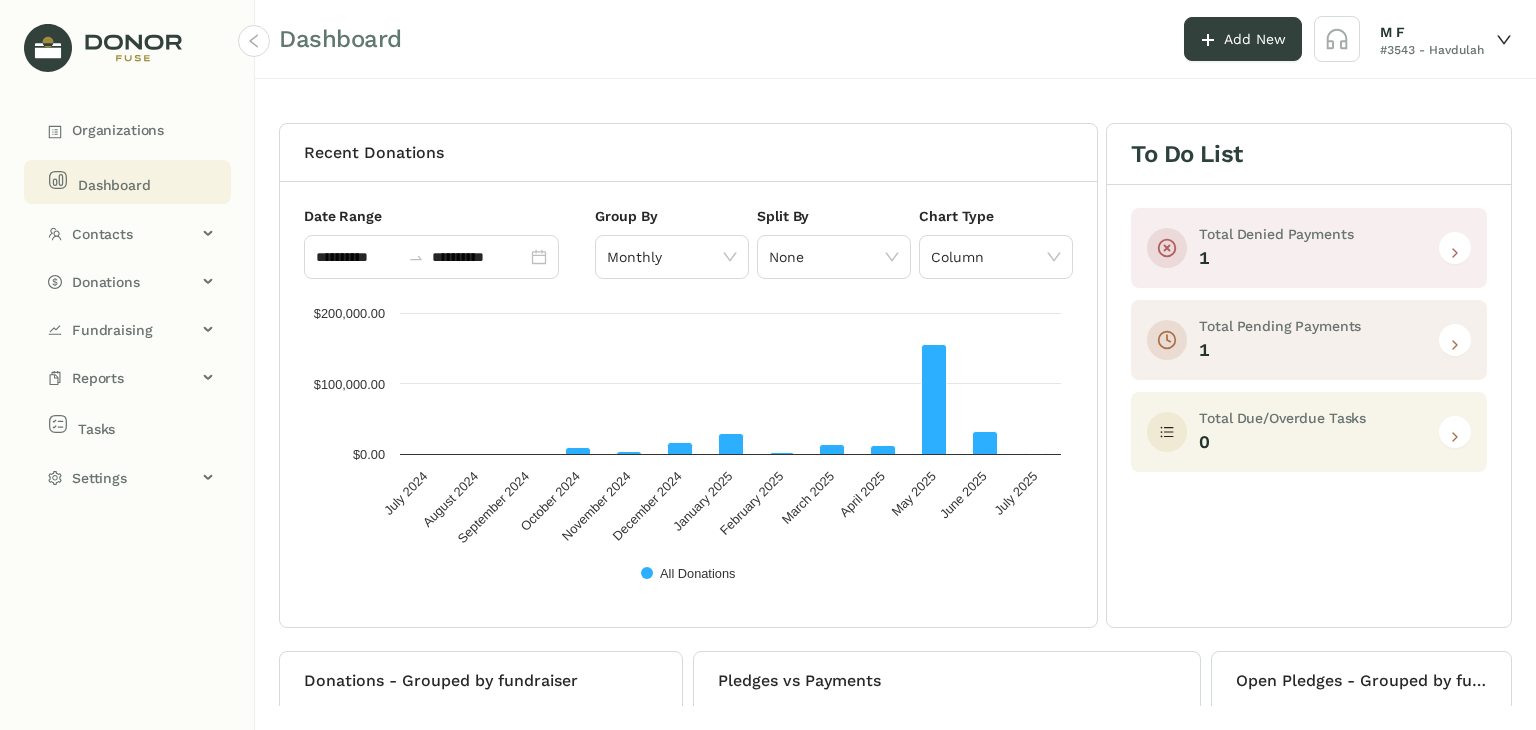 scroll, scrollTop: 0, scrollLeft: 0, axis: both 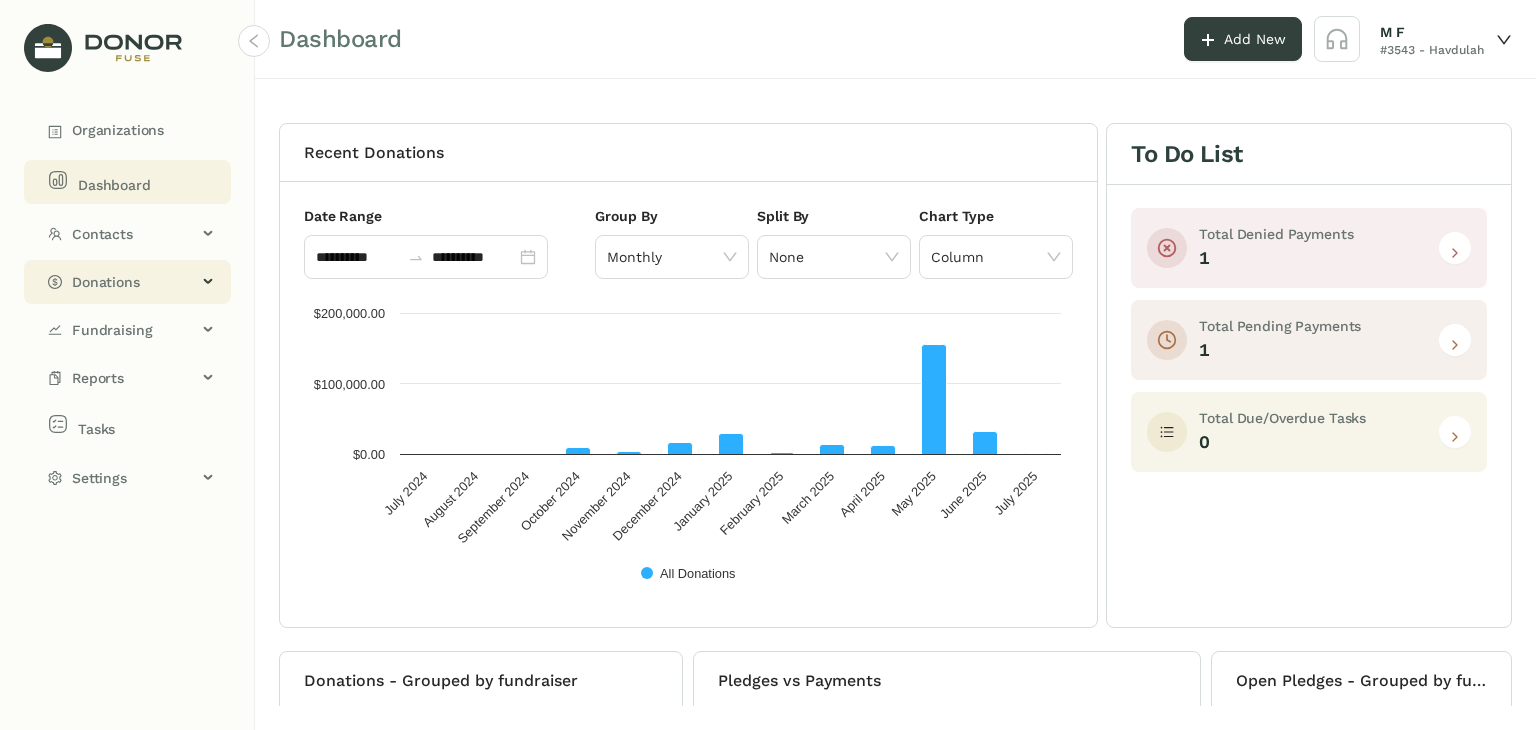 click on "Donations" at bounding box center [134, 282] 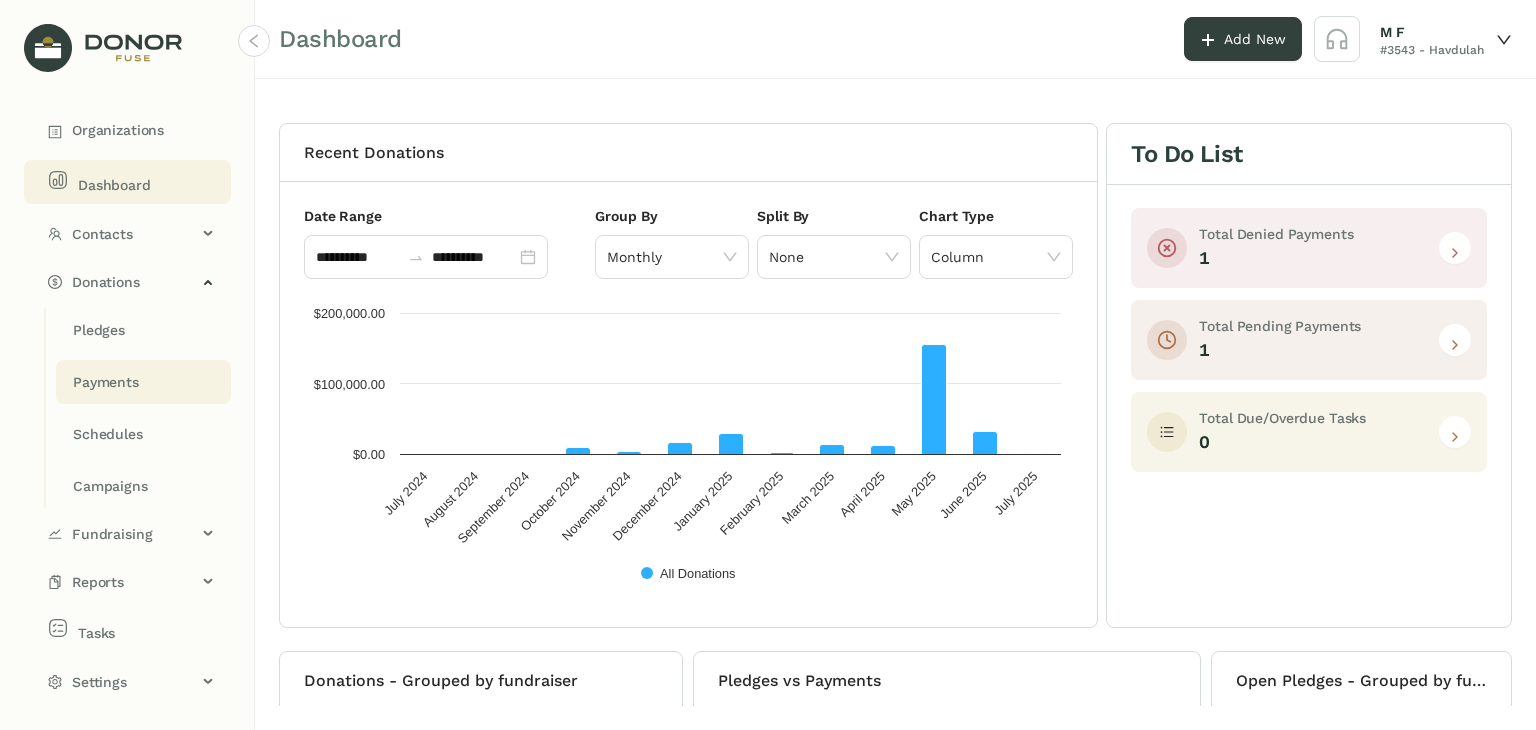 click on "Payments" at bounding box center (99, 330) 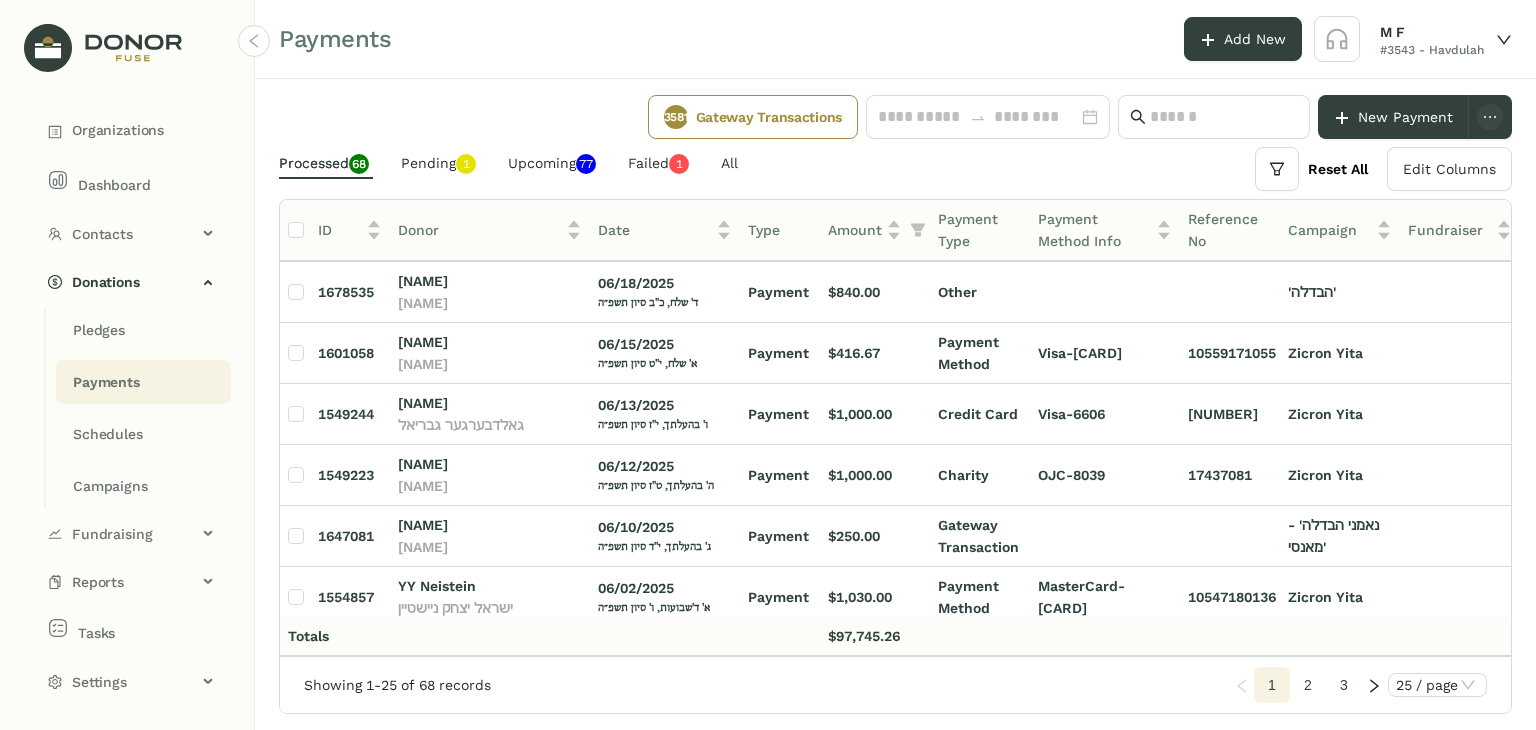 scroll, scrollTop: 0, scrollLeft: 0, axis: both 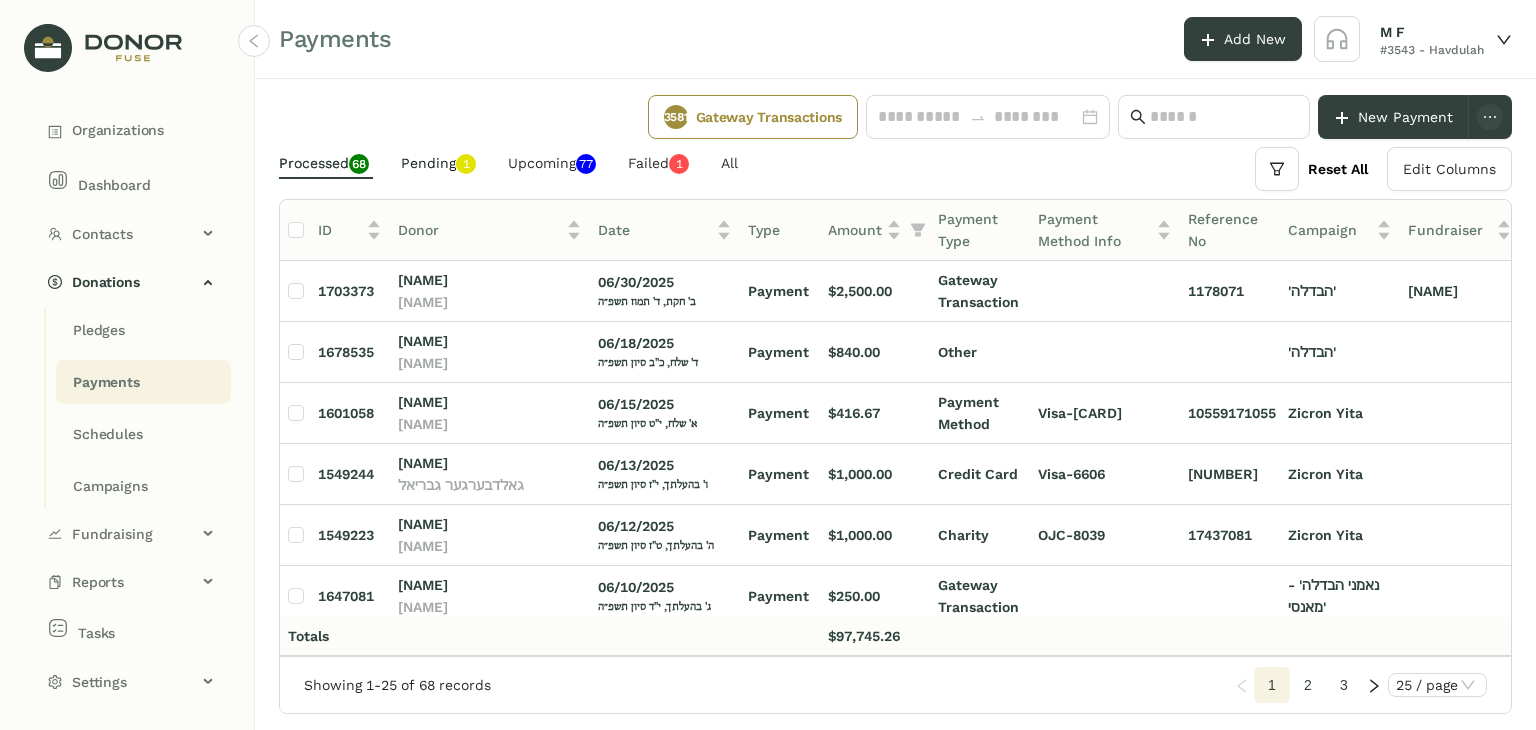 click on "Pending   0   1   2   3   4   5   6   7   8   9" at bounding box center [438, 163] 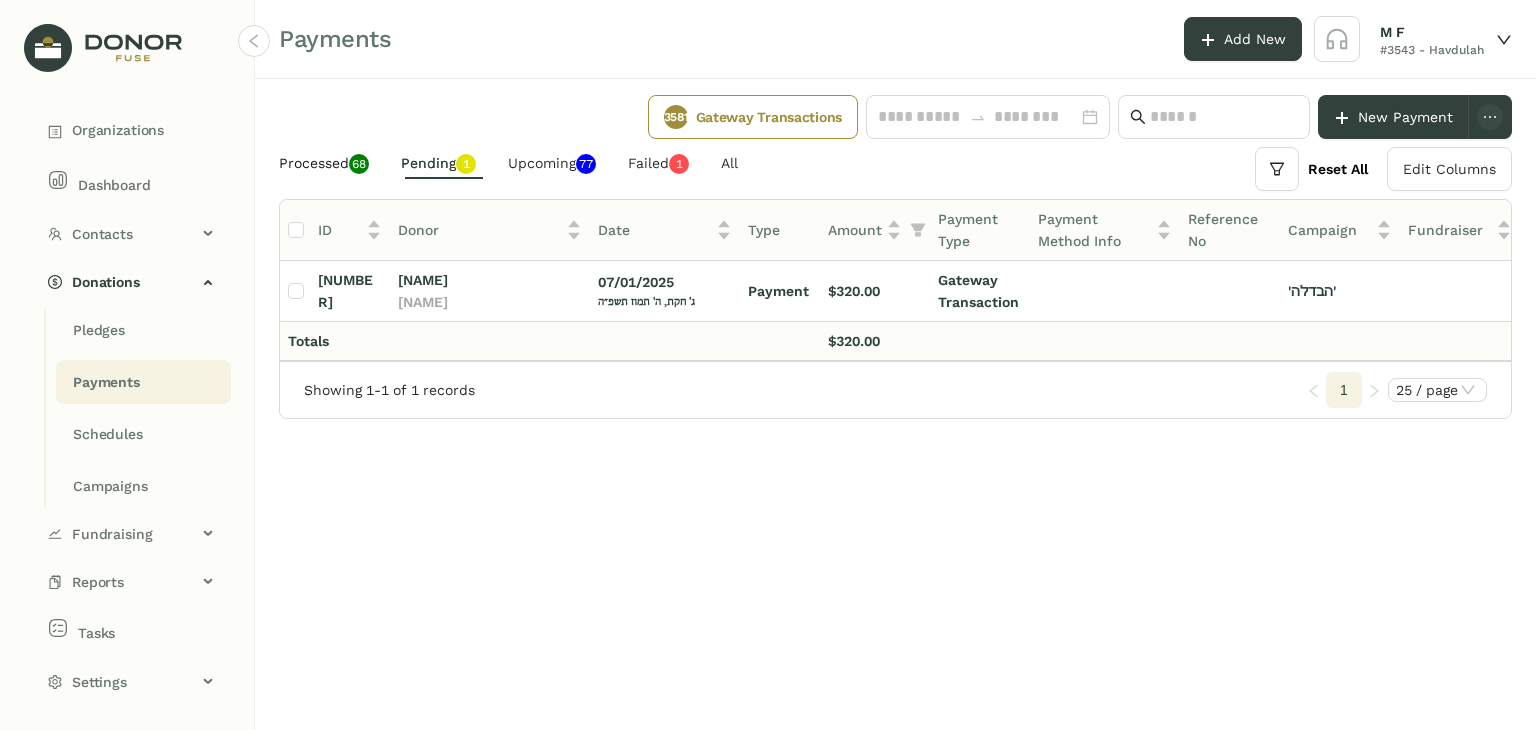 click on "Processed   0   1   2   3   4   5   6   7   8   9   0   1   2   3   4   5   6   7   8   9" at bounding box center [324, 163] 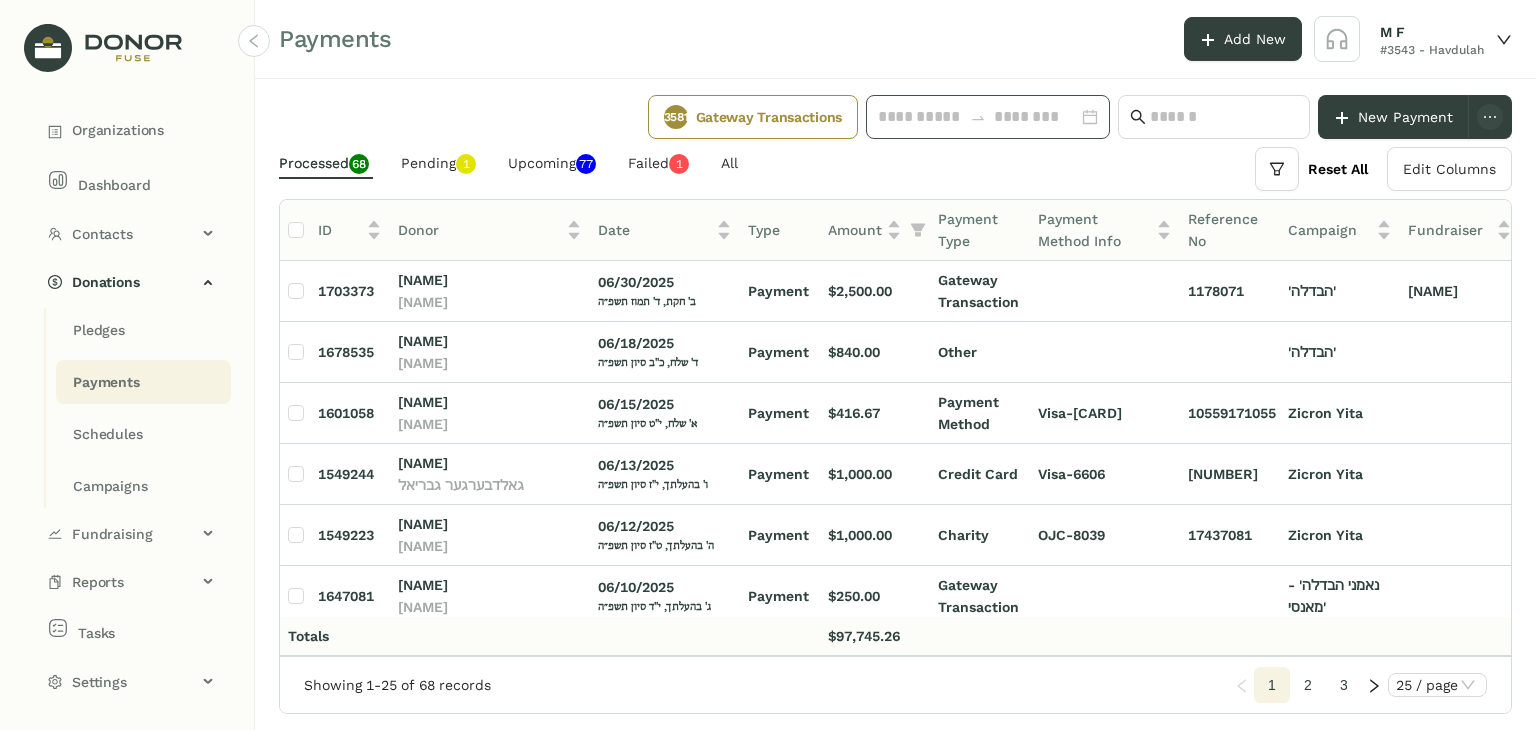 click at bounding box center (988, 117) 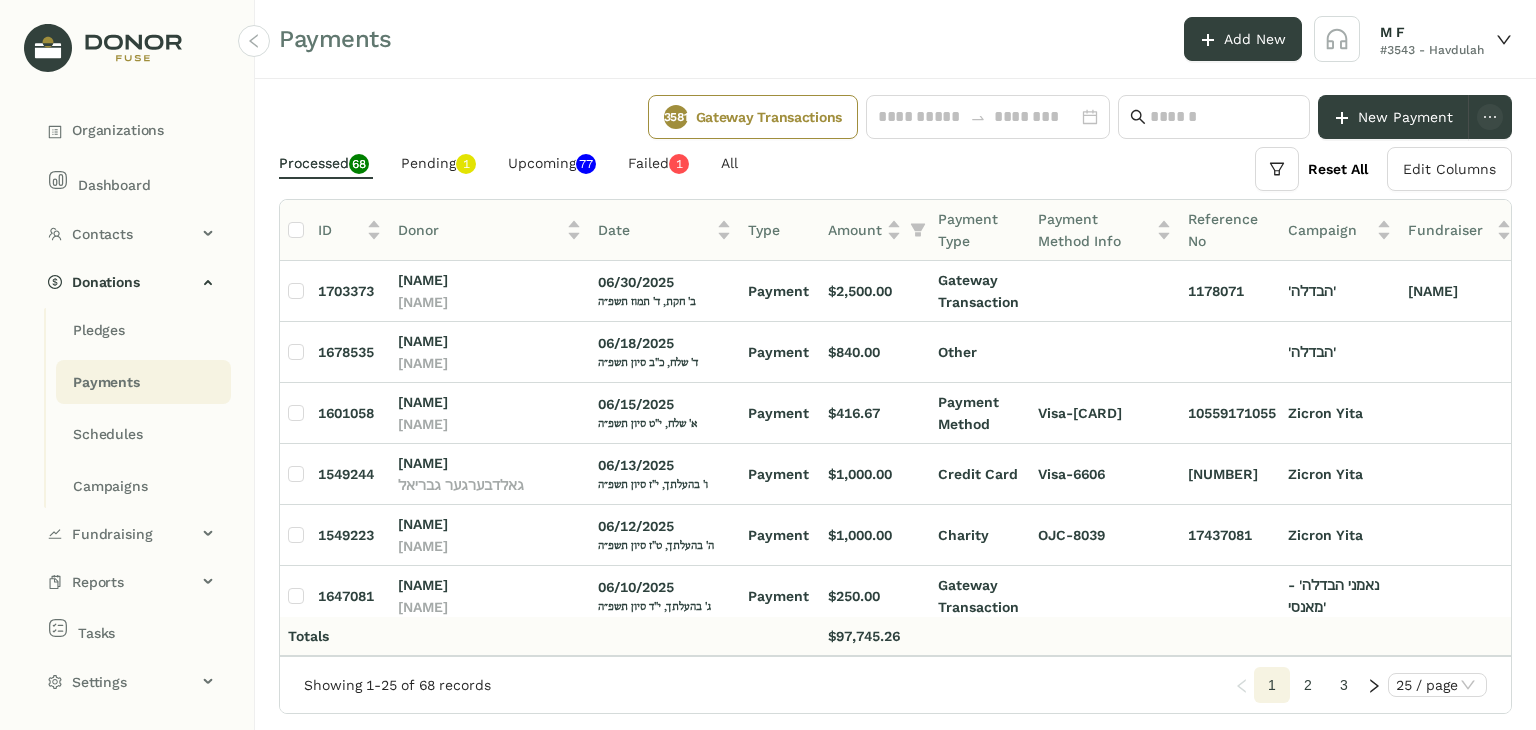 click on "Payments Add New M F #[NUMBER] - Havdulah" at bounding box center (895, 39) 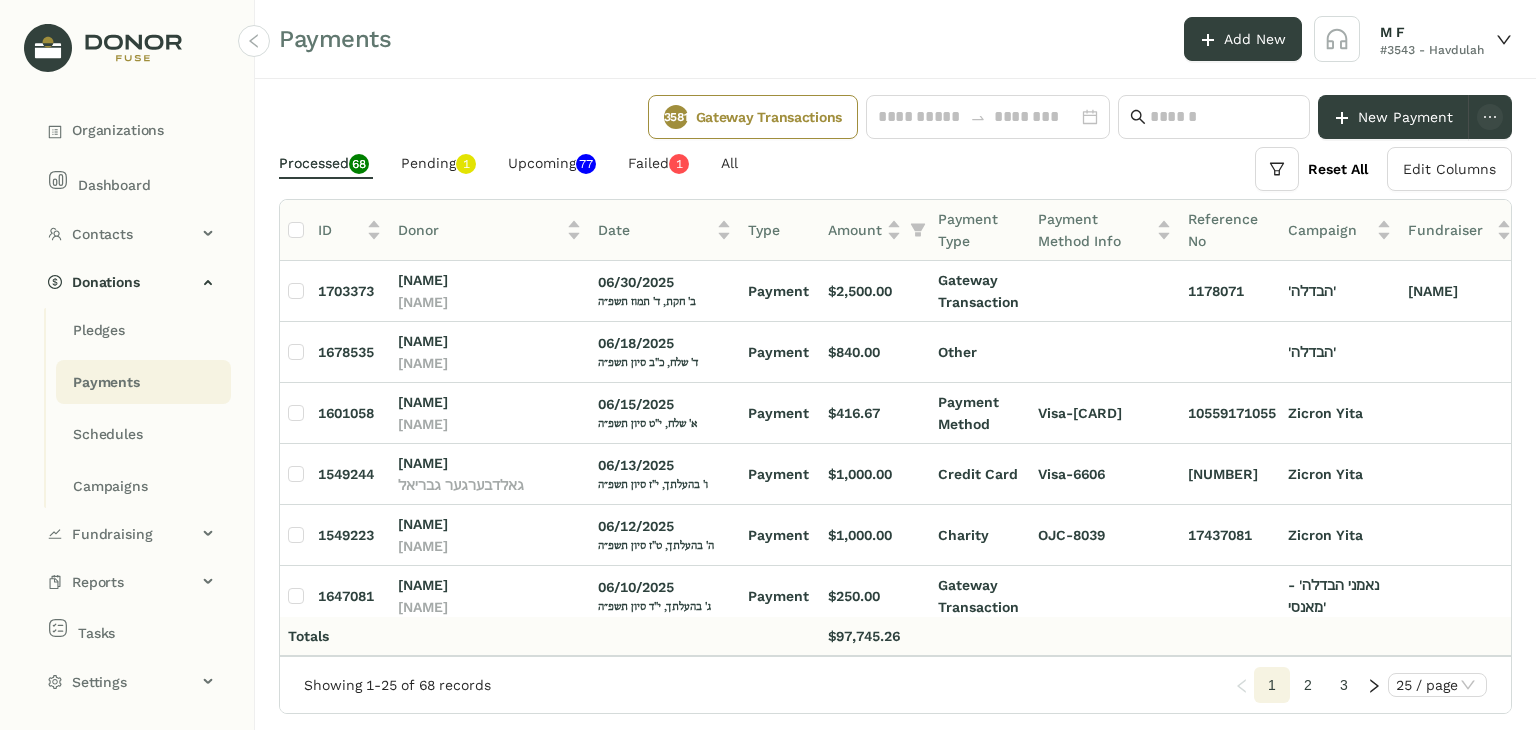 click on "Payments Add New M F #[NUMBER] - Havdulah" at bounding box center [895, 39] 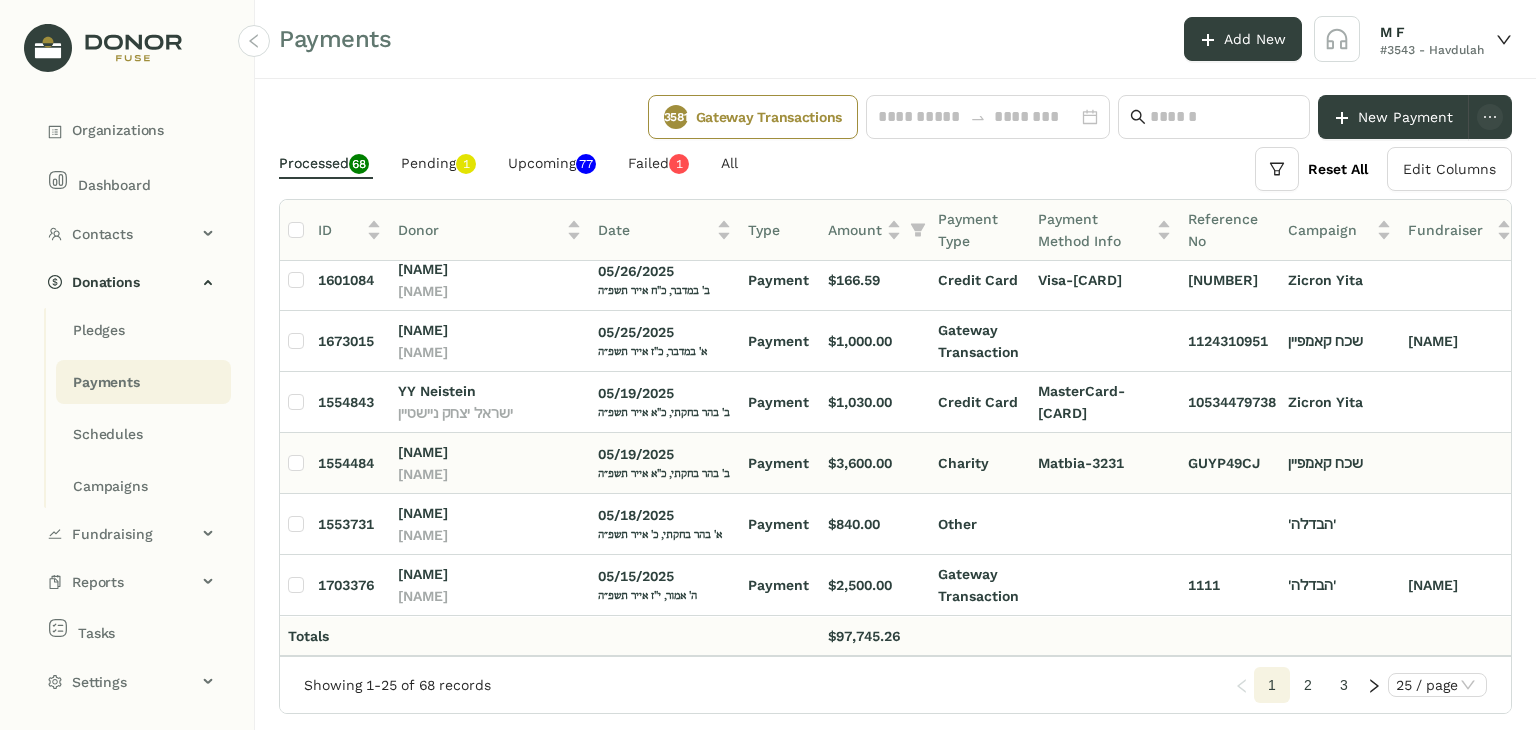 scroll, scrollTop: 0, scrollLeft: 0, axis: both 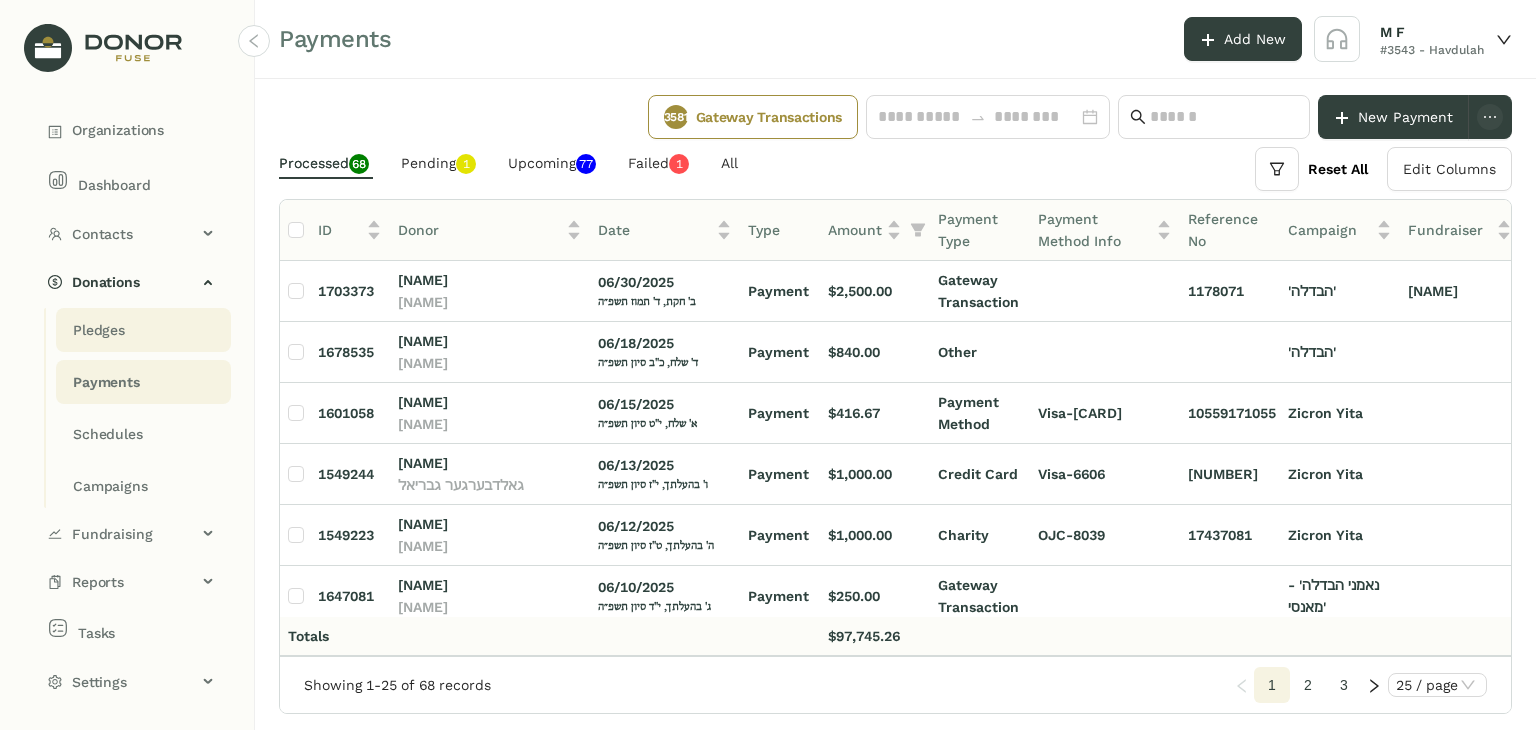 click on "Pledges" at bounding box center [99, 330] 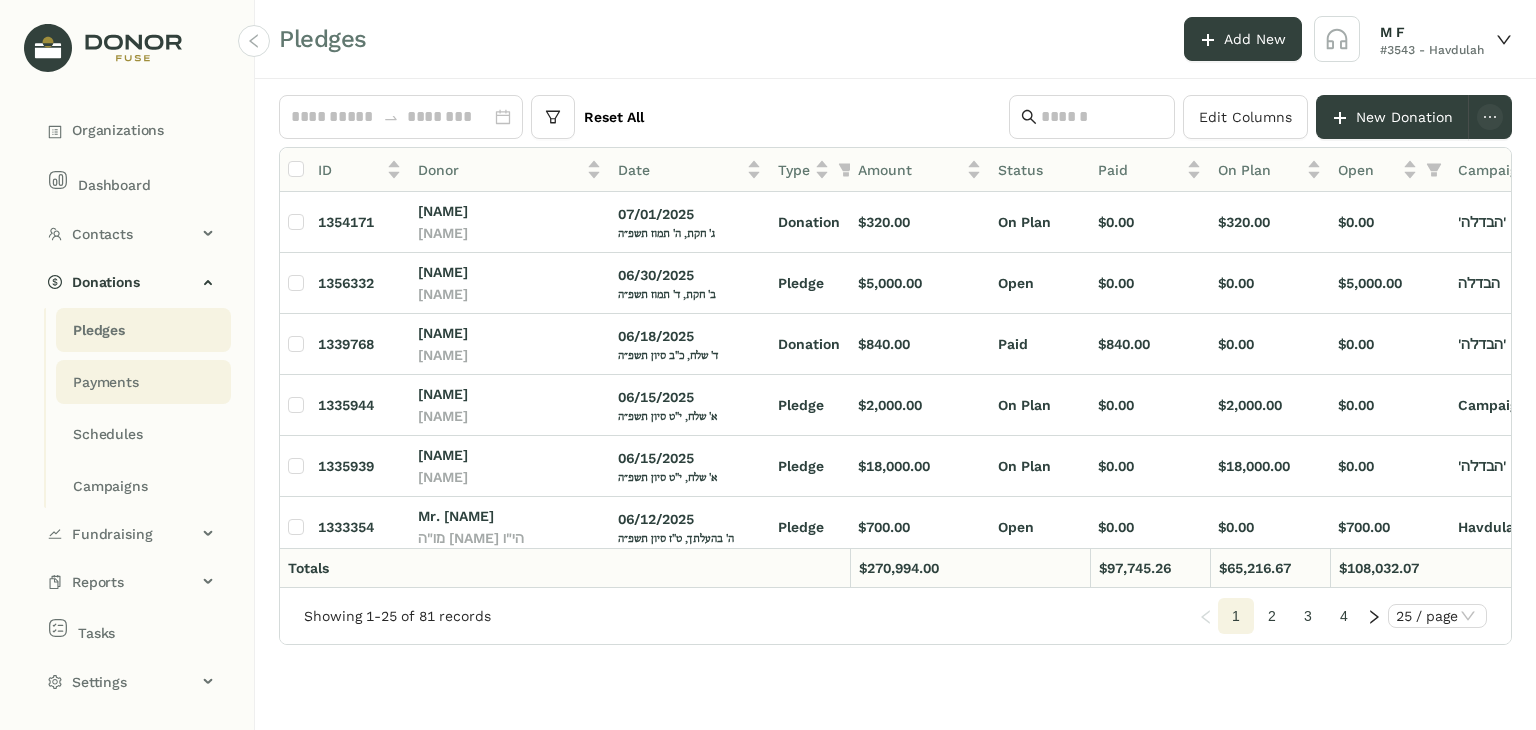 click on "Payments" at bounding box center [99, 330] 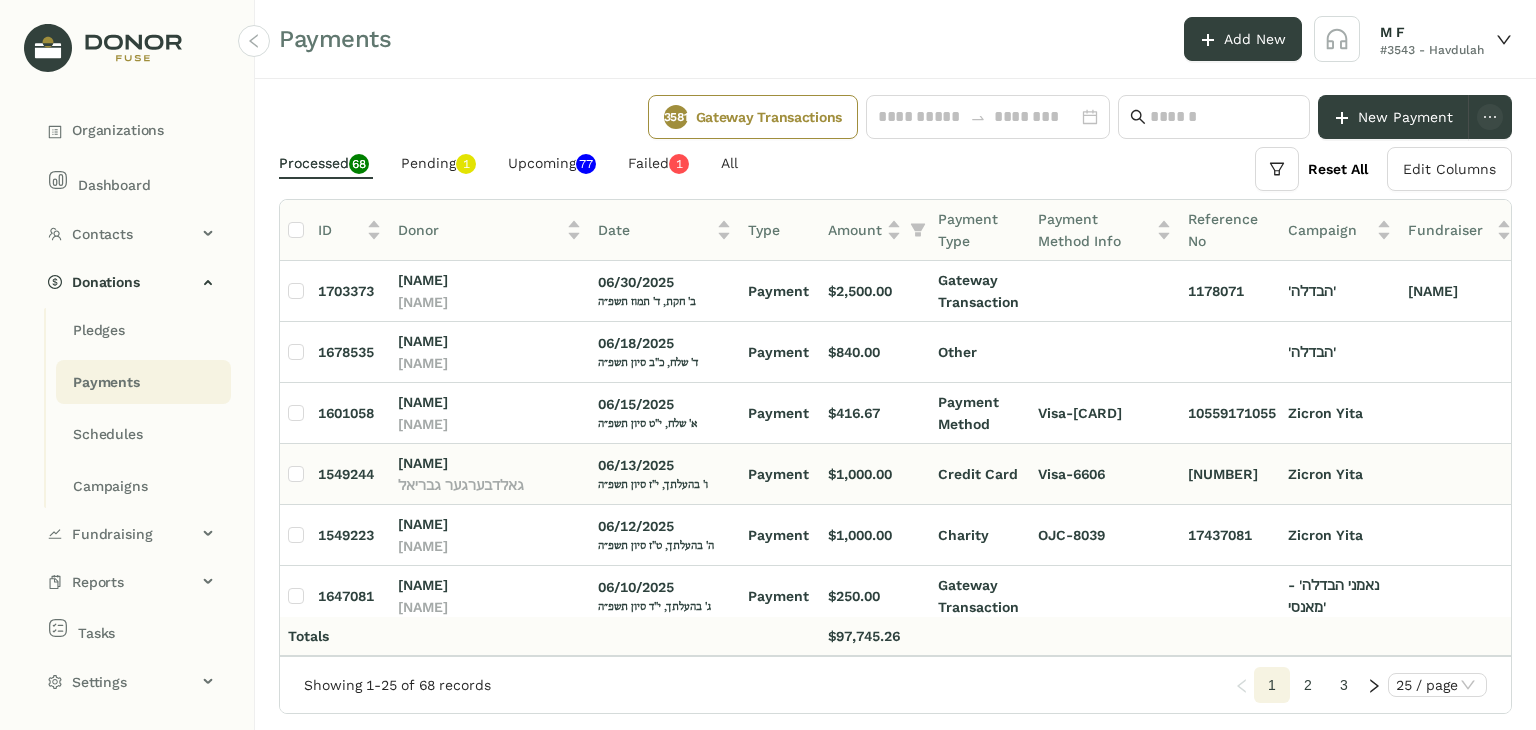 scroll, scrollTop: 0, scrollLeft: 0, axis: both 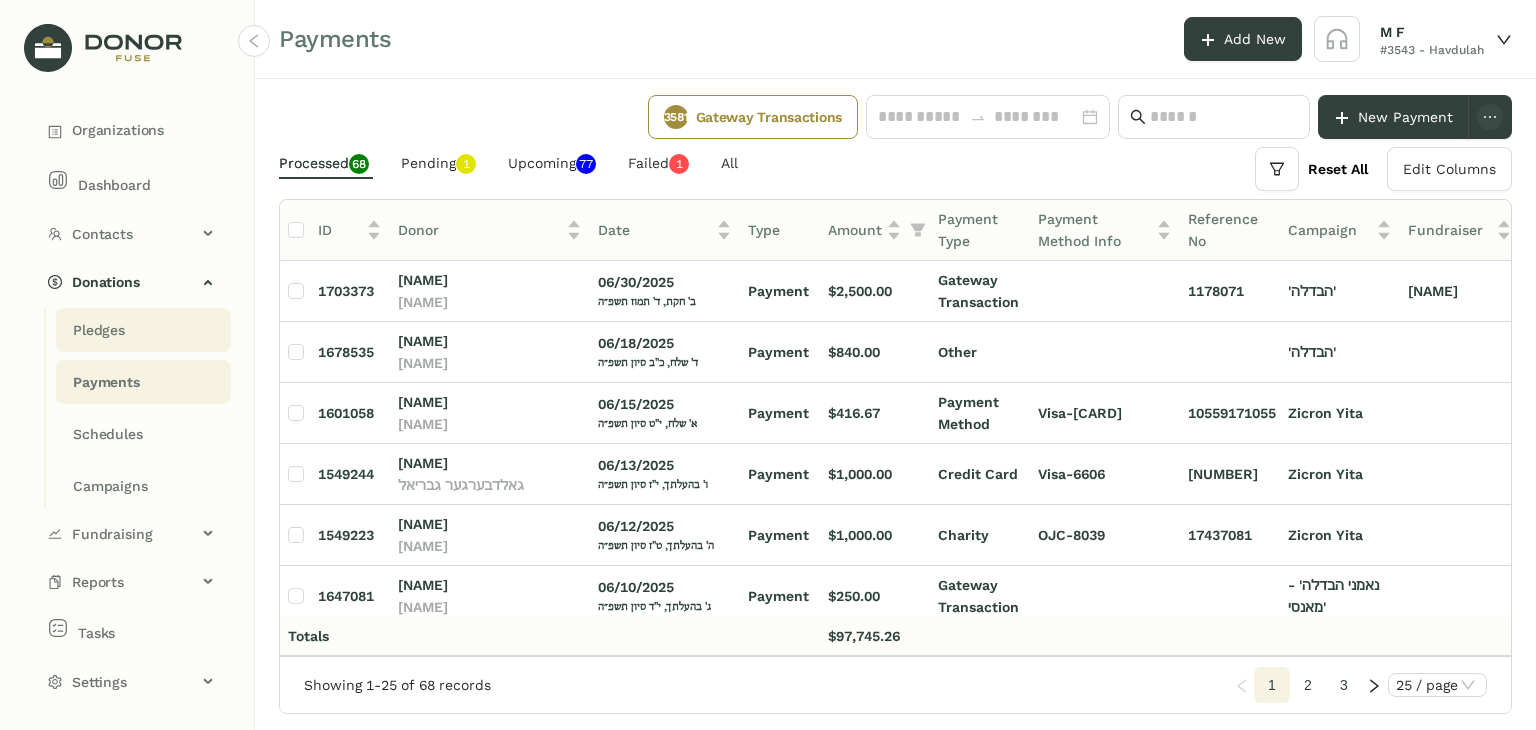 click on "Pledges" at bounding box center [99, 330] 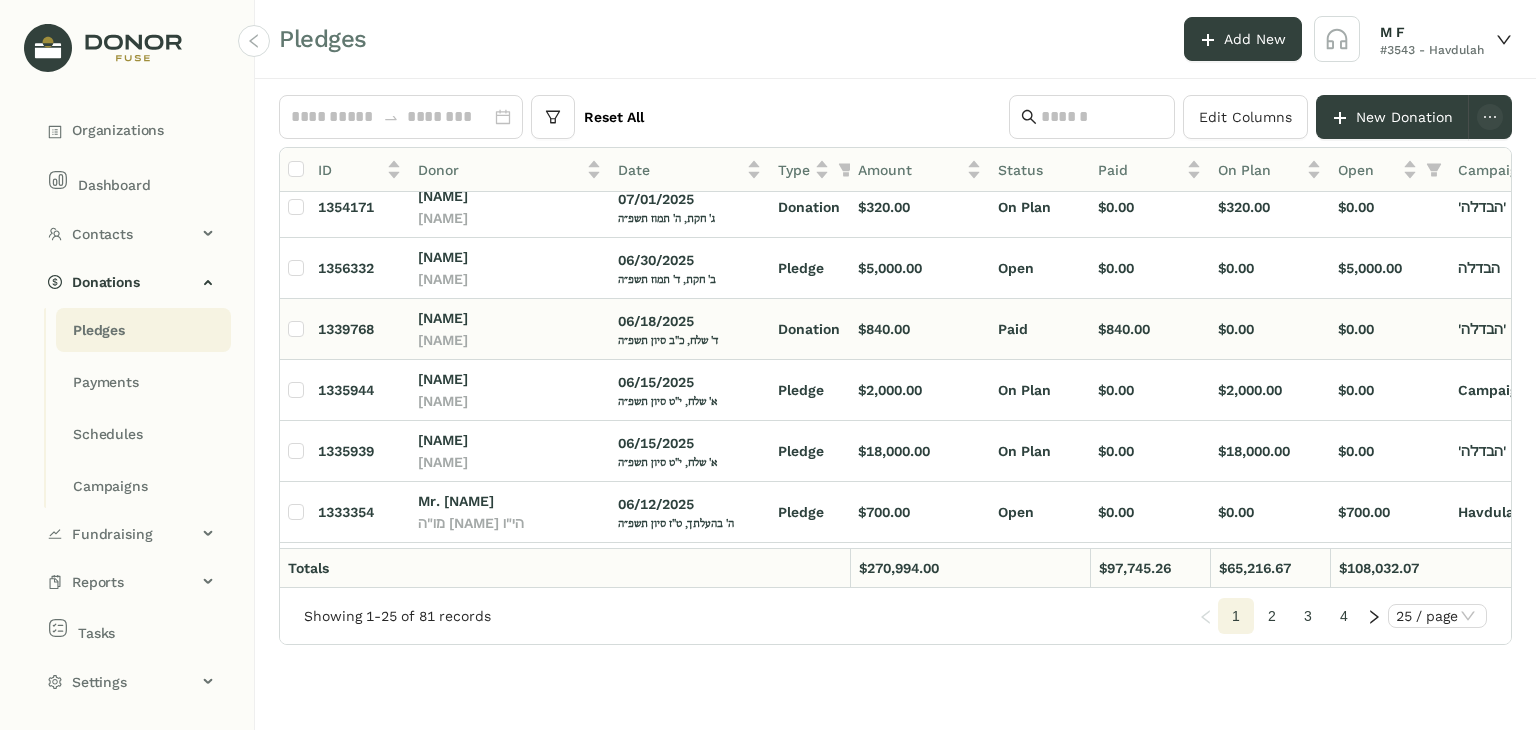 scroll, scrollTop: 0, scrollLeft: 0, axis: both 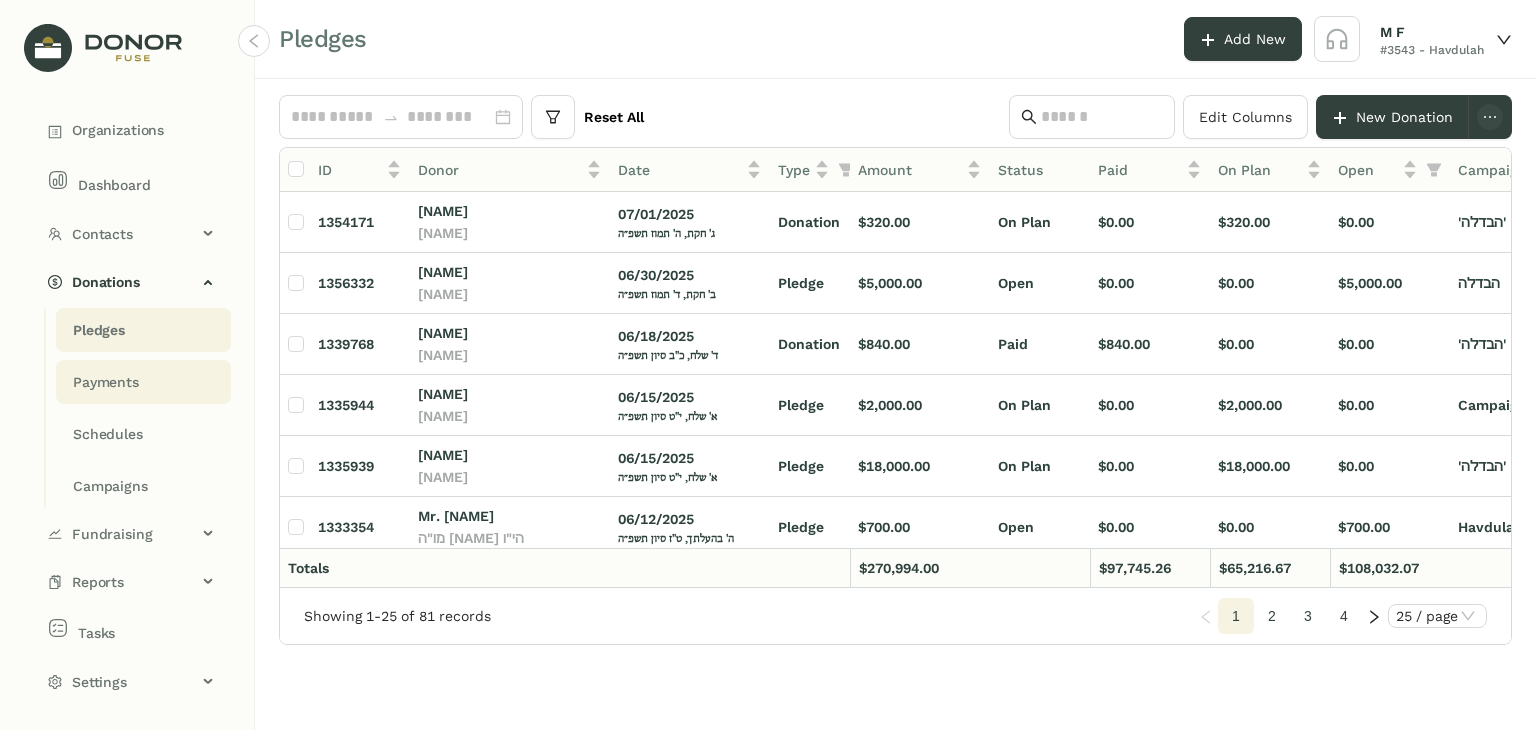 click on "Payments" at bounding box center [99, 330] 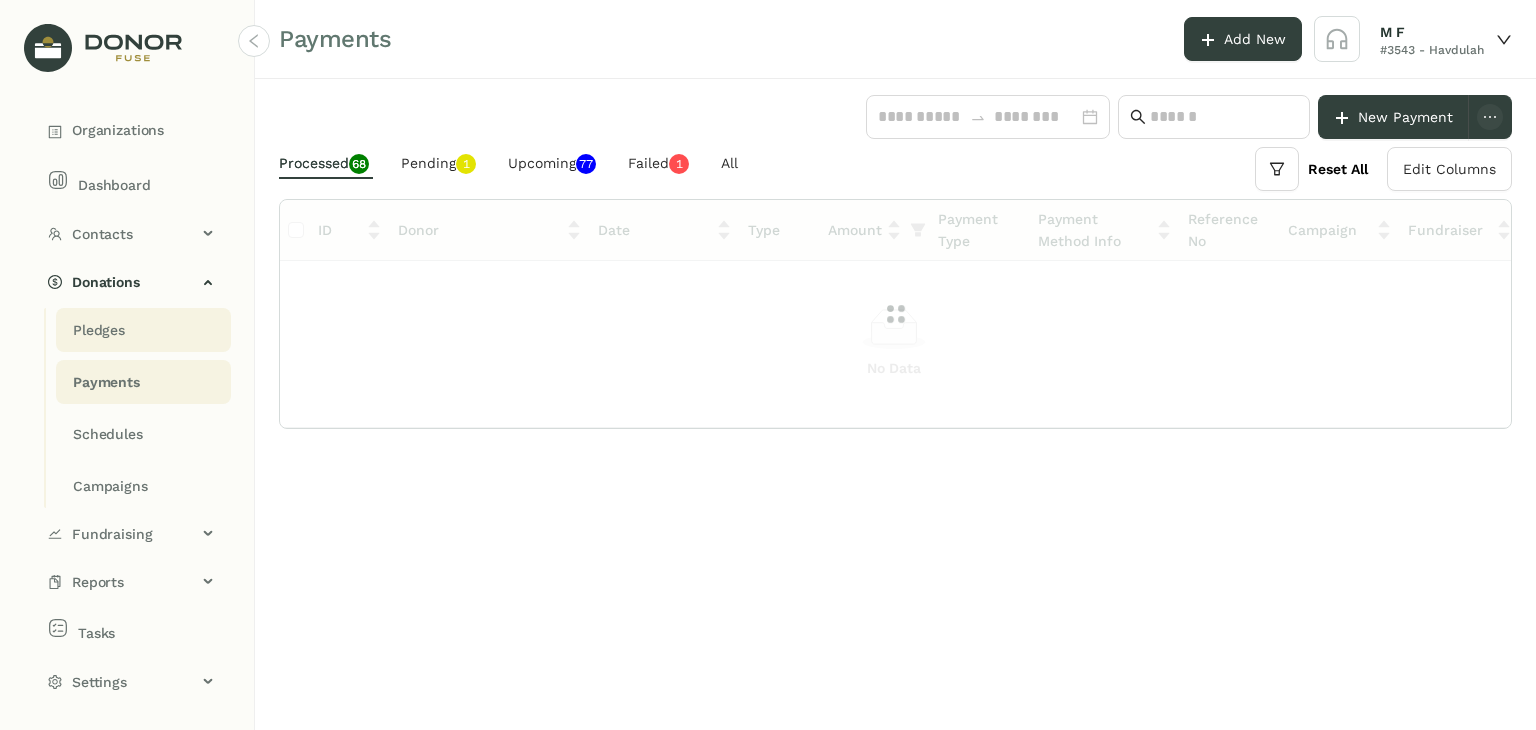 click on "Pledges" at bounding box center [99, 330] 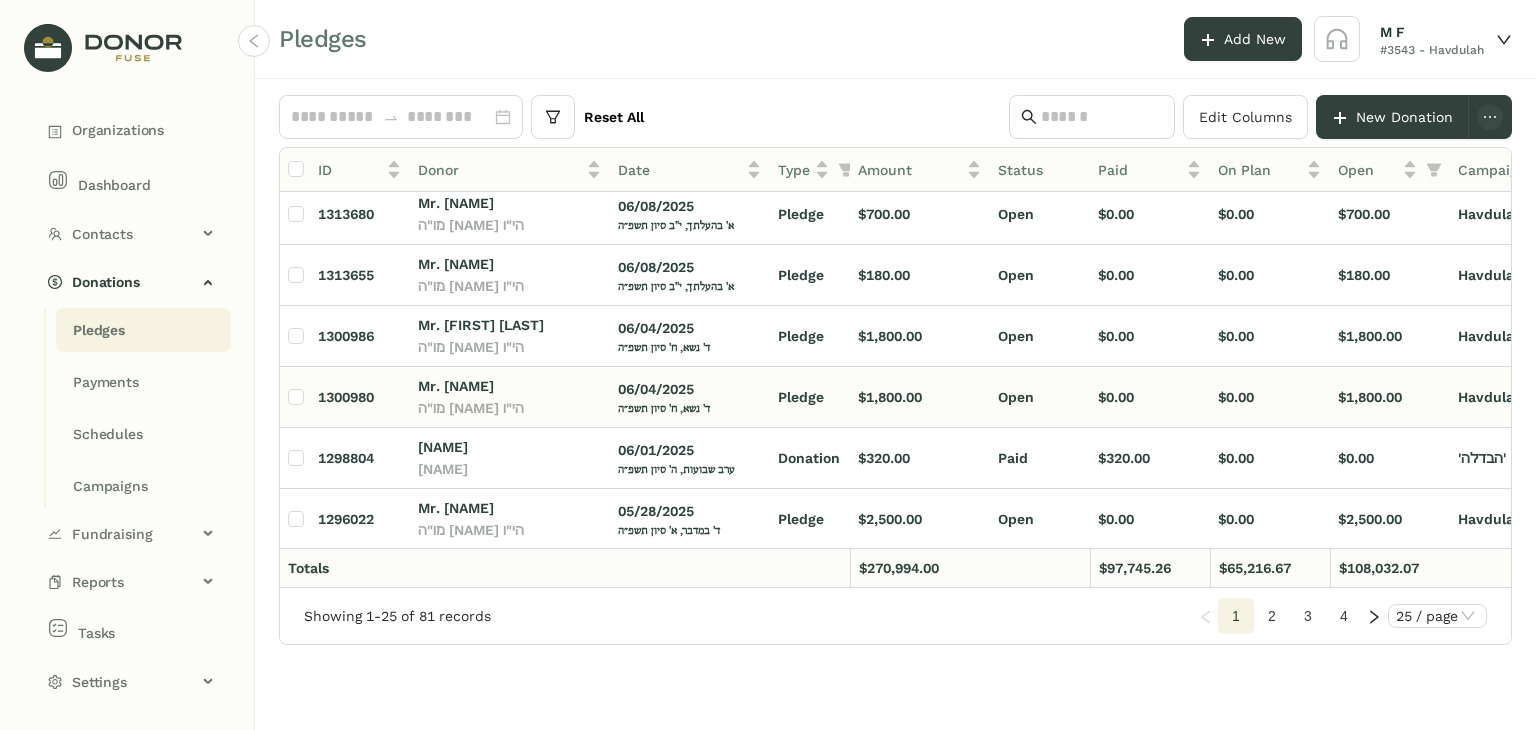 scroll, scrollTop: 0, scrollLeft: 0, axis: both 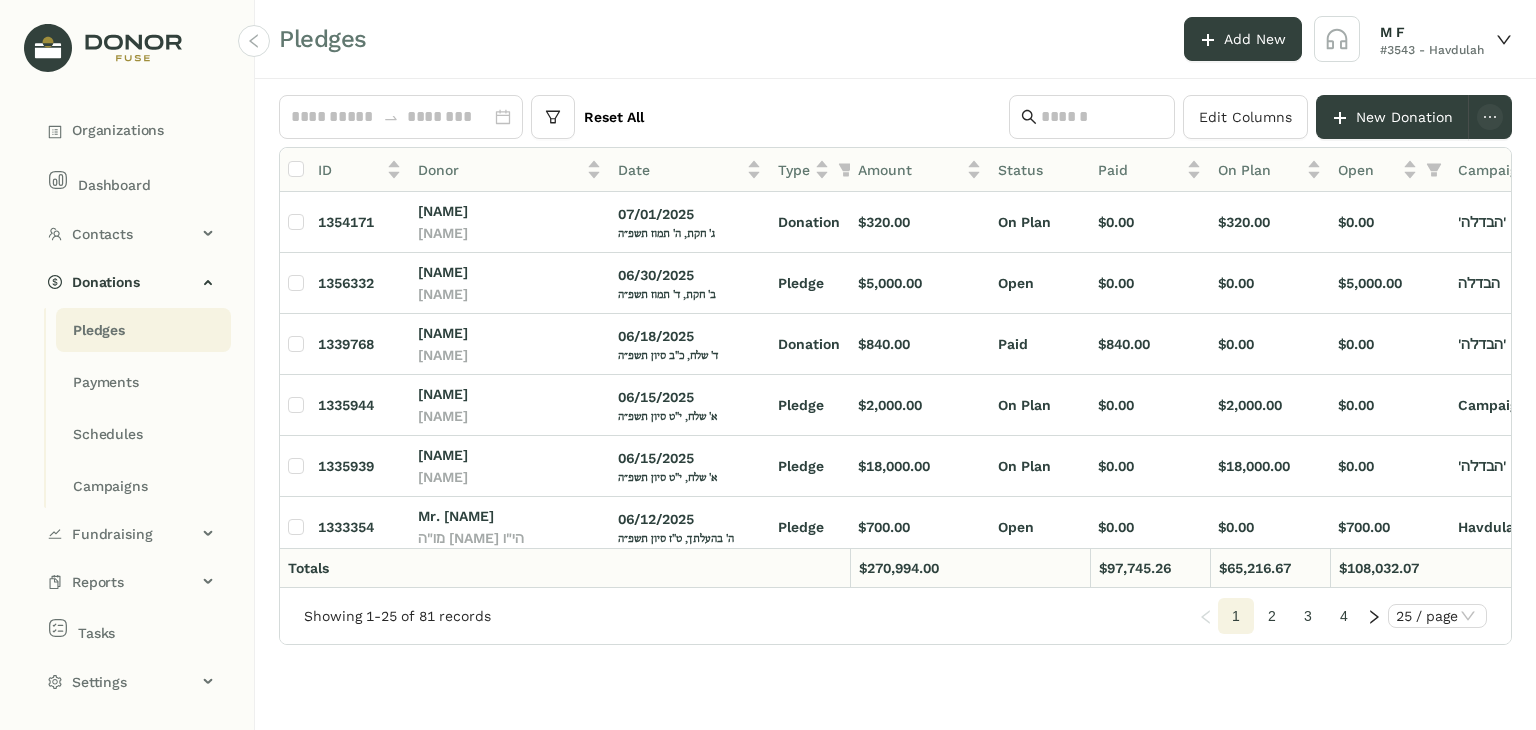 click on "Pledges Add New M F #[NUMBER] - Havdulah" at bounding box center [895, 39] 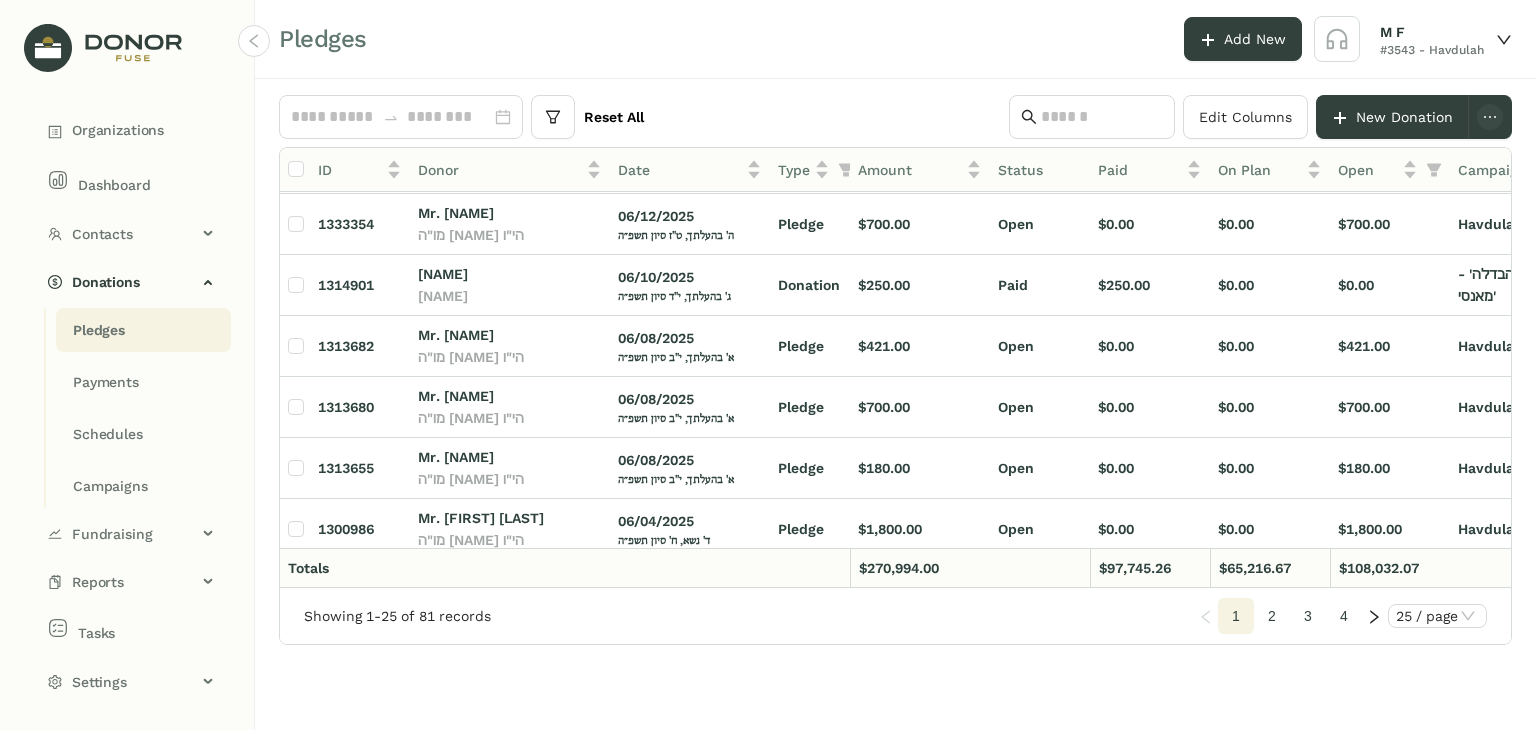 scroll, scrollTop: 0, scrollLeft: 0, axis: both 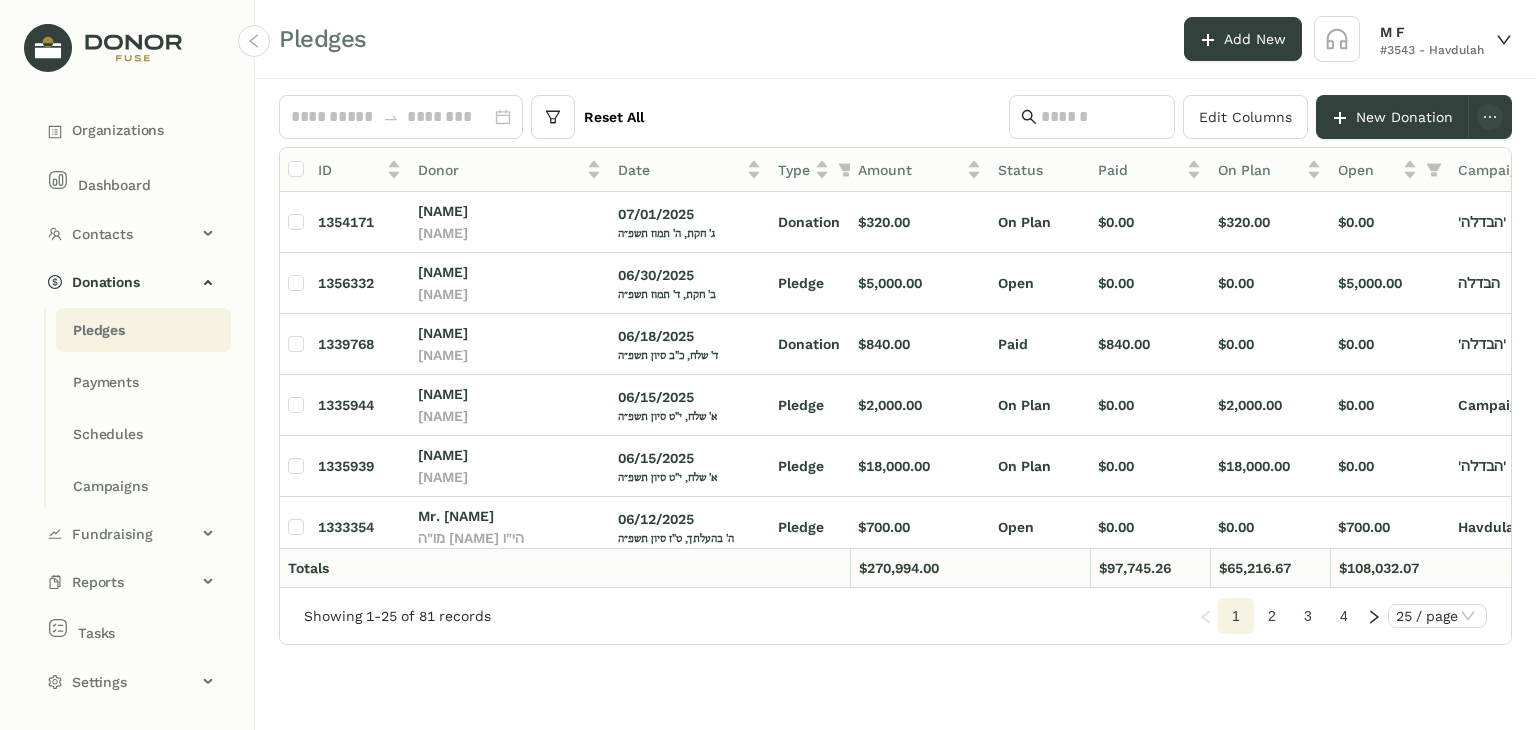 drag, startPoint x: 595, startPoint y: 33, endPoint x: 548, endPoint y: 70, distance: 59.816387 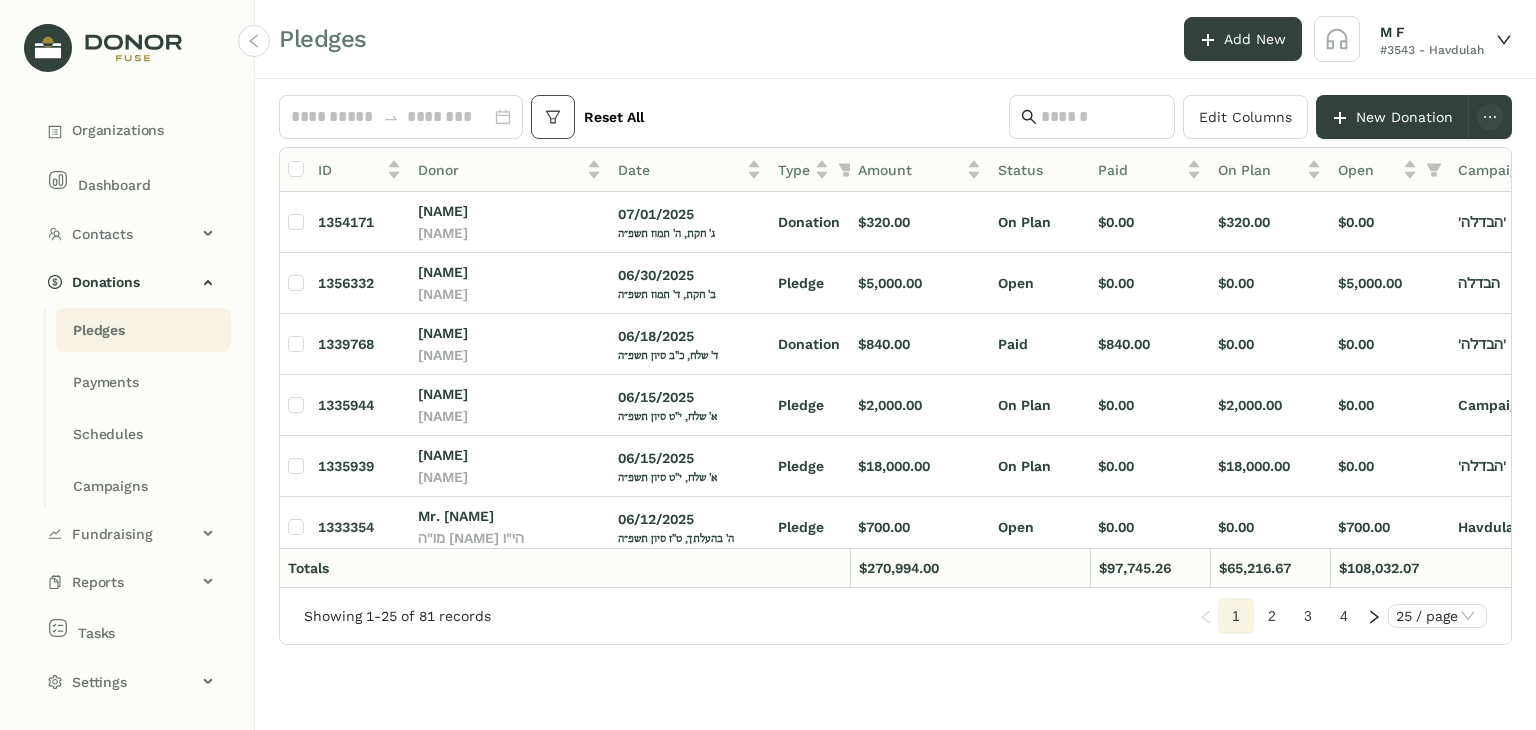 click at bounding box center [553, 117] 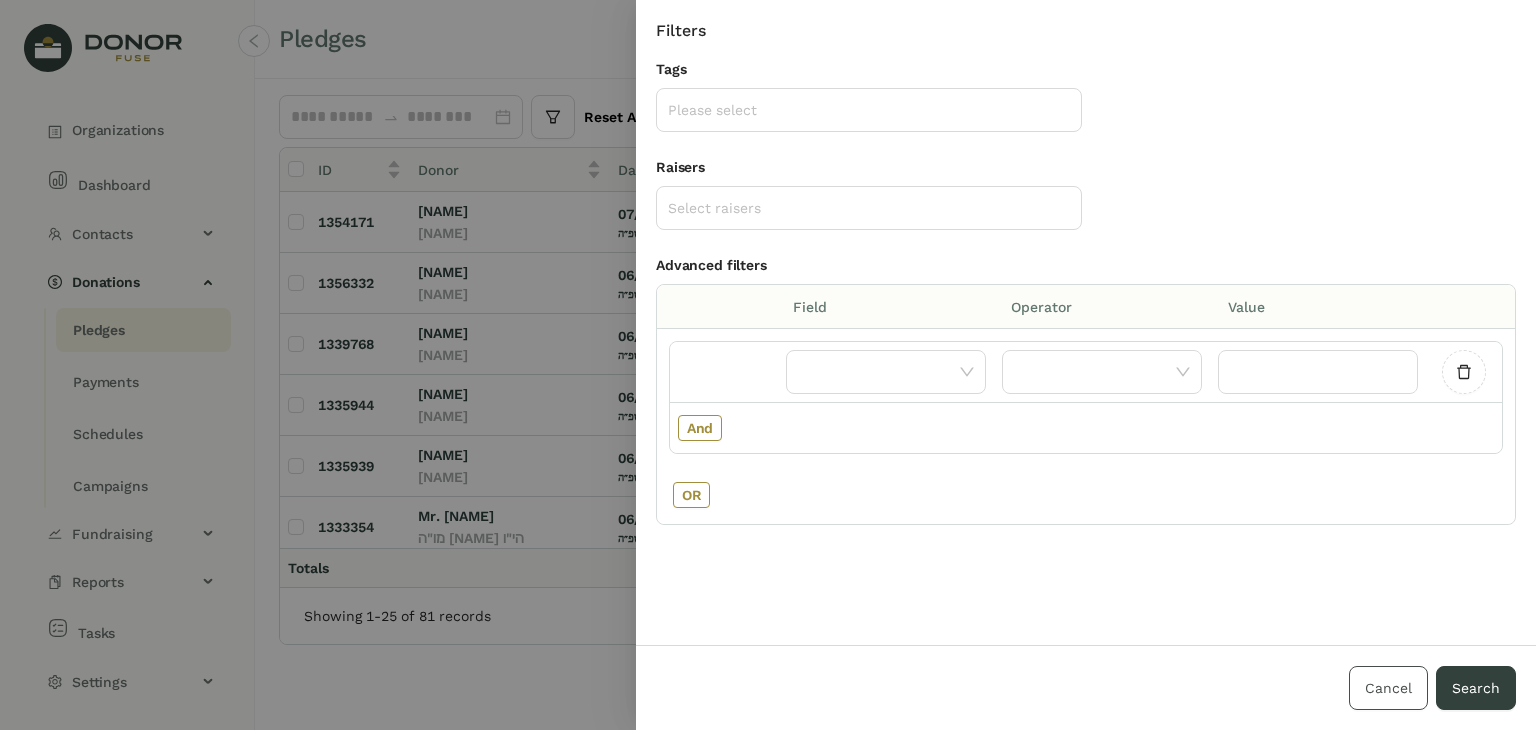 click on "Cancel" at bounding box center [1388, 688] 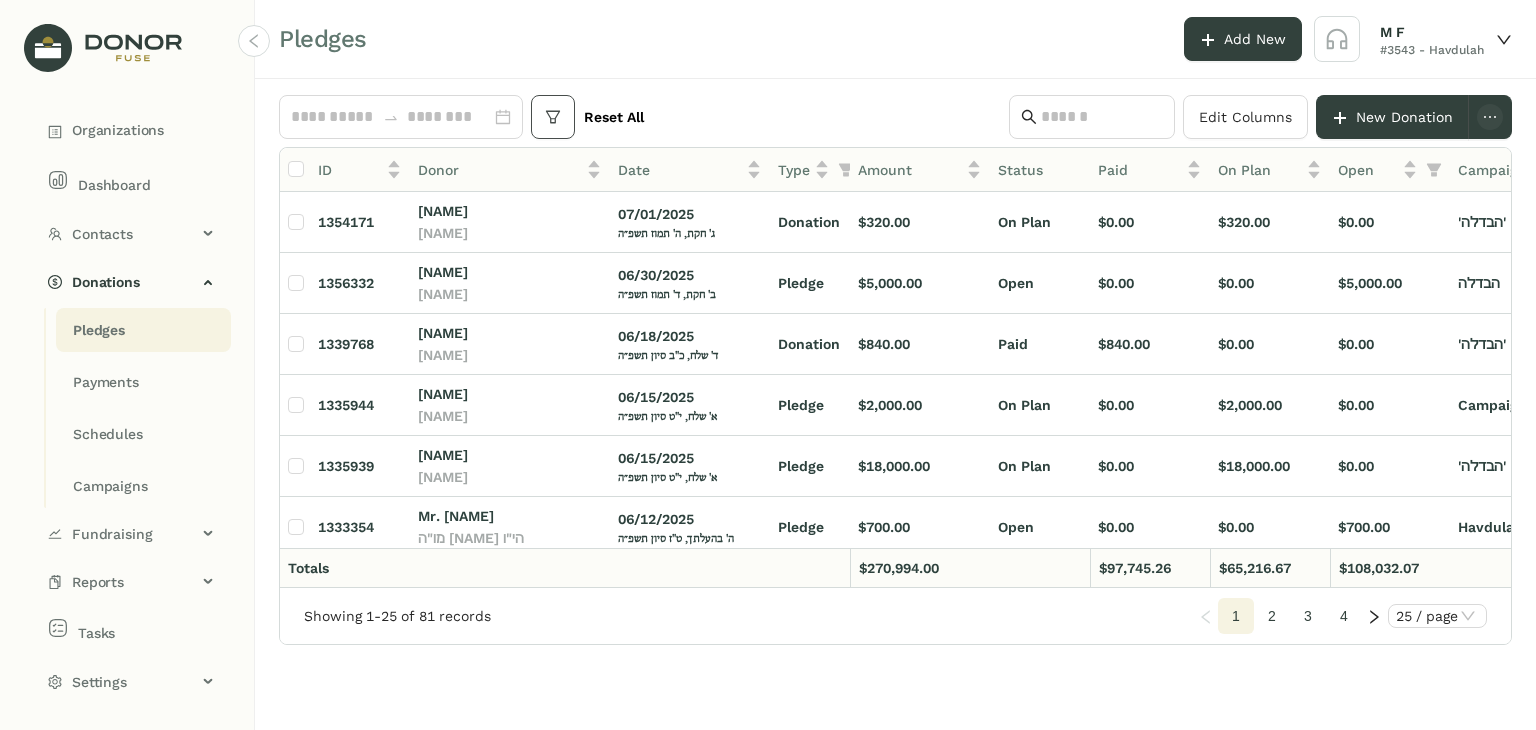 click at bounding box center (553, 117) 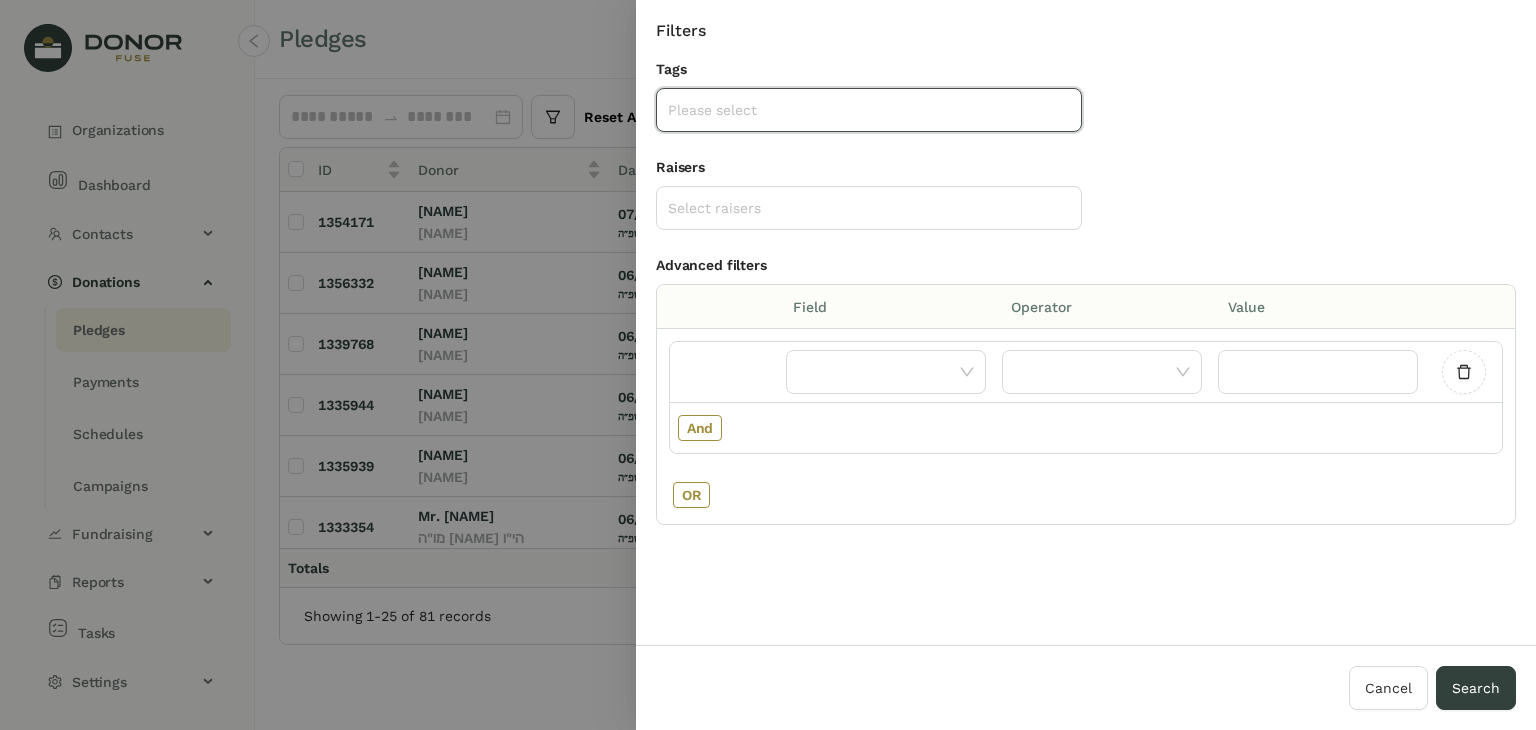 click at bounding box center [768, 365] 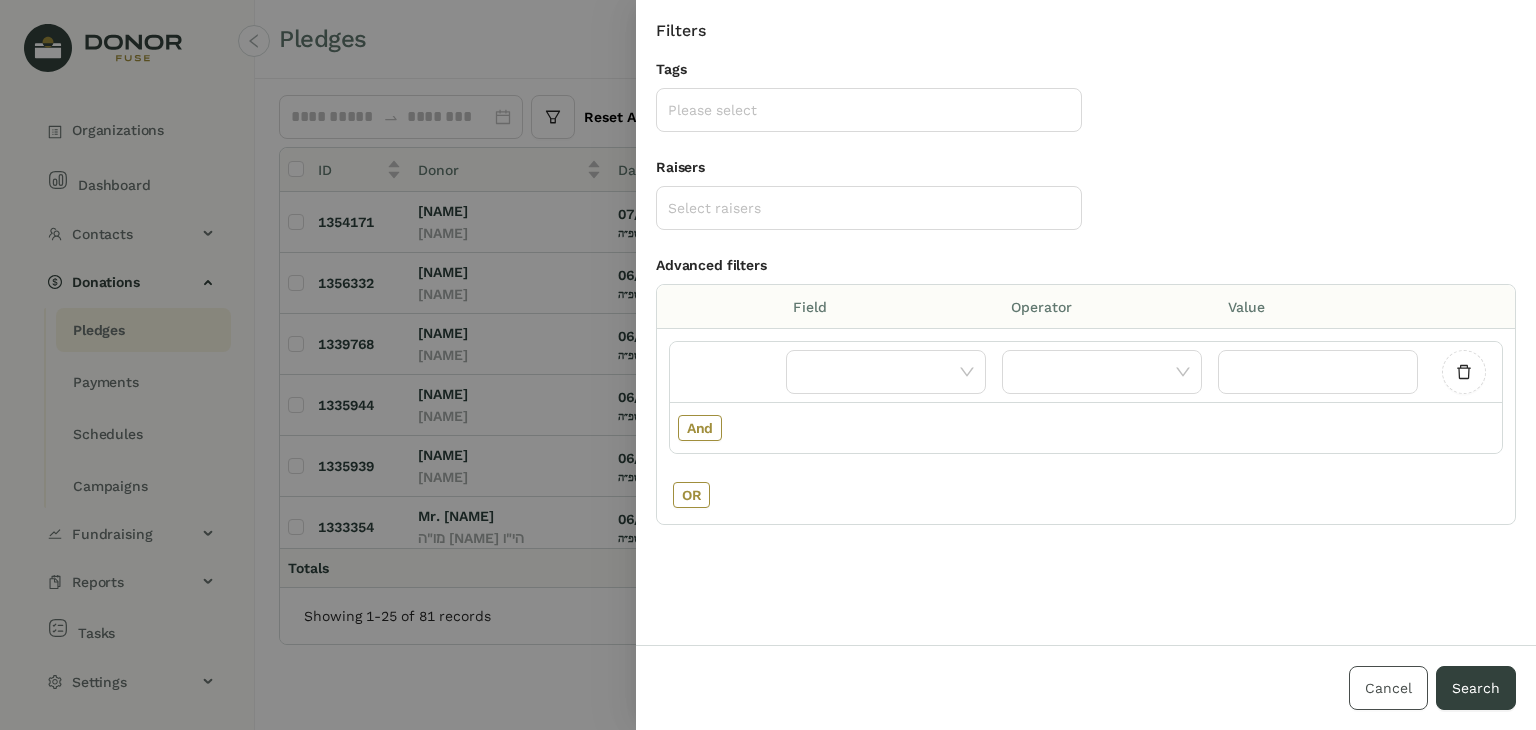 click on "Cancel" at bounding box center [1388, 688] 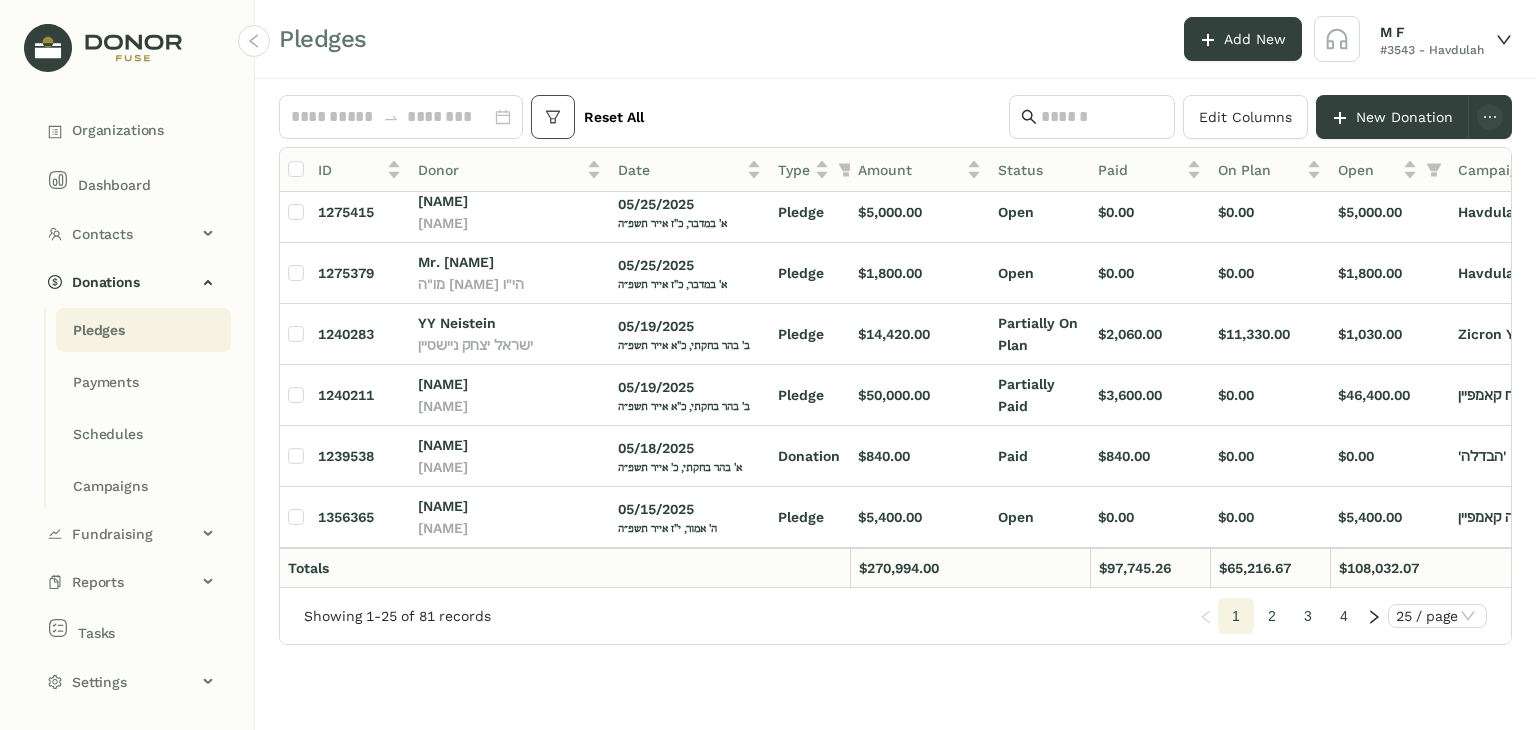 scroll, scrollTop: 1196, scrollLeft: 0, axis: vertical 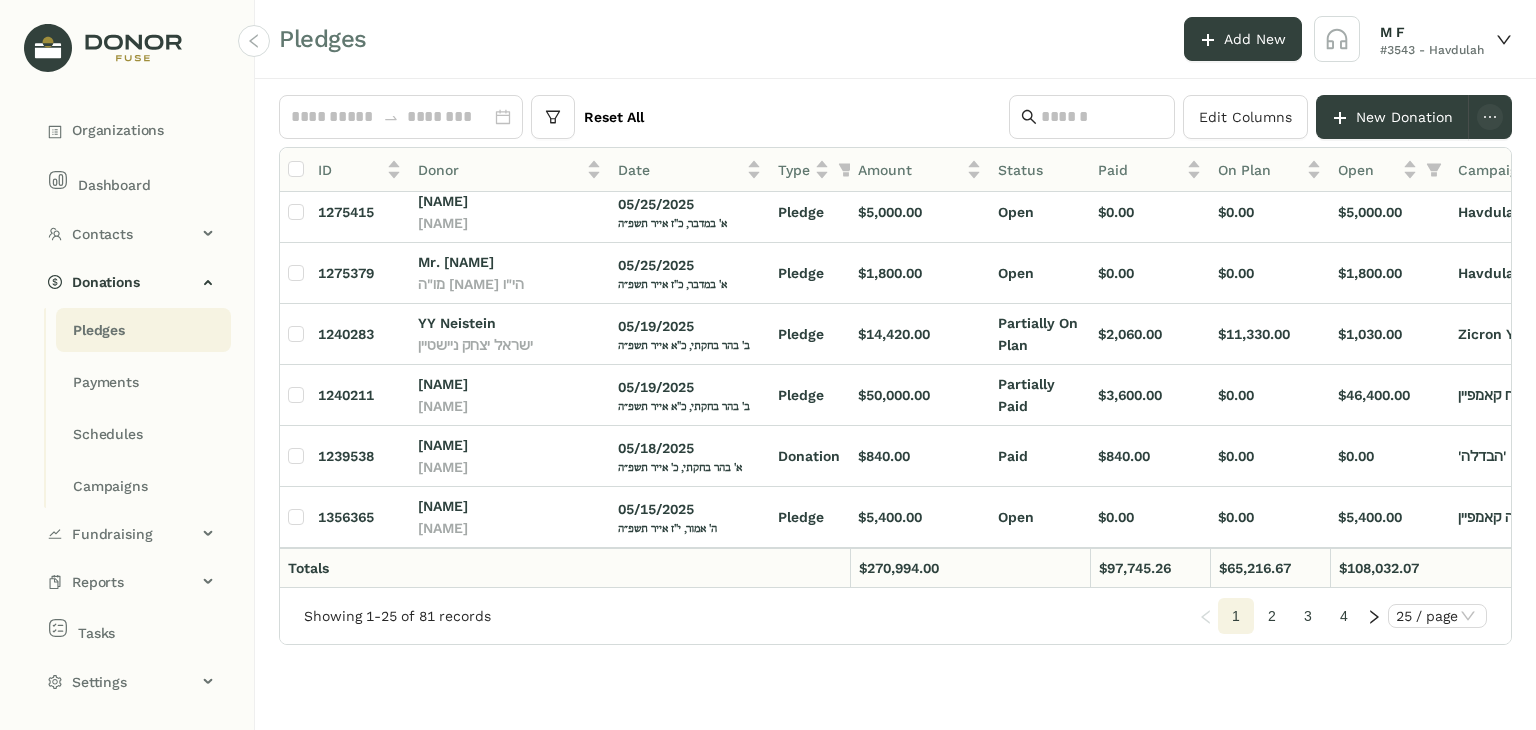 click on "2" at bounding box center (1236, 616) 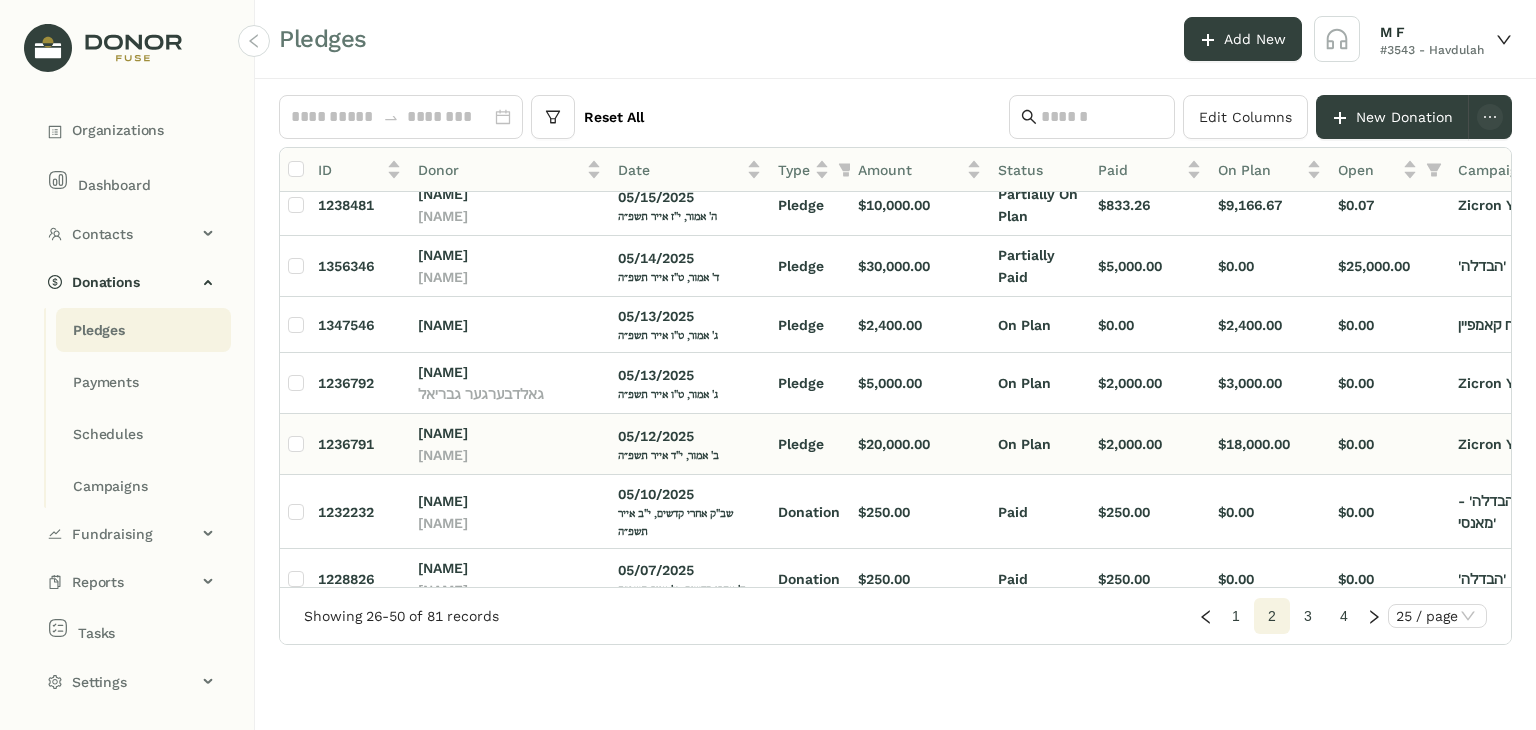 scroll, scrollTop: 0, scrollLeft: 0, axis: both 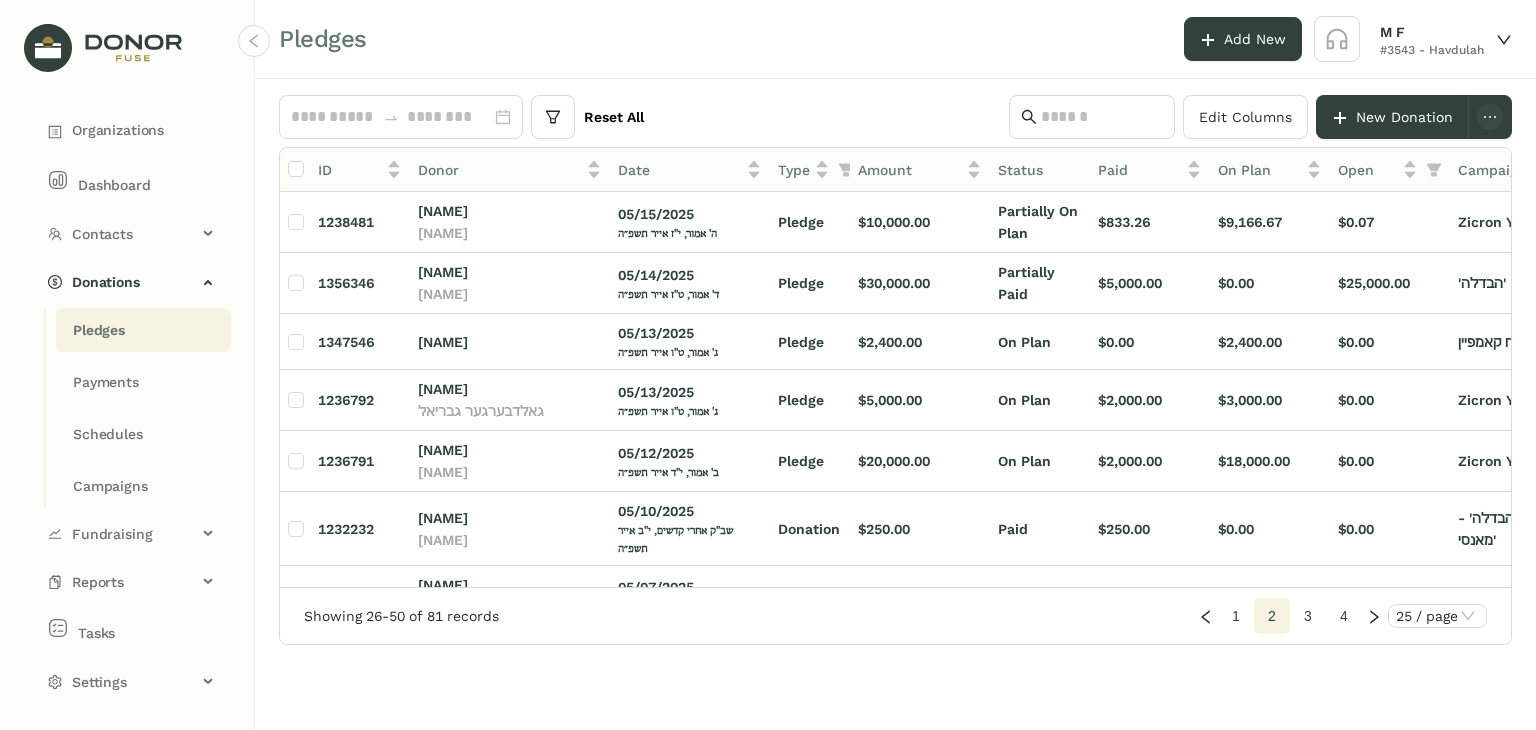 click on "3" at bounding box center [1236, 616] 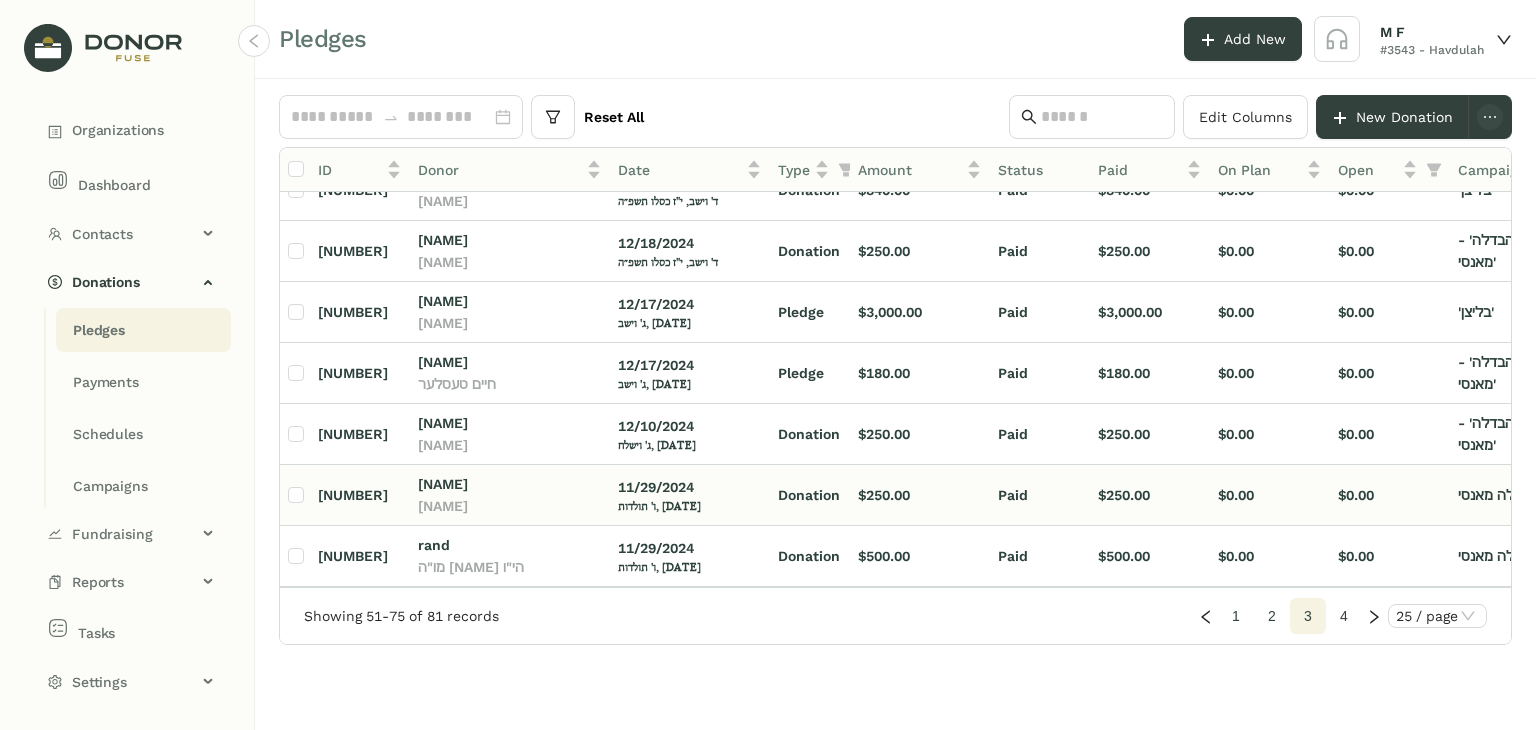 scroll, scrollTop: 1130, scrollLeft: 0, axis: vertical 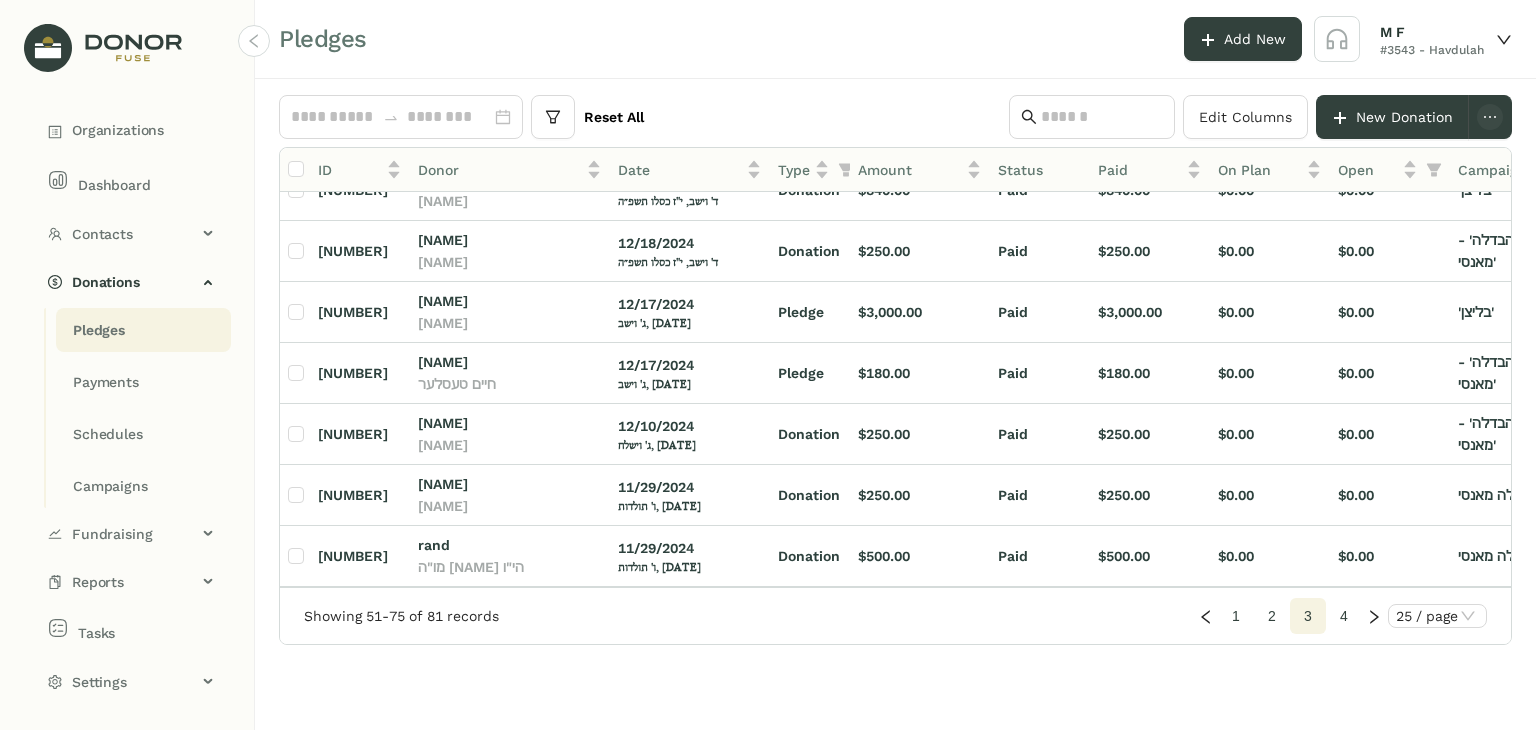 click on "4" at bounding box center [1236, 616] 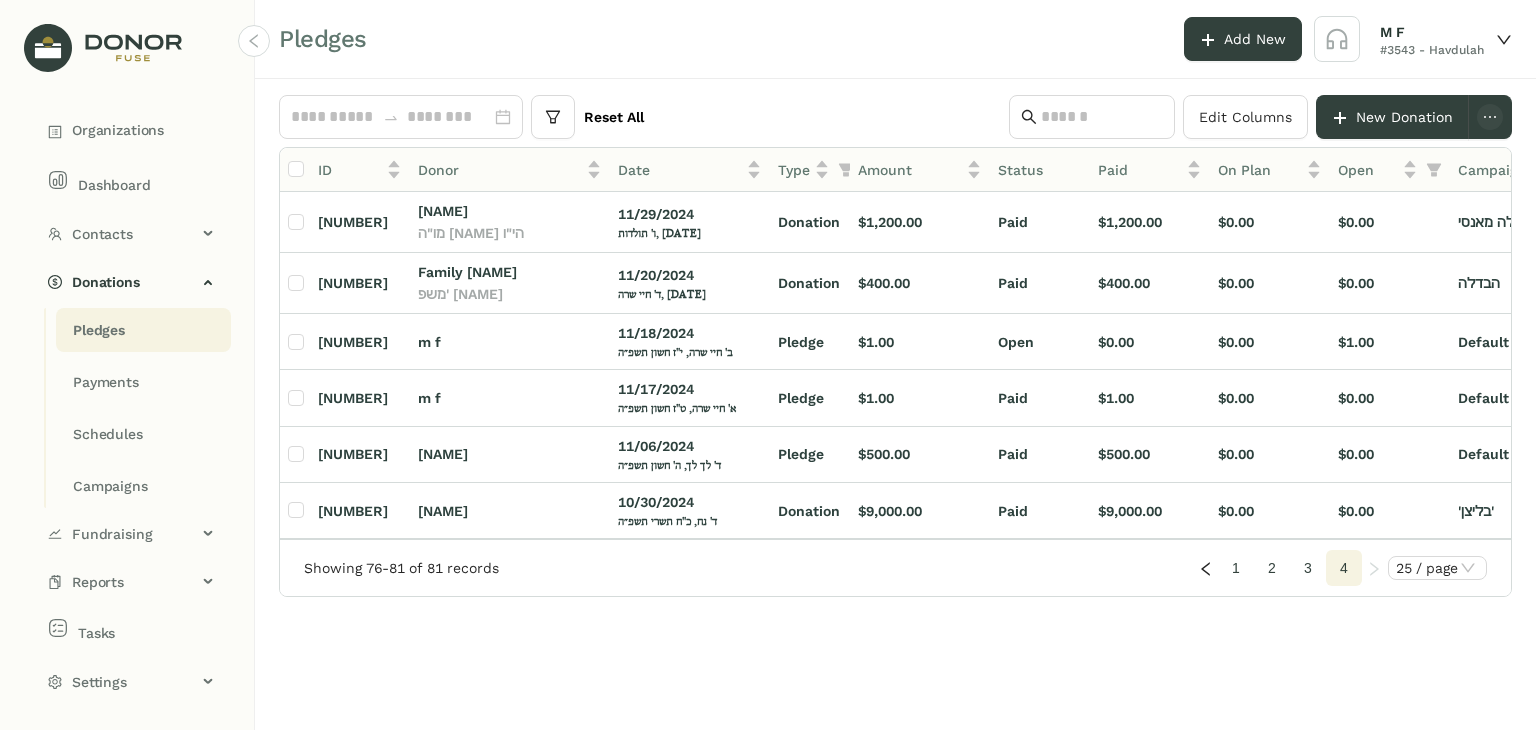scroll, scrollTop: 0, scrollLeft: 0, axis: both 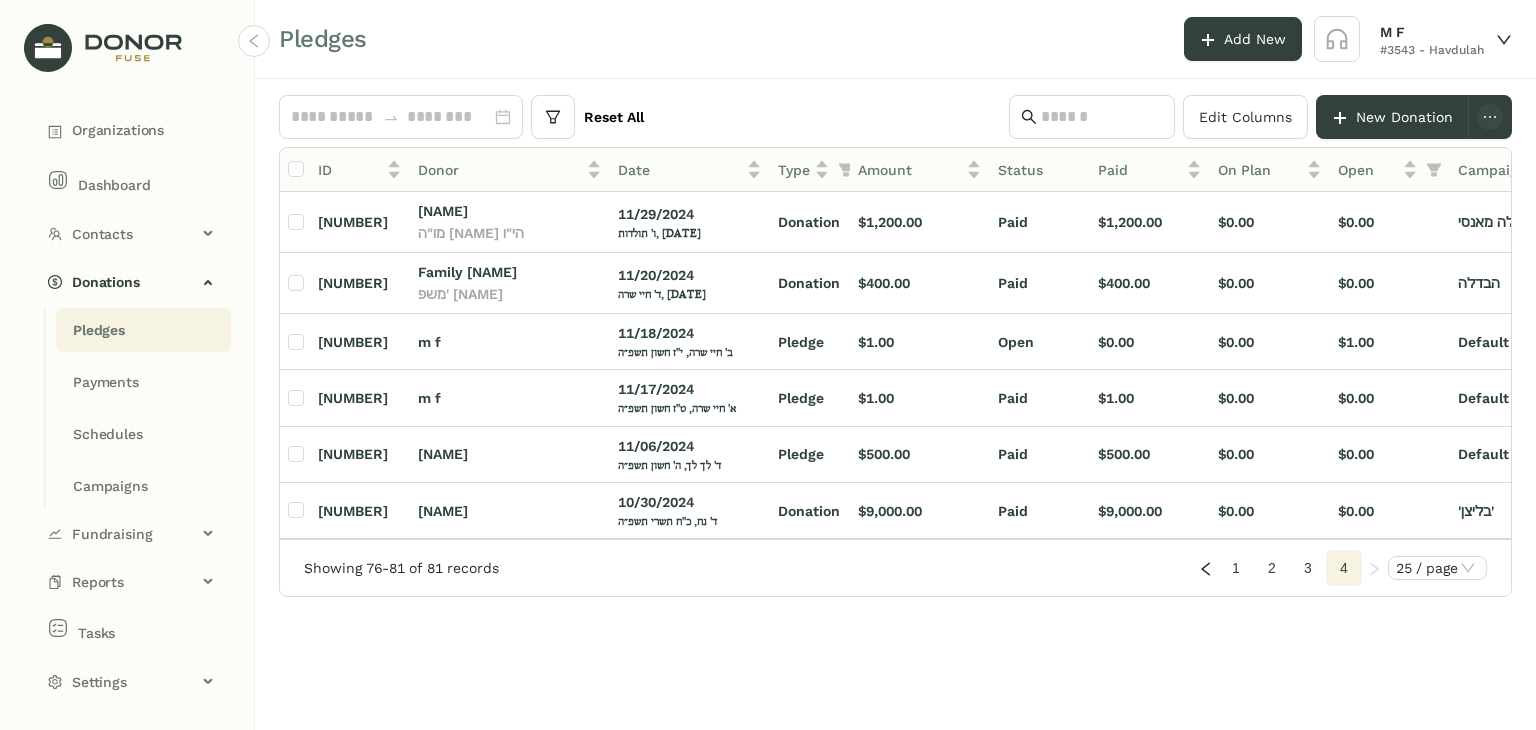 click on "1" at bounding box center [1236, 568] 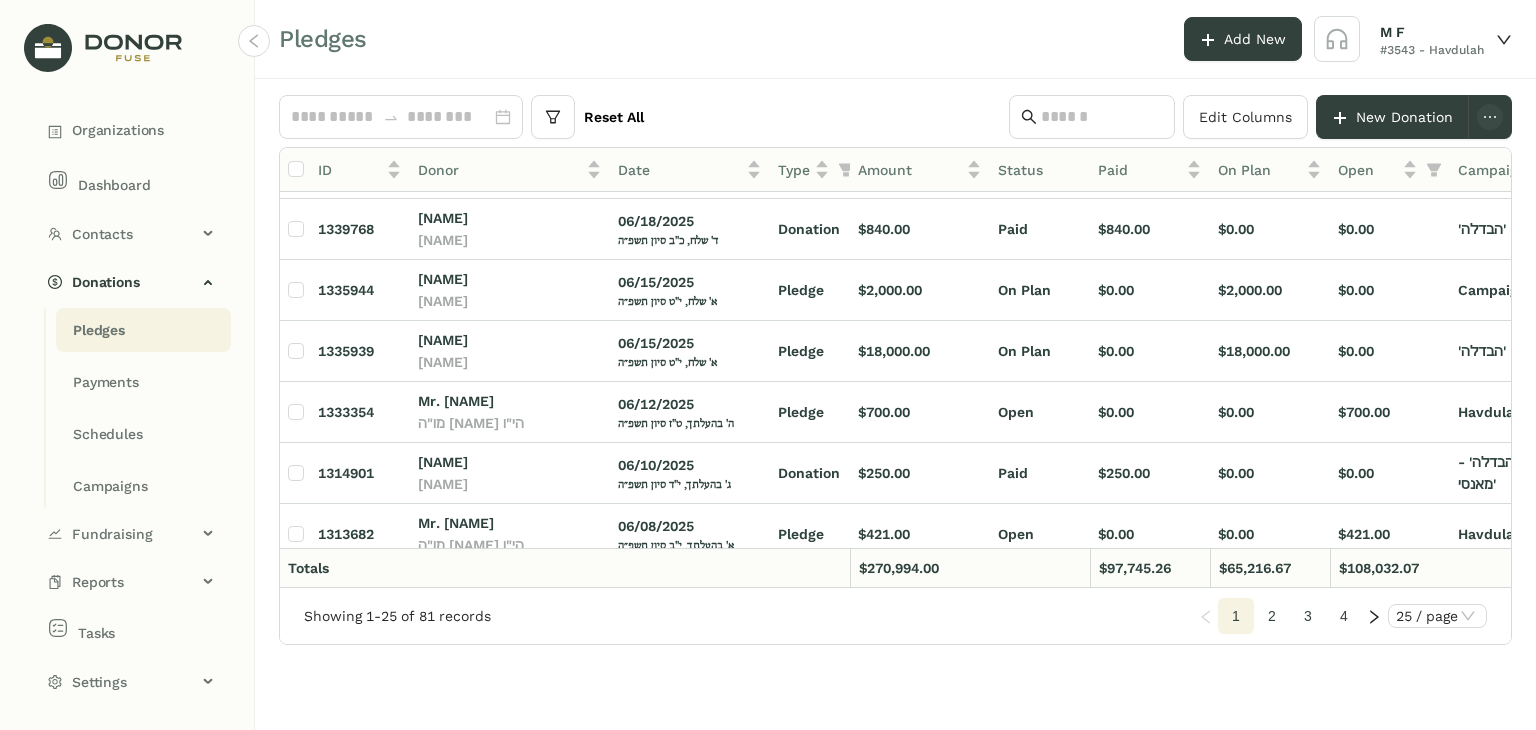 scroll, scrollTop: 0, scrollLeft: 0, axis: both 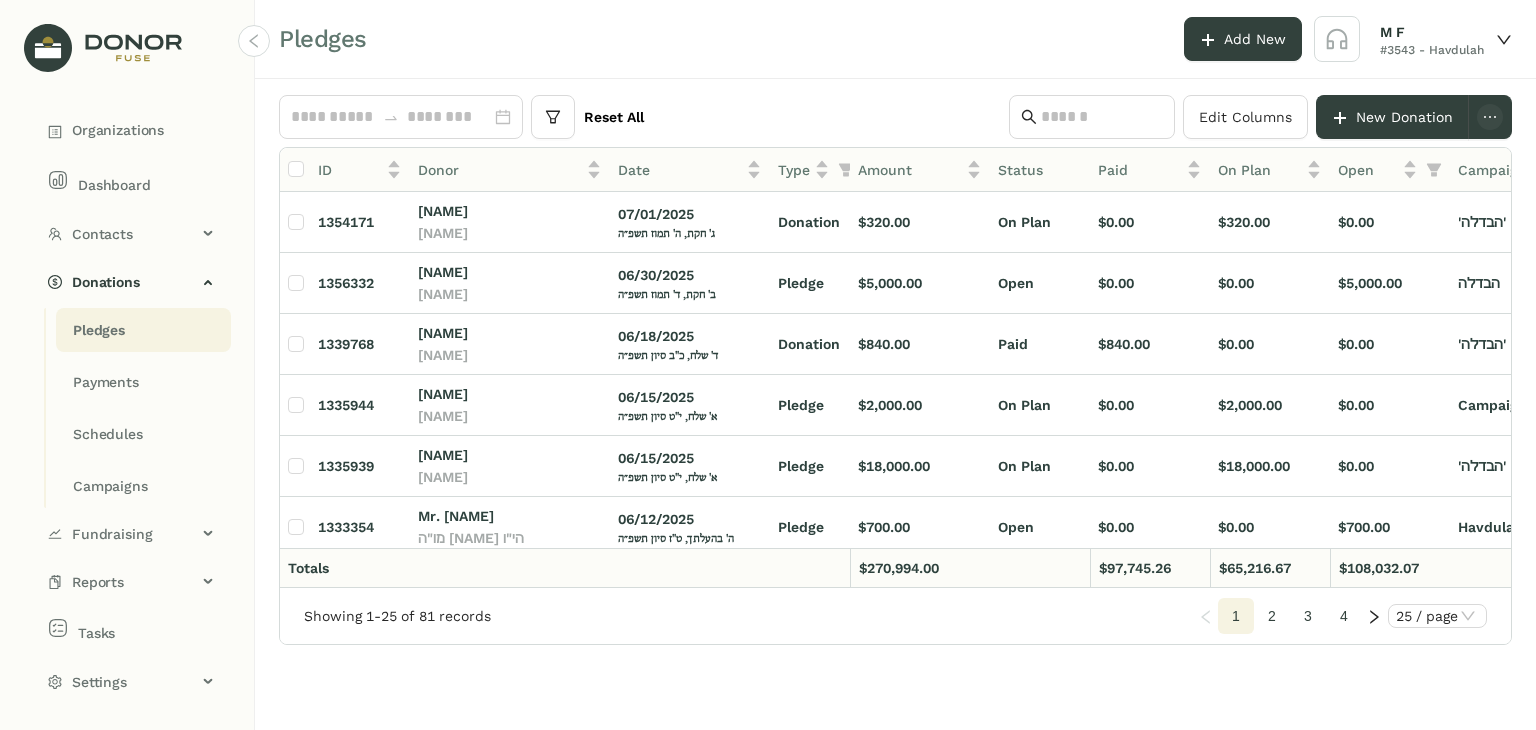 click on "Pledges Add New M F #[NUMBER] - Havdulah" at bounding box center (895, 39) 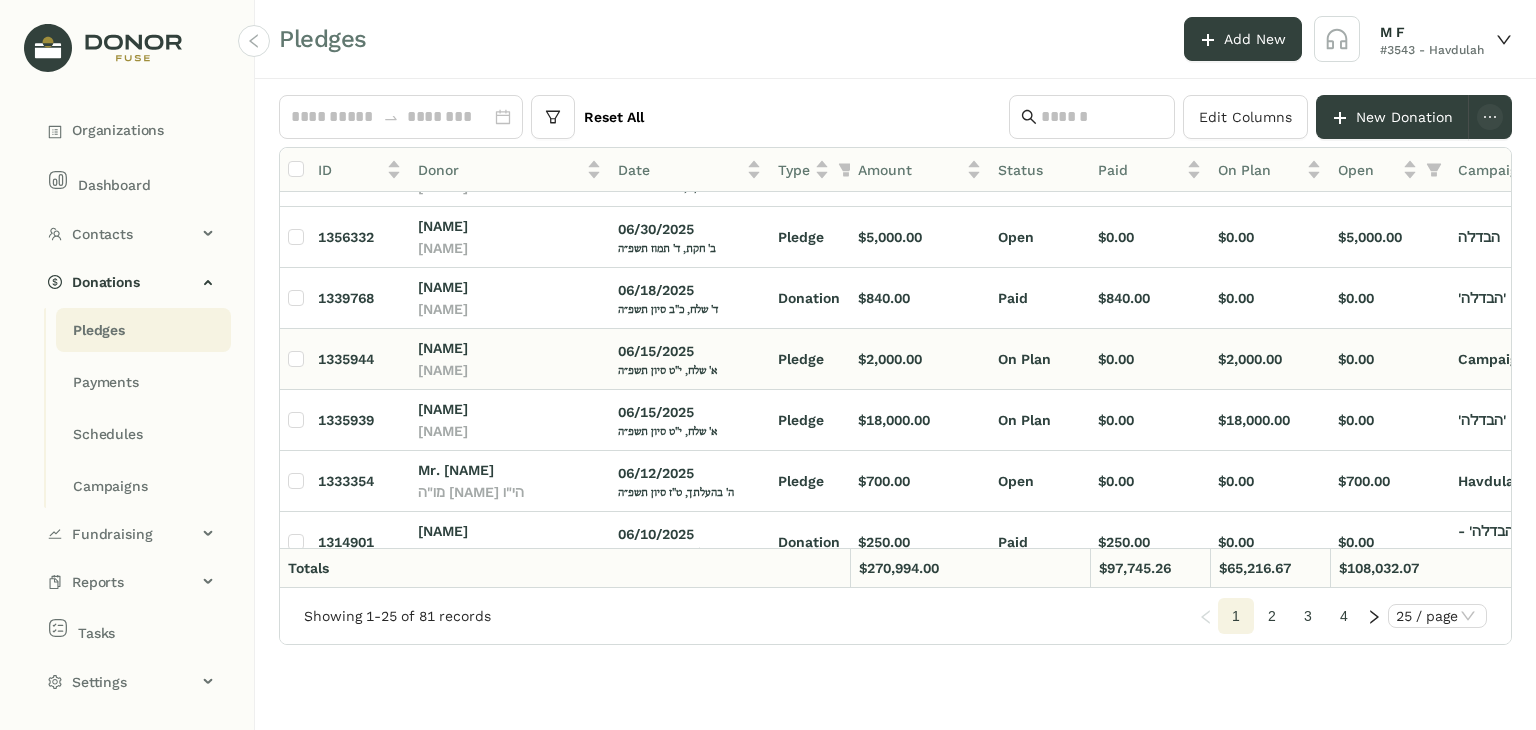 scroll, scrollTop: 0, scrollLeft: 0, axis: both 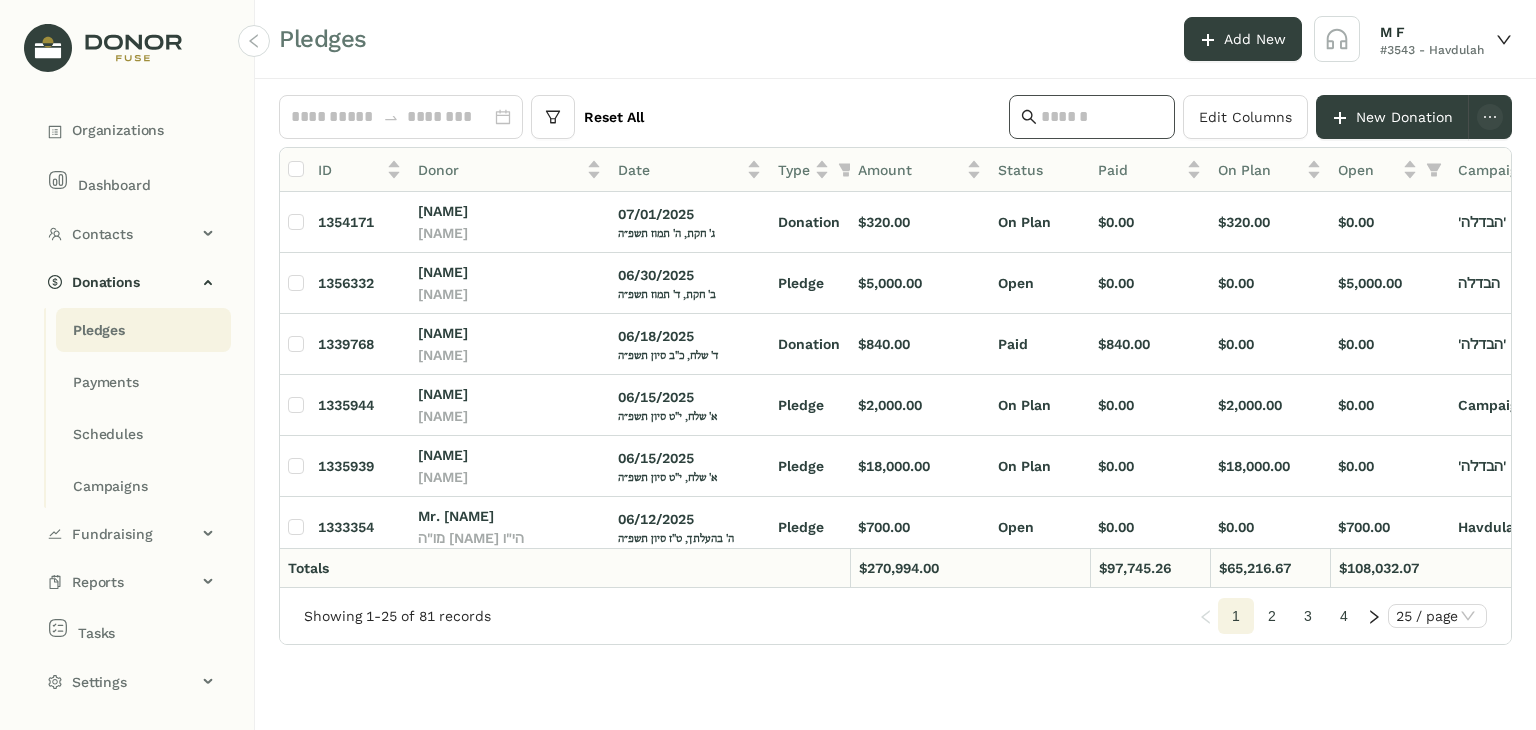 click at bounding box center [1102, 117] 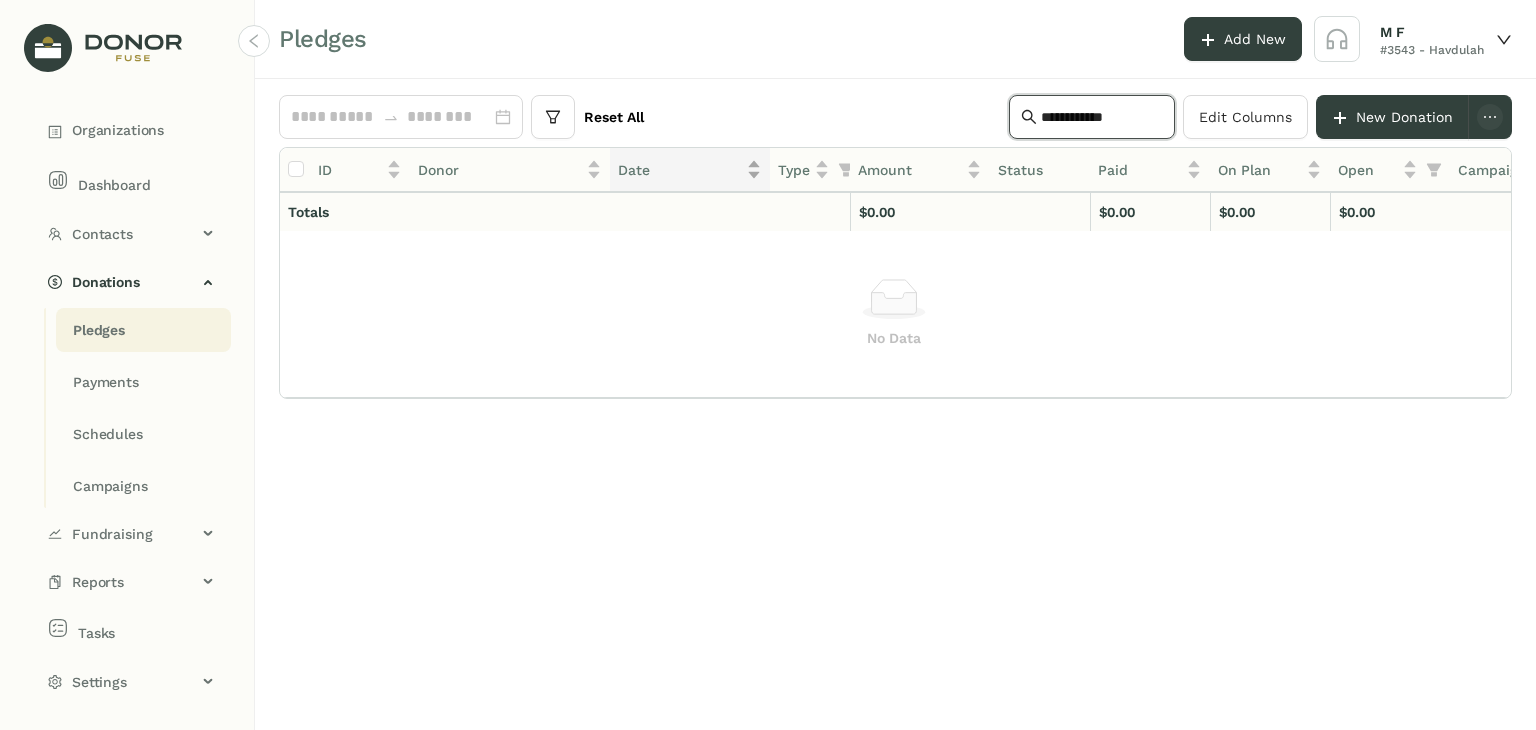 drag, startPoint x: 1146, startPoint y: 118, endPoint x: 698, endPoint y: 188, distance: 453.43576 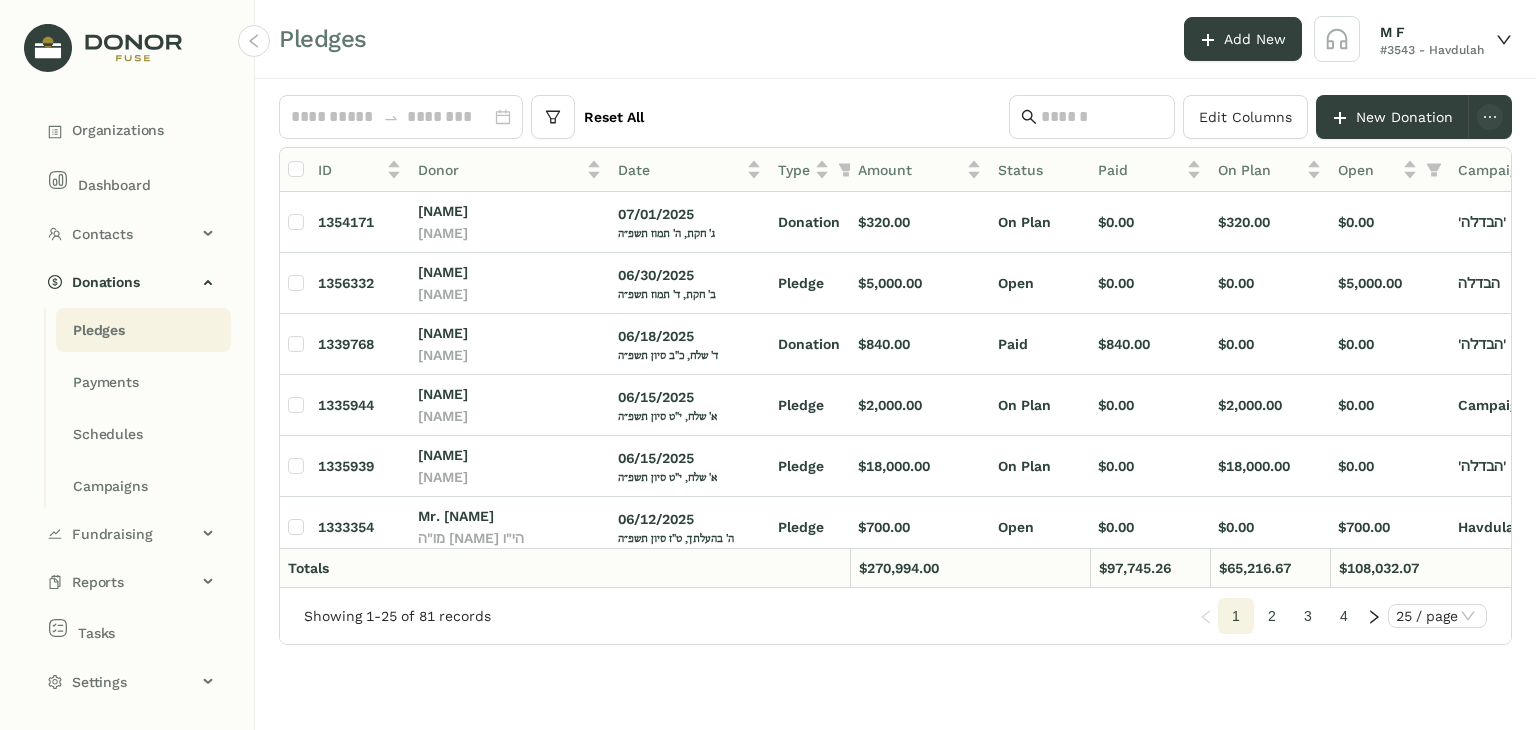 click on "Pledges Add New M F #[NUMBER] - Havdulah" at bounding box center (895, 39) 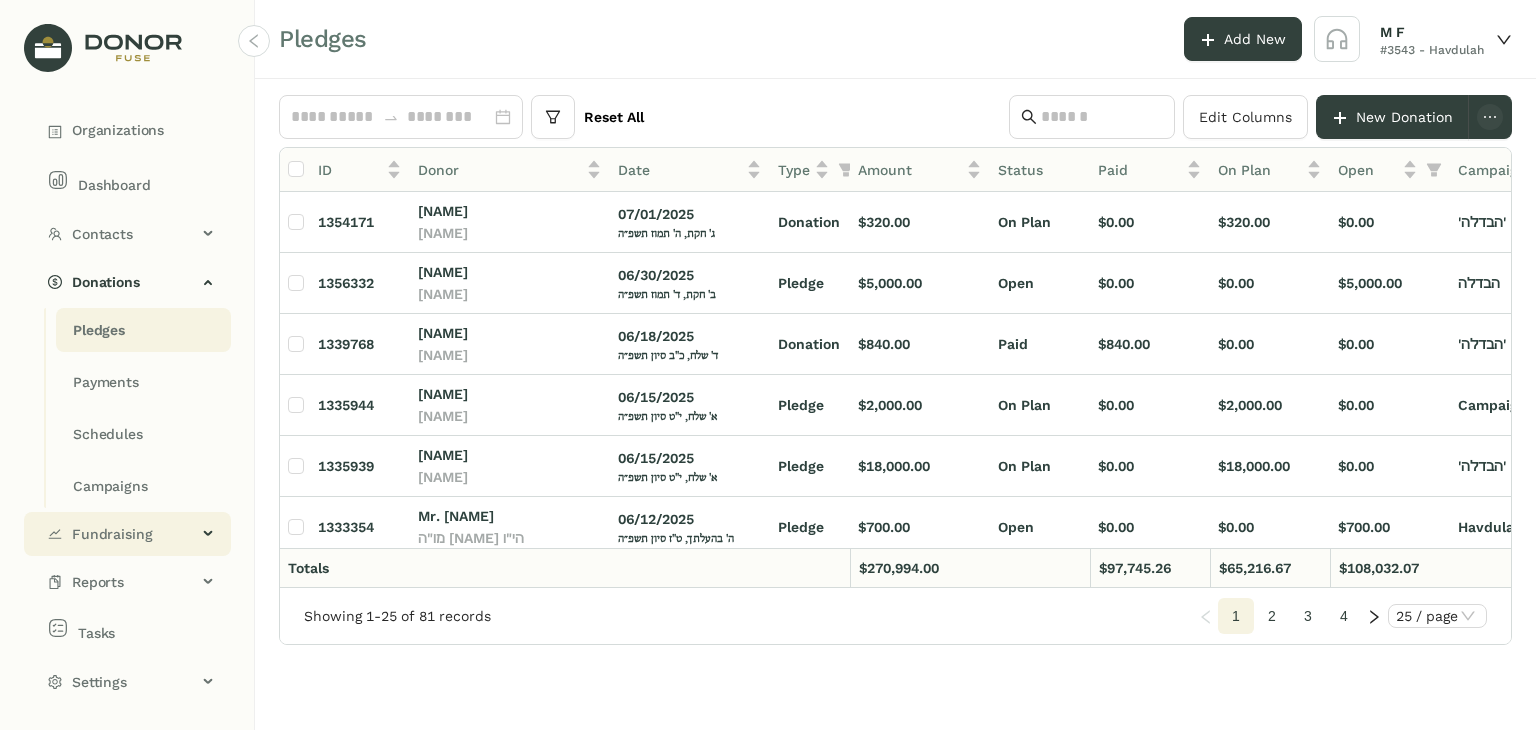 click on "Fundraising" at bounding box center (127, 534) 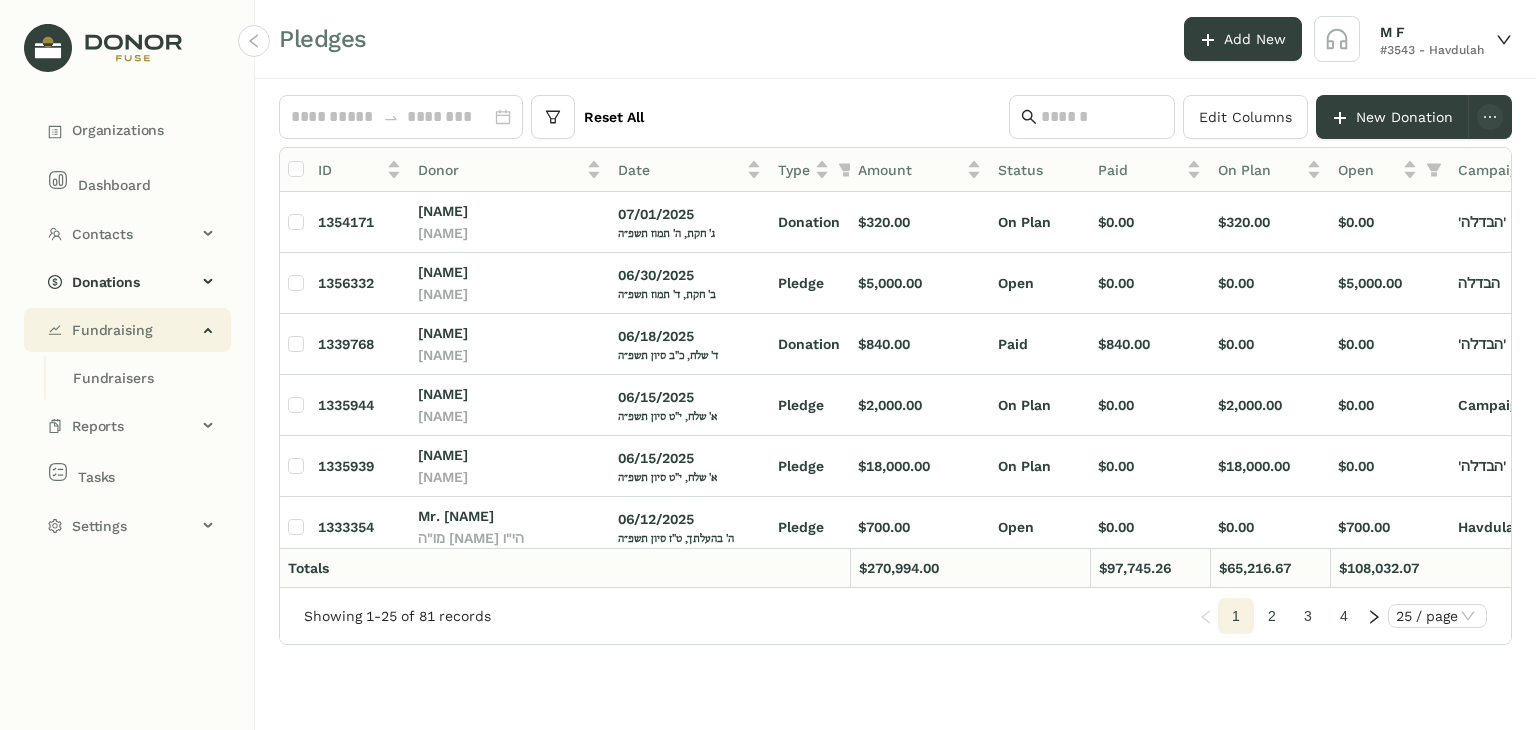 click on "Fundraising" at bounding box center [127, 330] 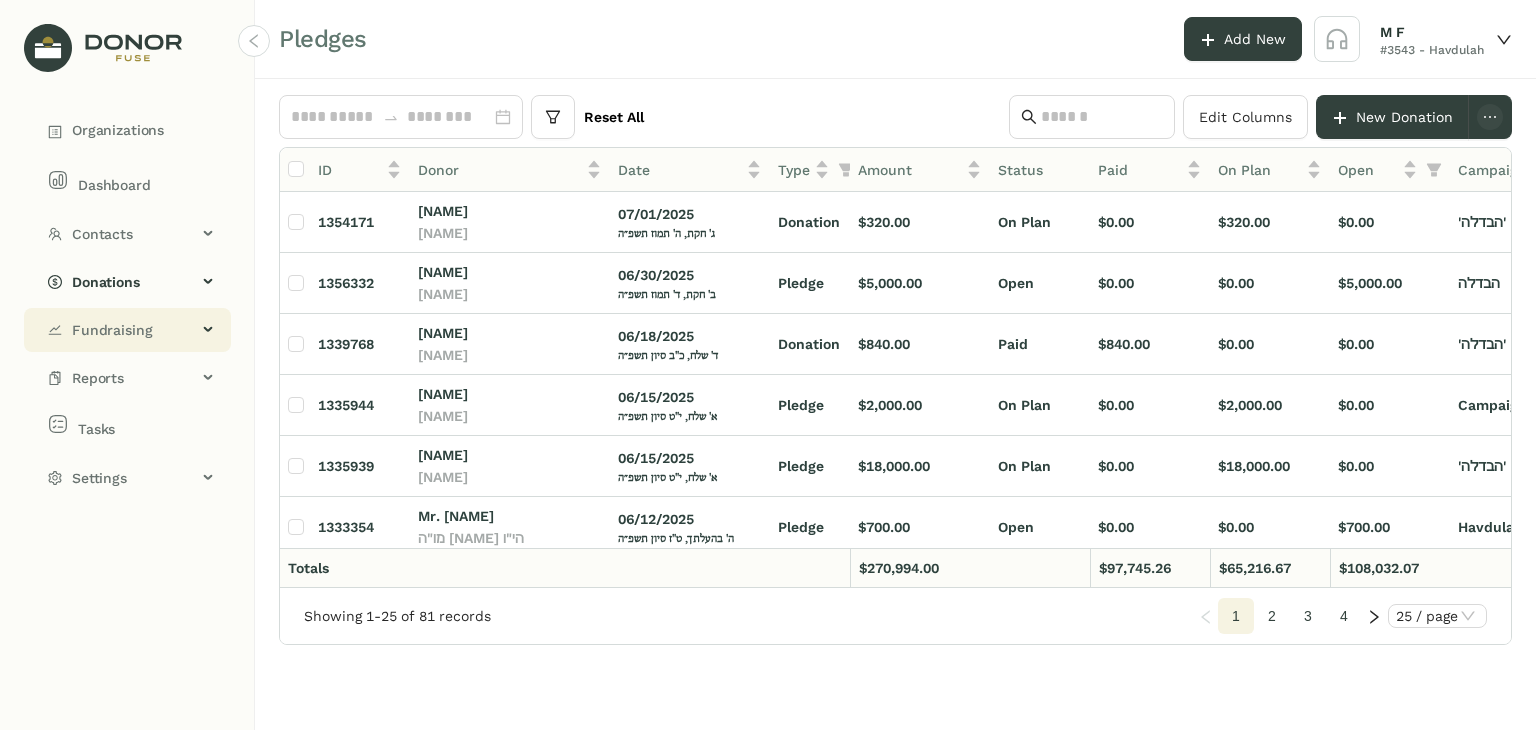 click on "Fundraising" at bounding box center (127, 330) 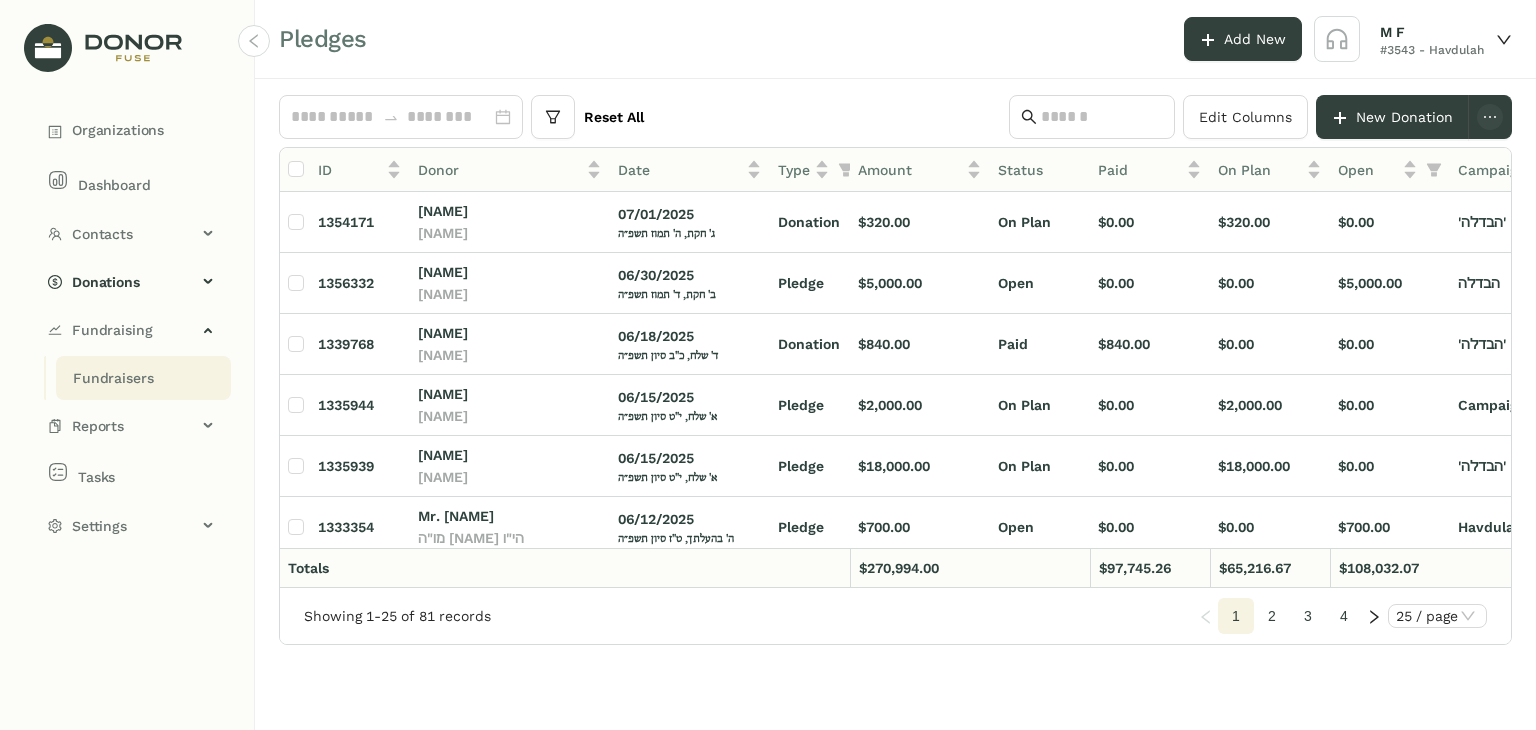 click on "Fundraisers" at bounding box center (113, 378) 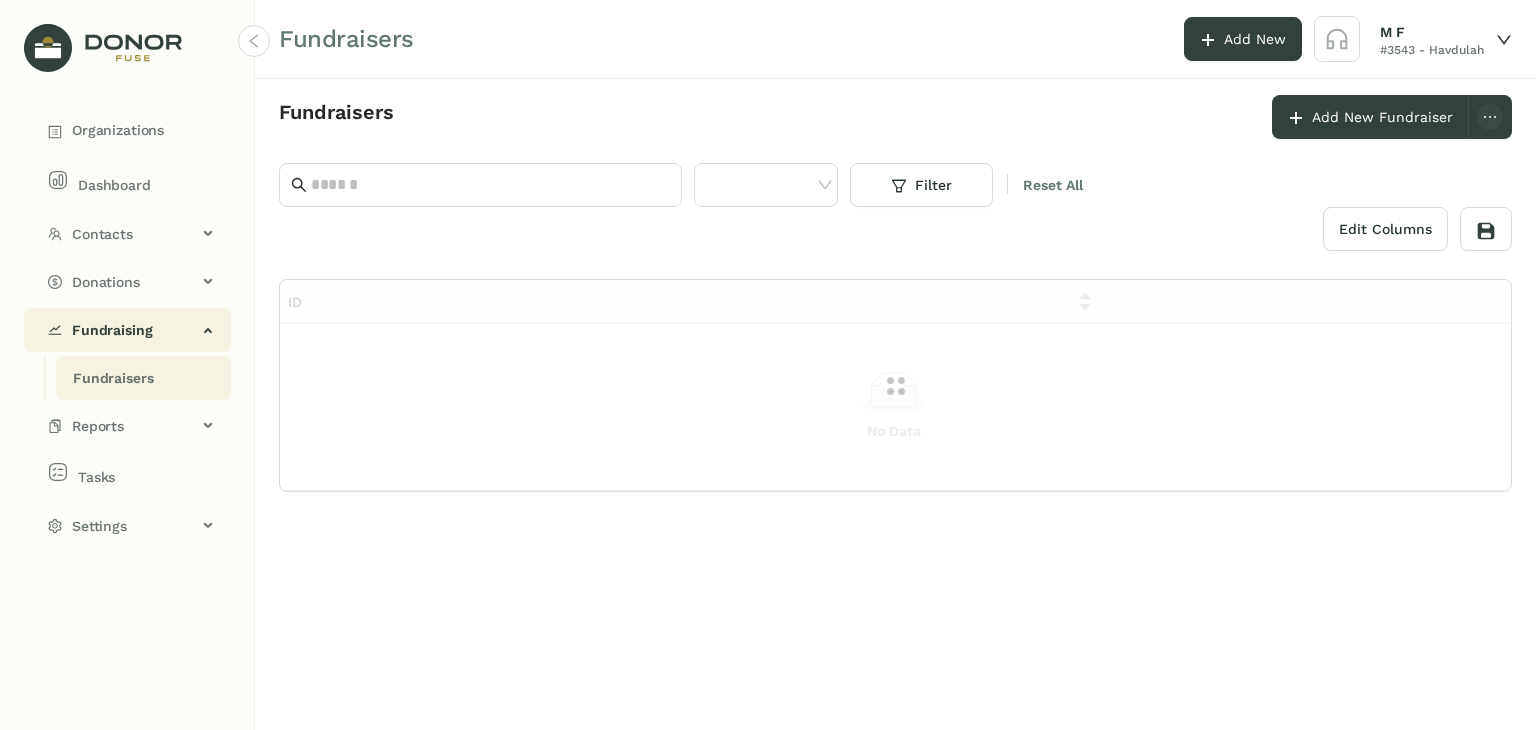 click on "Fundraising" at bounding box center [127, 330] 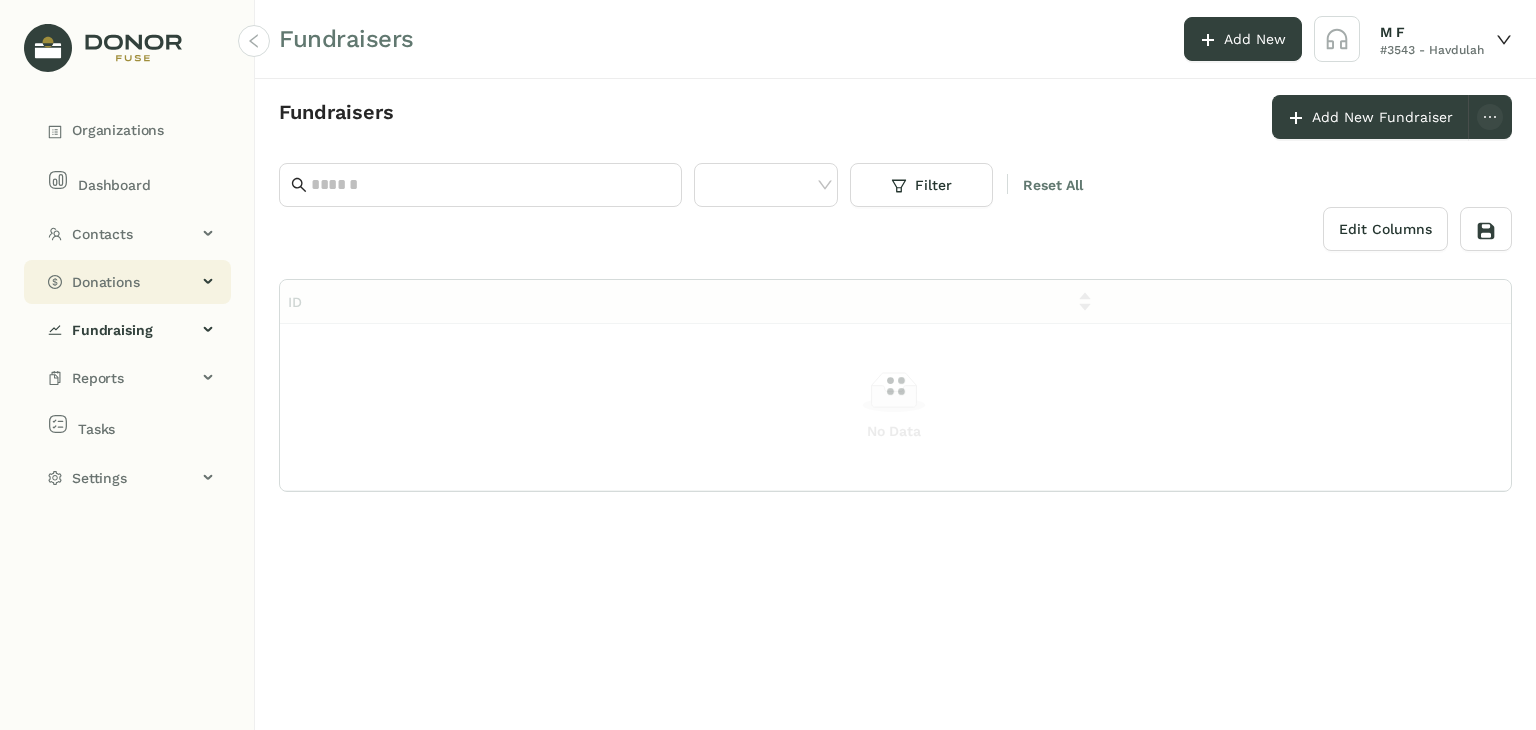 click on "Donations" at bounding box center (127, 282) 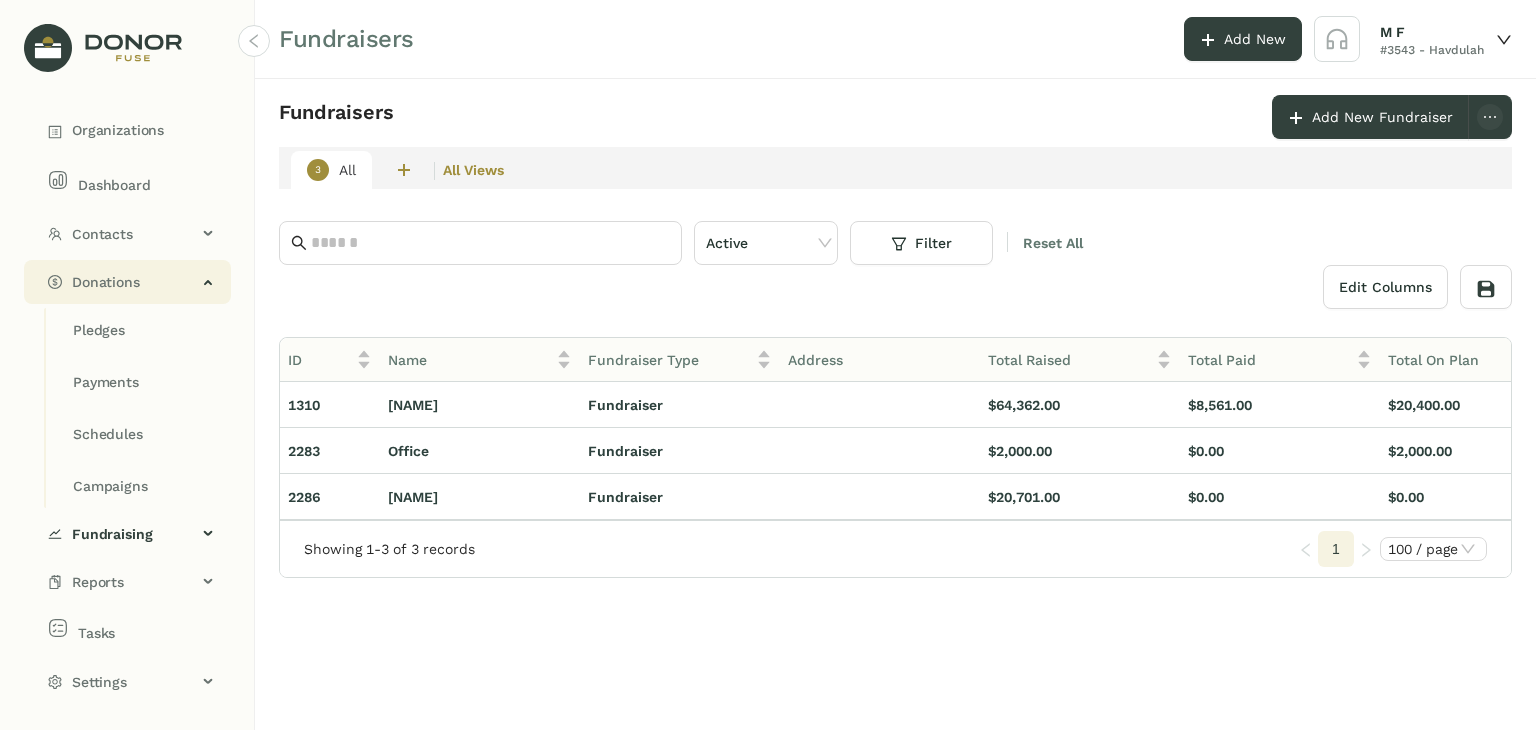click on "Donations" at bounding box center [134, 282] 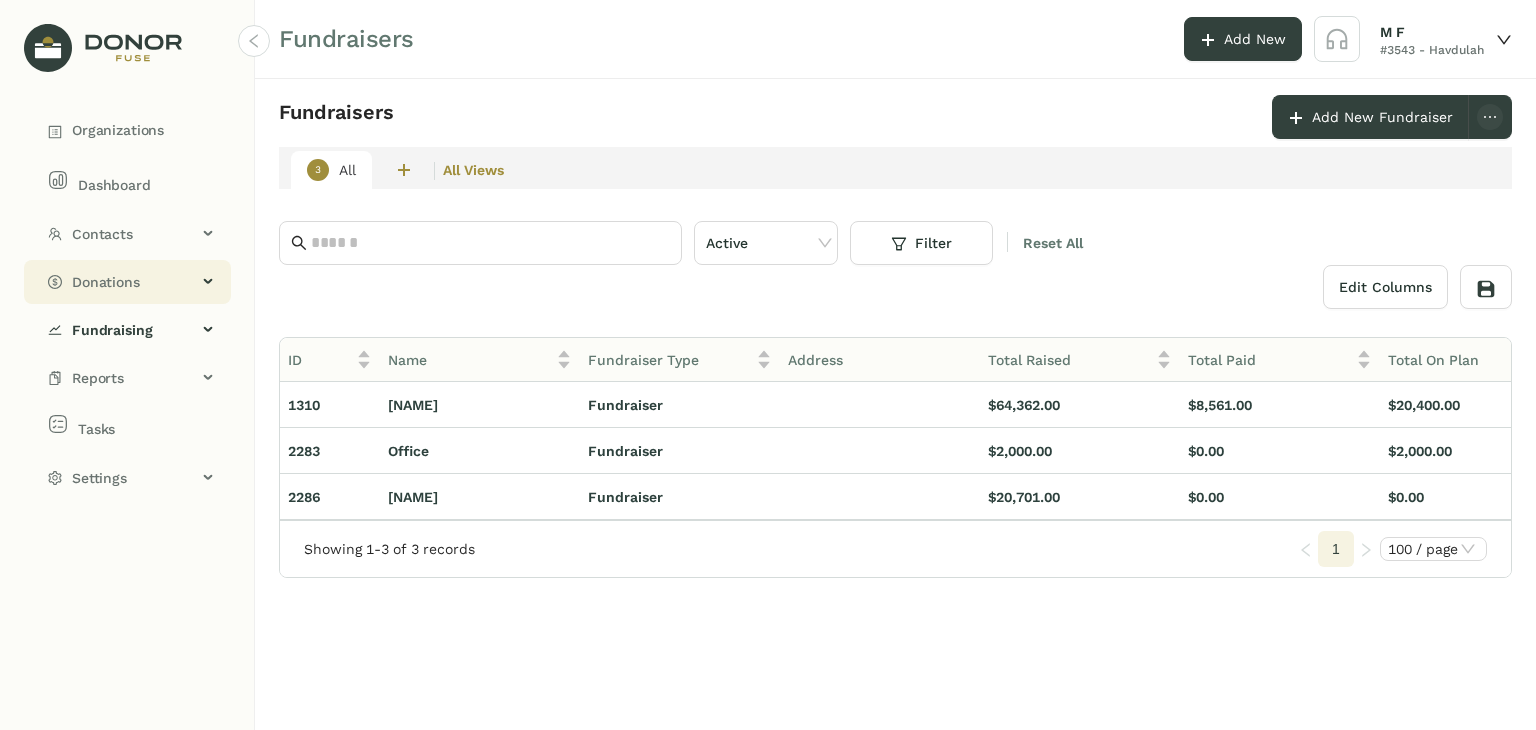 click on "Donations" at bounding box center [134, 234] 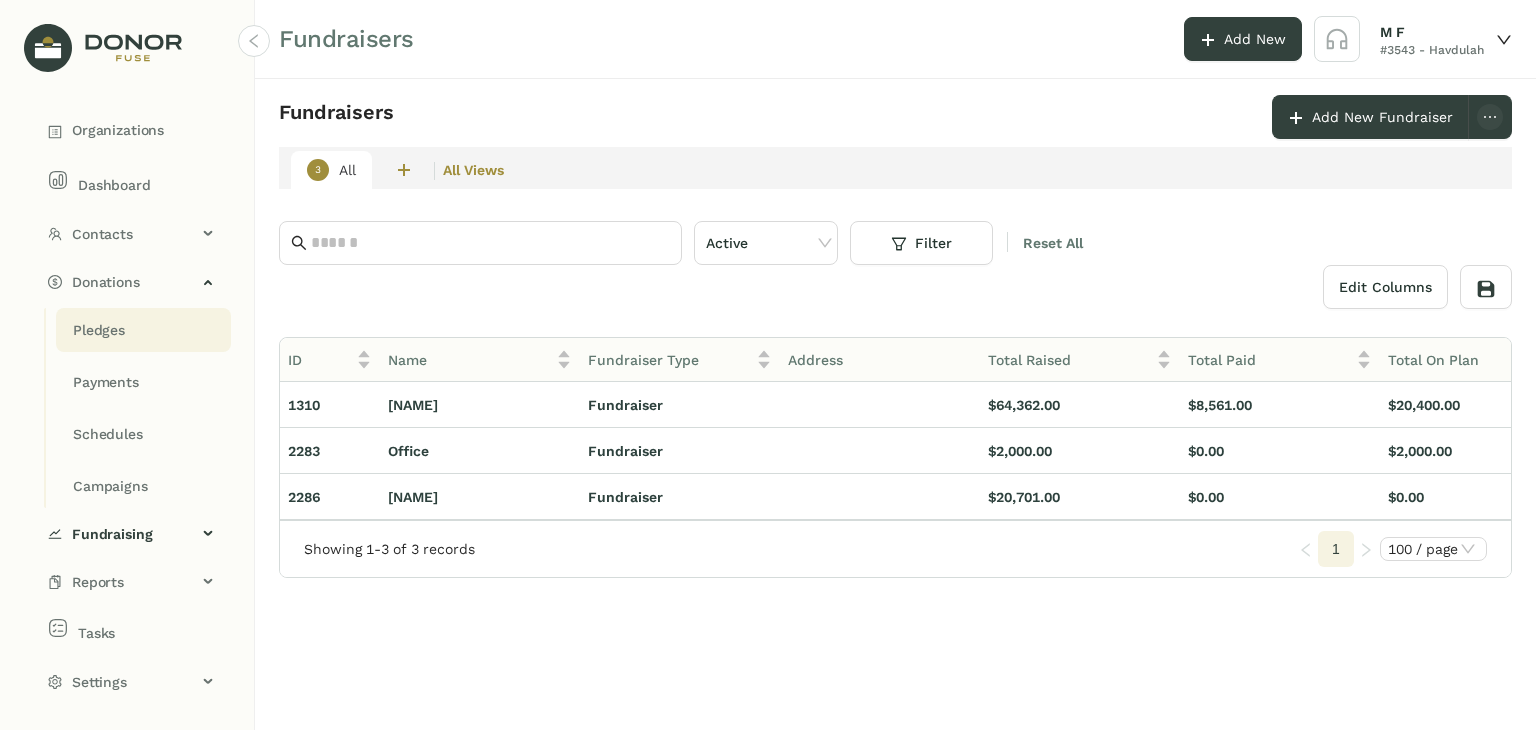 click on "Pledges" at bounding box center [99, 330] 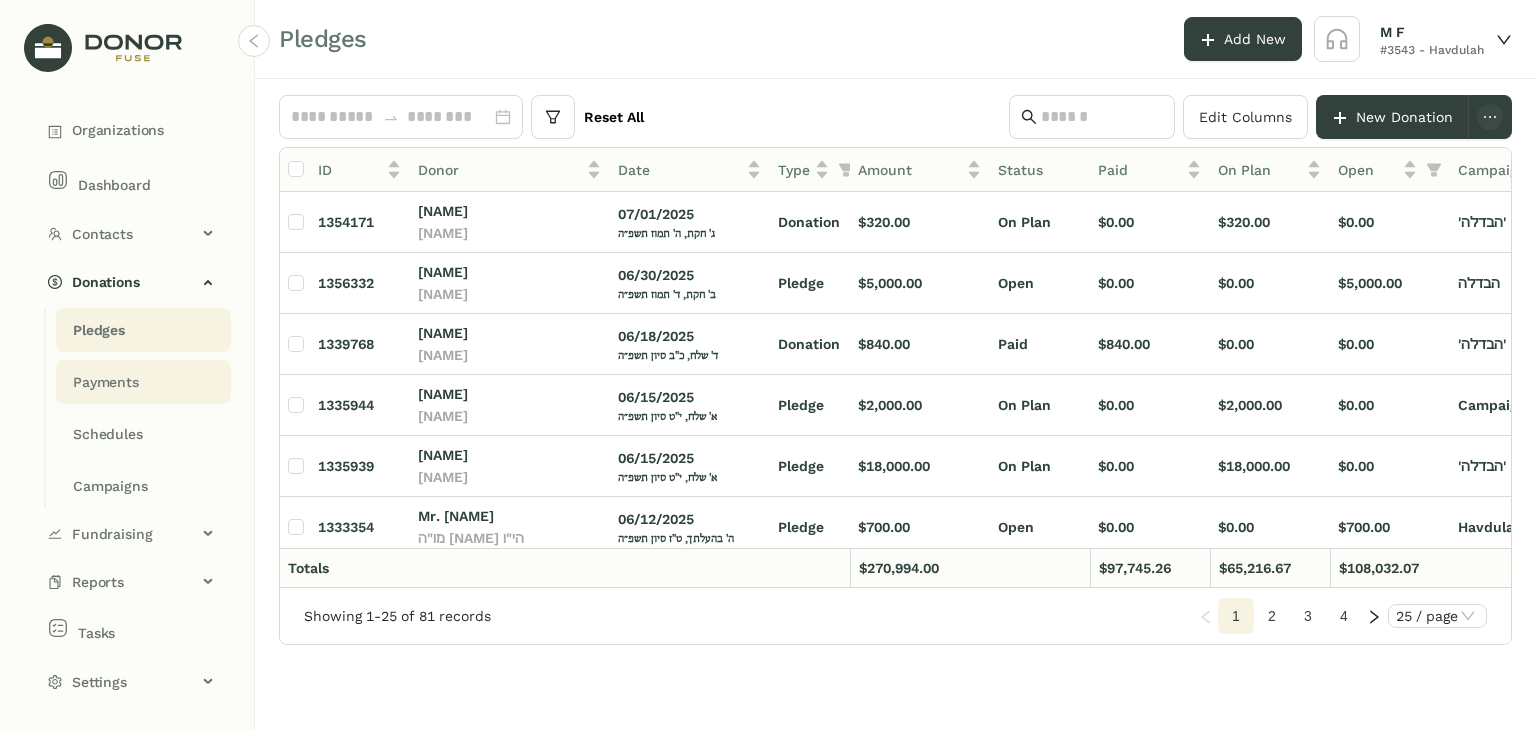 click on "Payments" at bounding box center (99, 330) 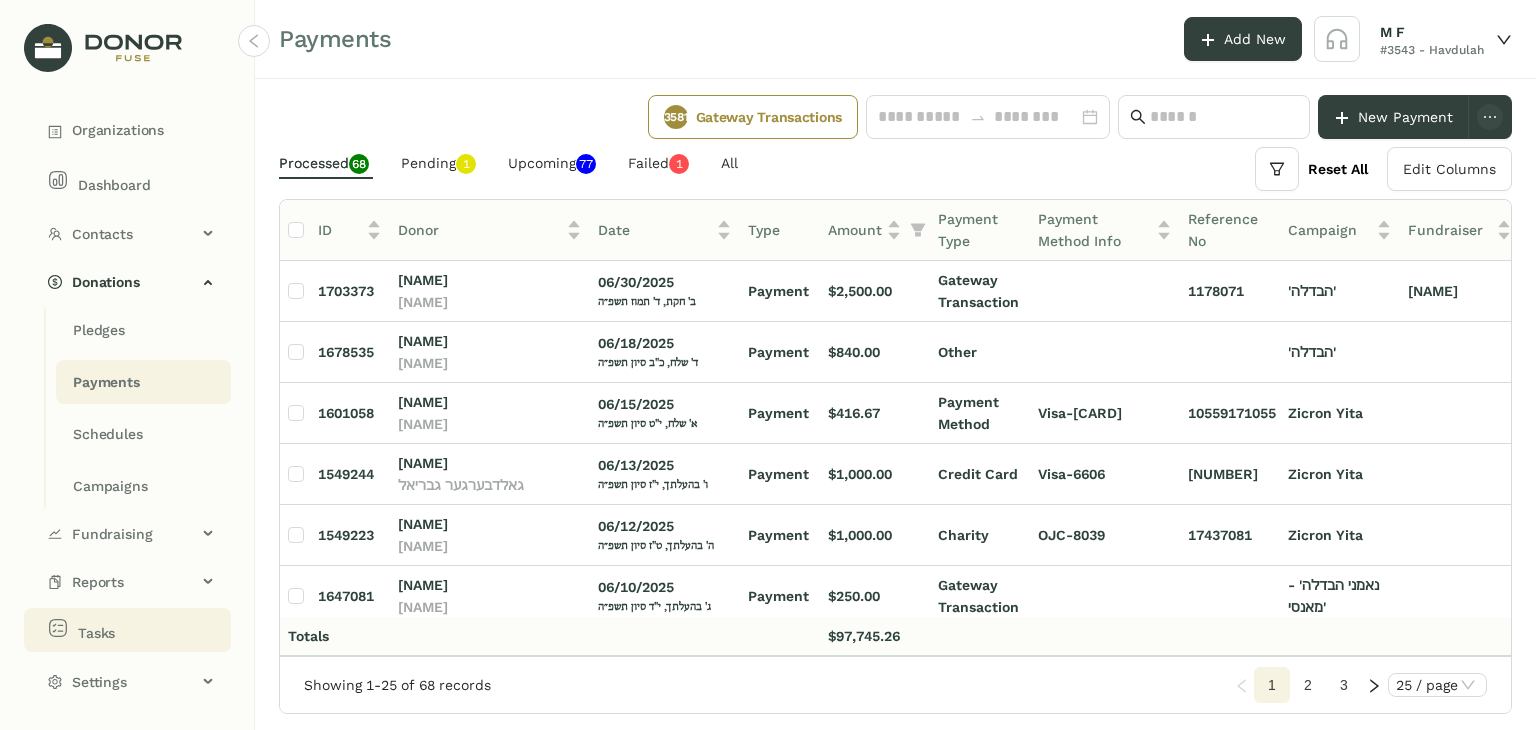 click on "Tasks" at bounding box center [131, 130] 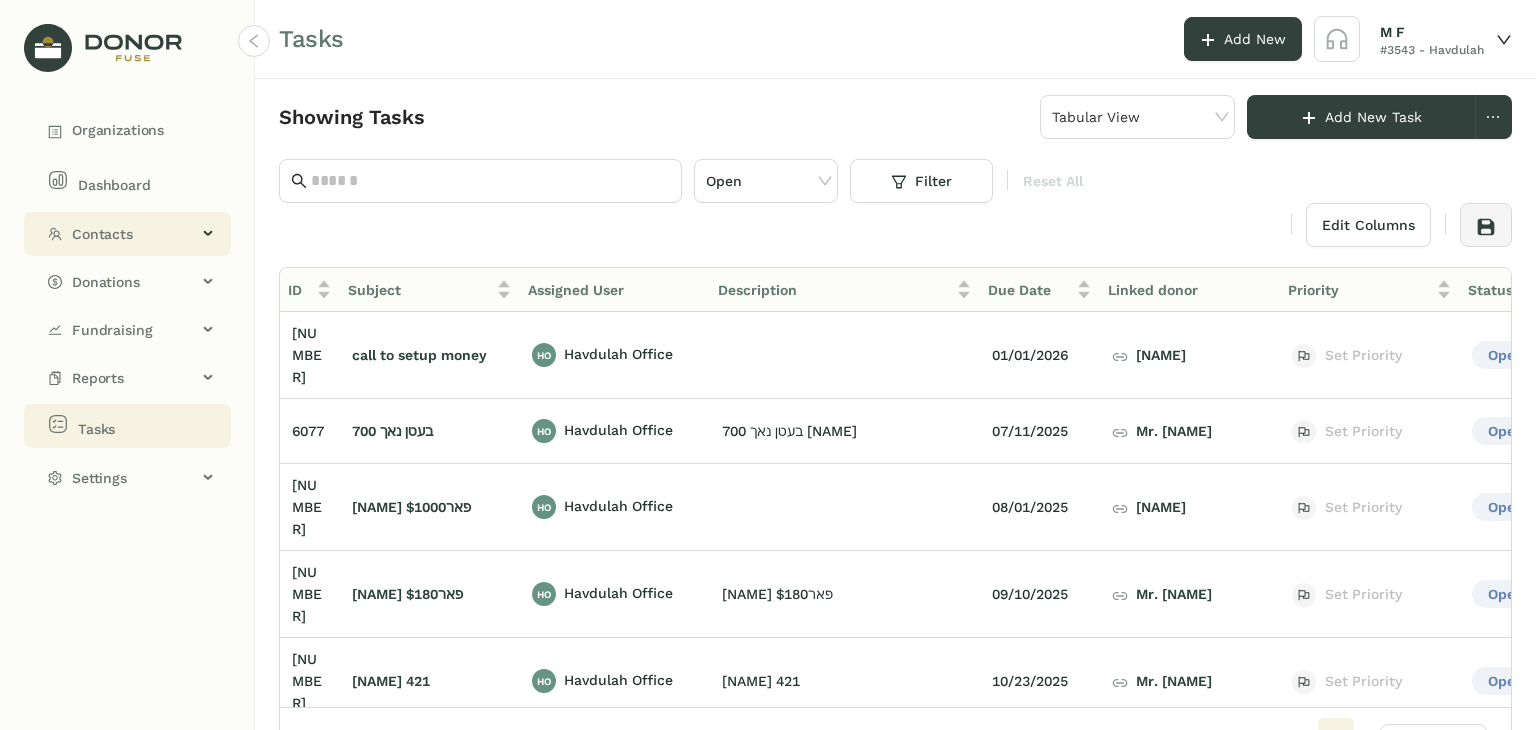 click on "Contacts" at bounding box center [134, 234] 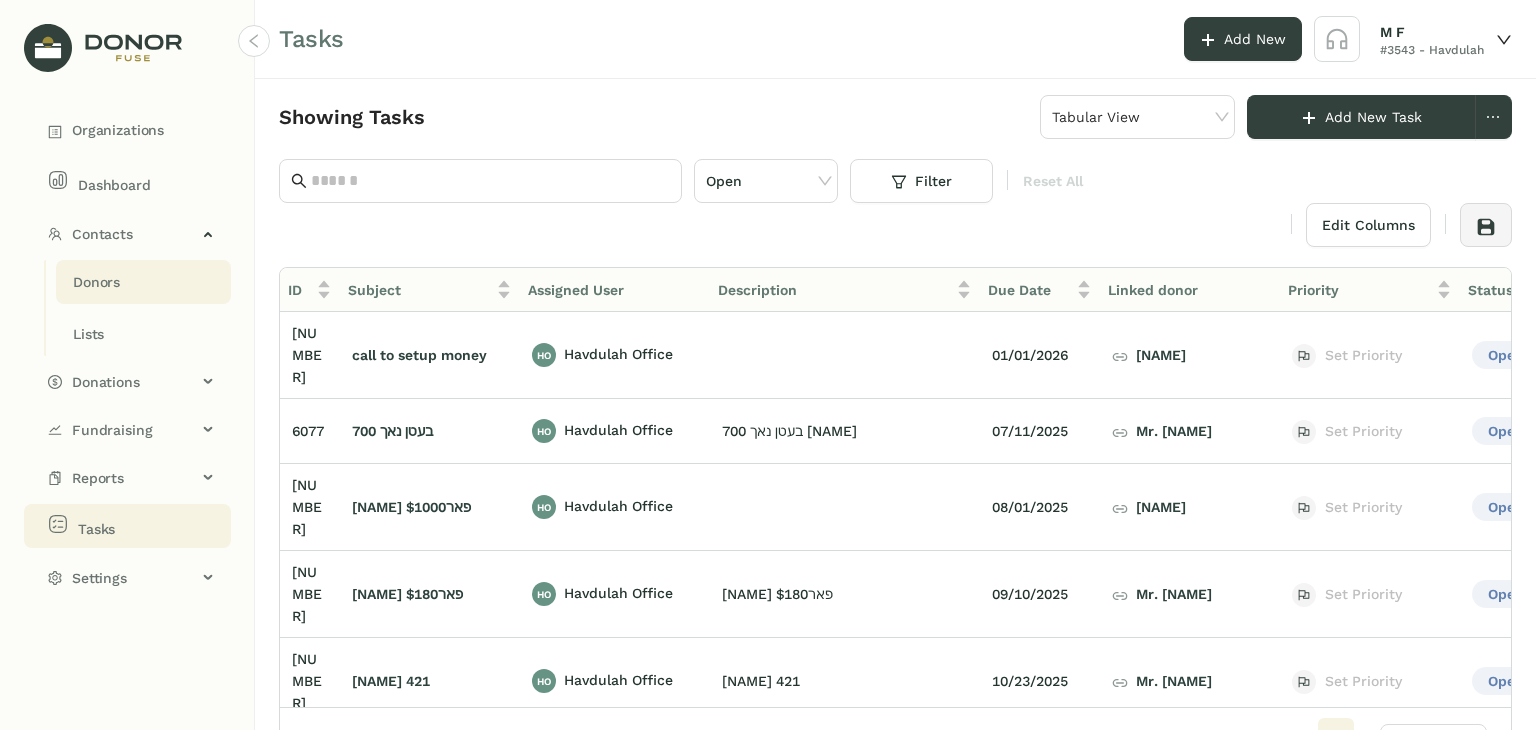 click on "Donors" at bounding box center (96, 282) 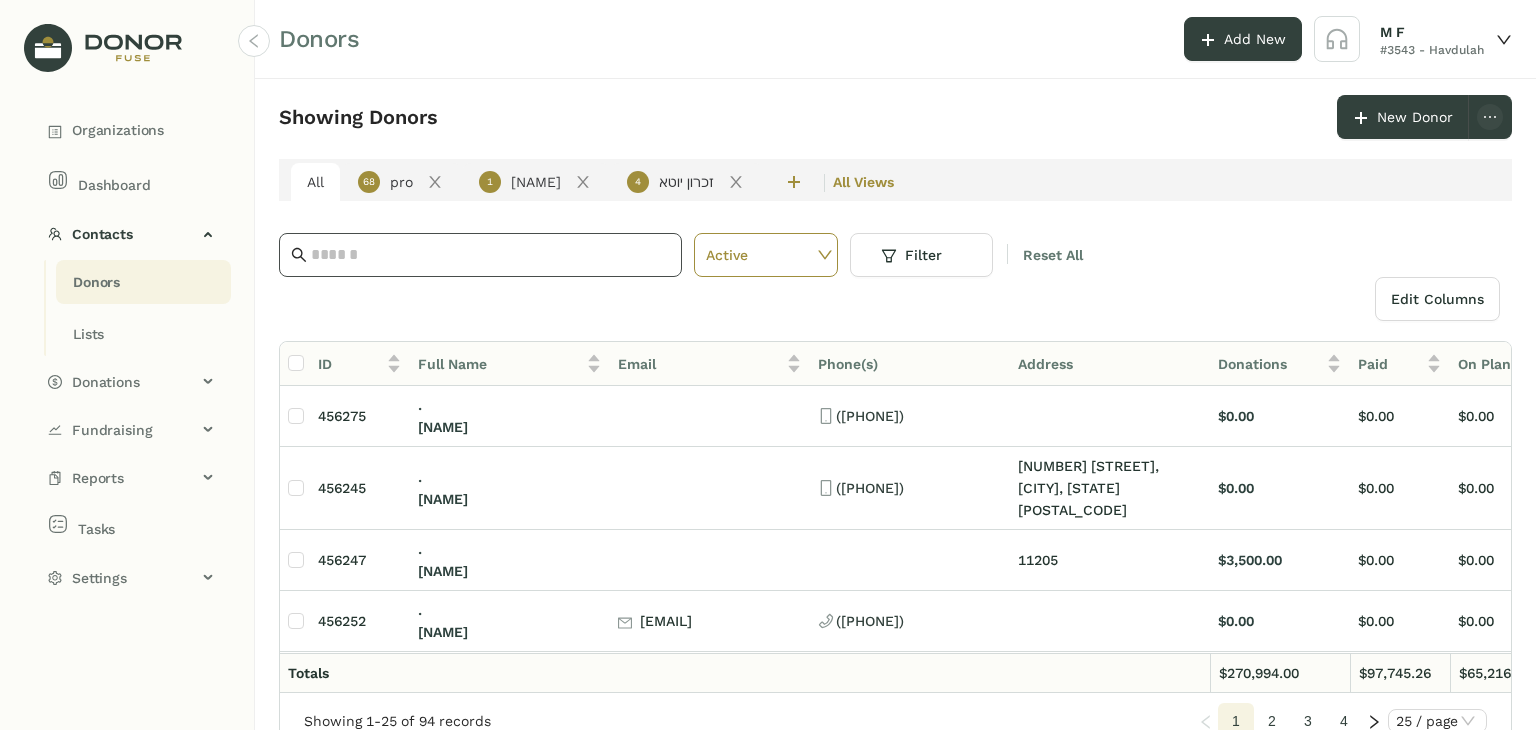 click at bounding box center [480, 255] 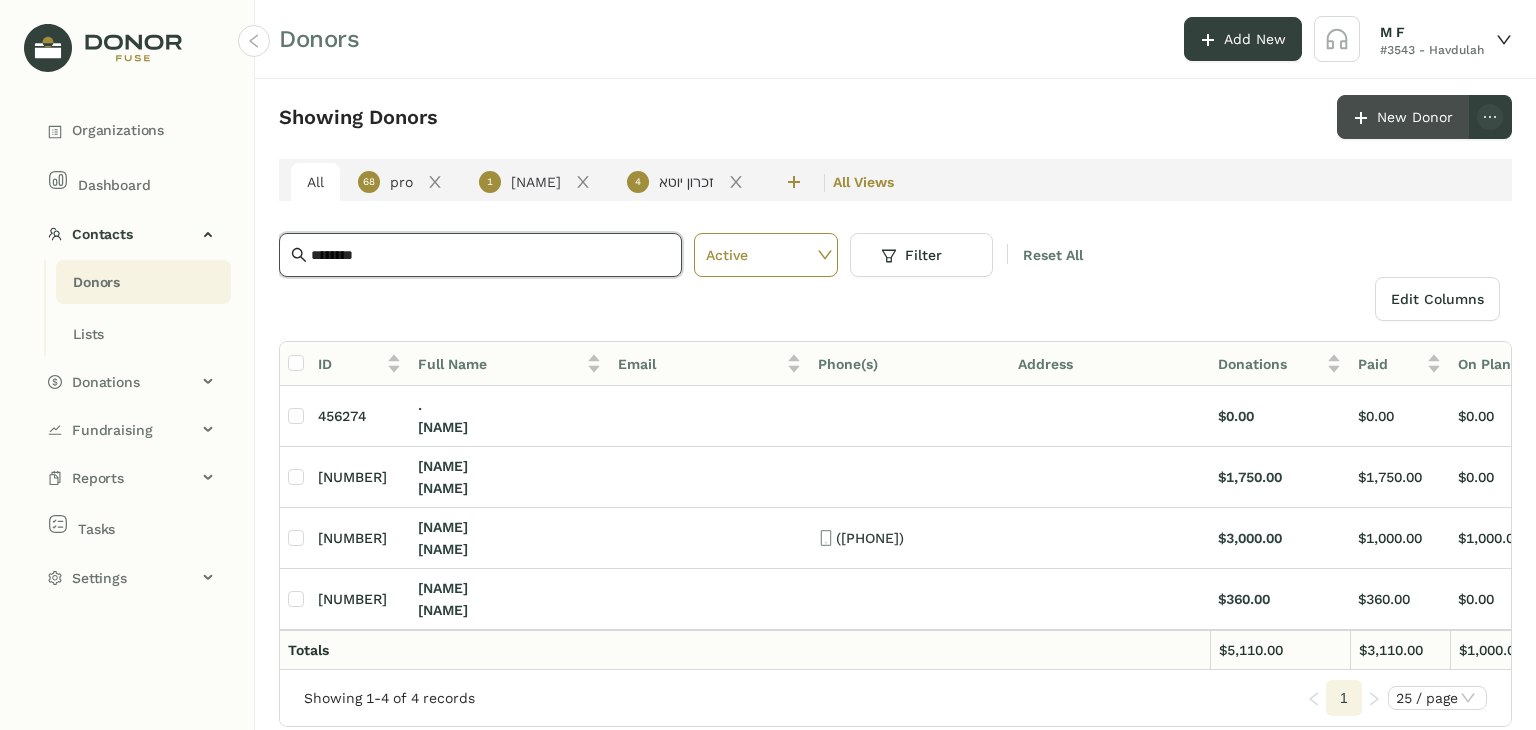 type on "********" 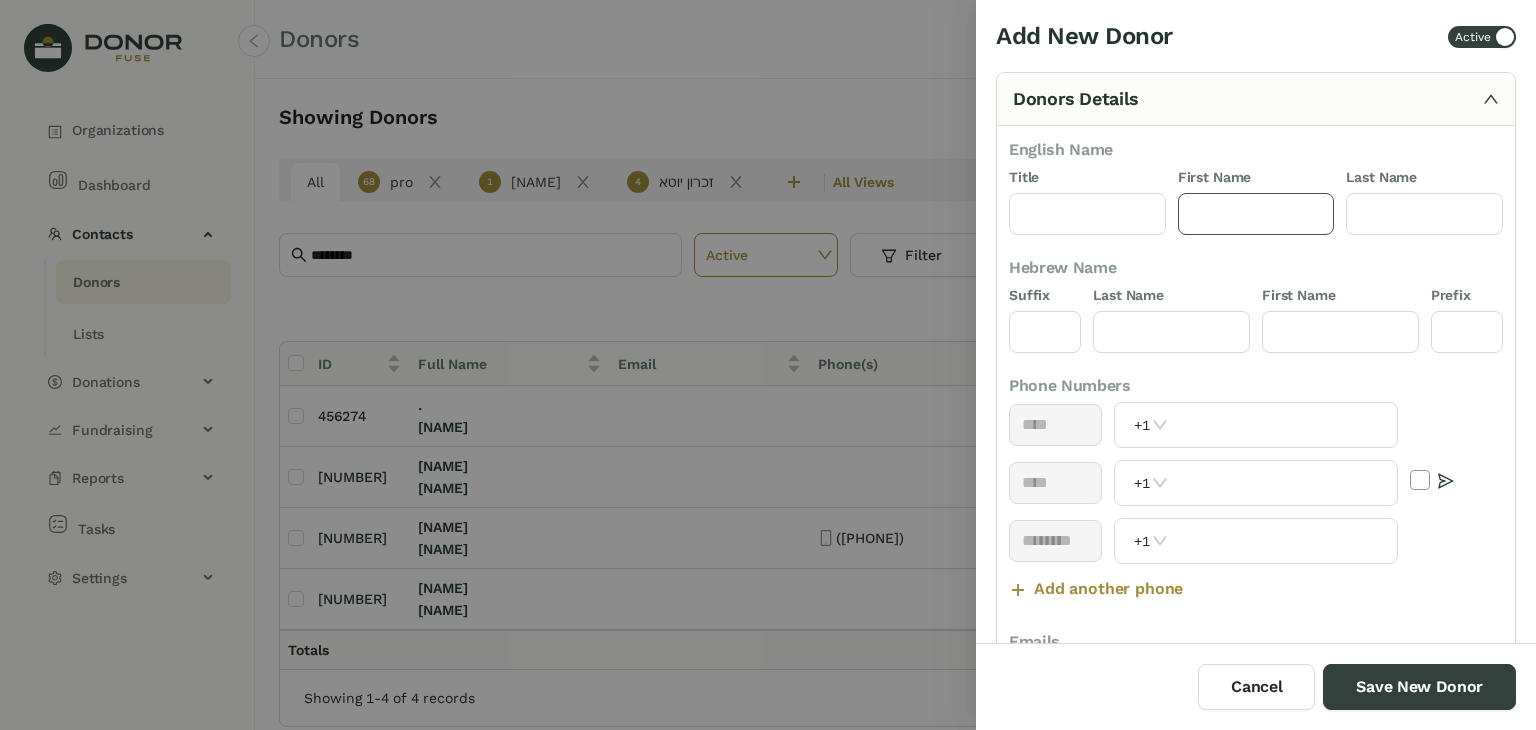 click at bounding box center (1256, 214) 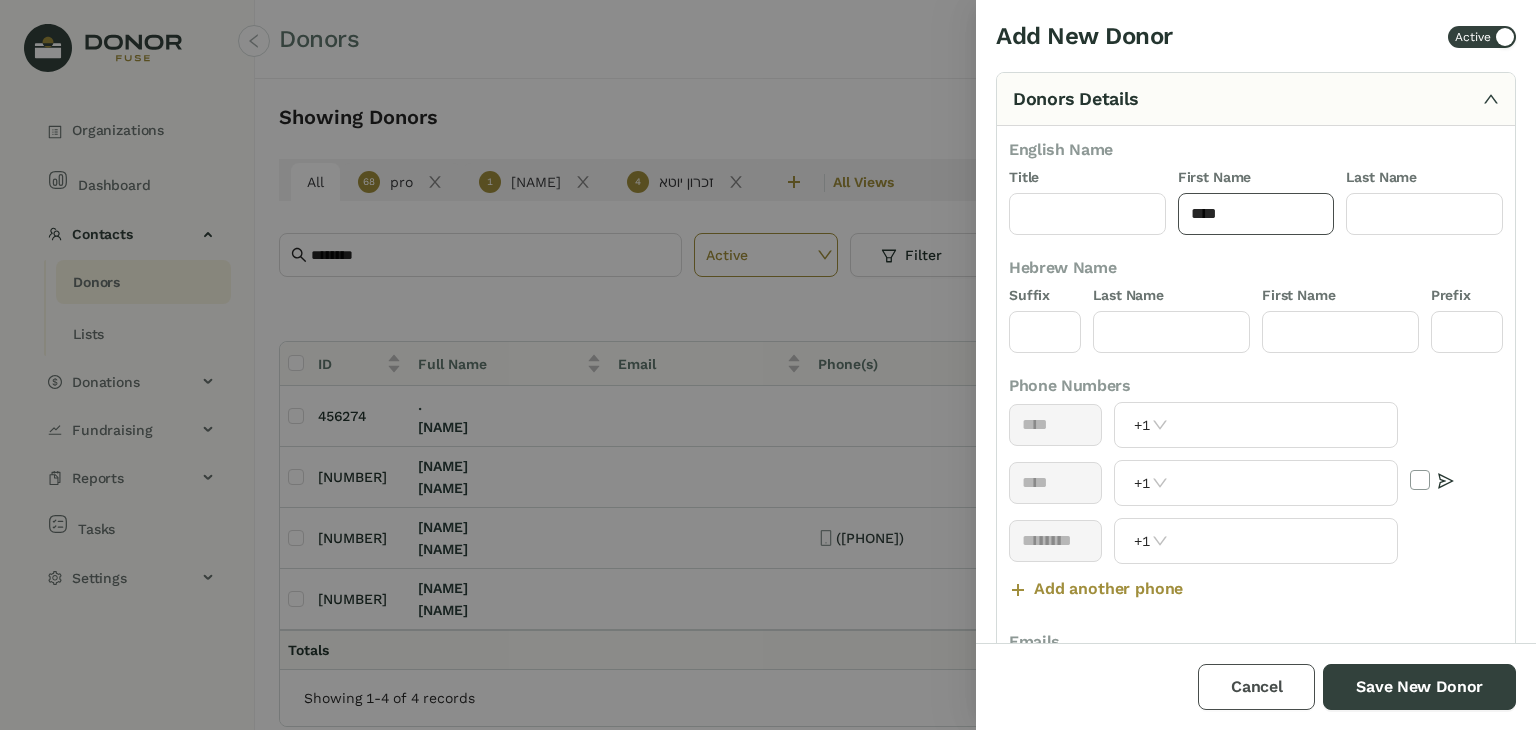 type on "****" 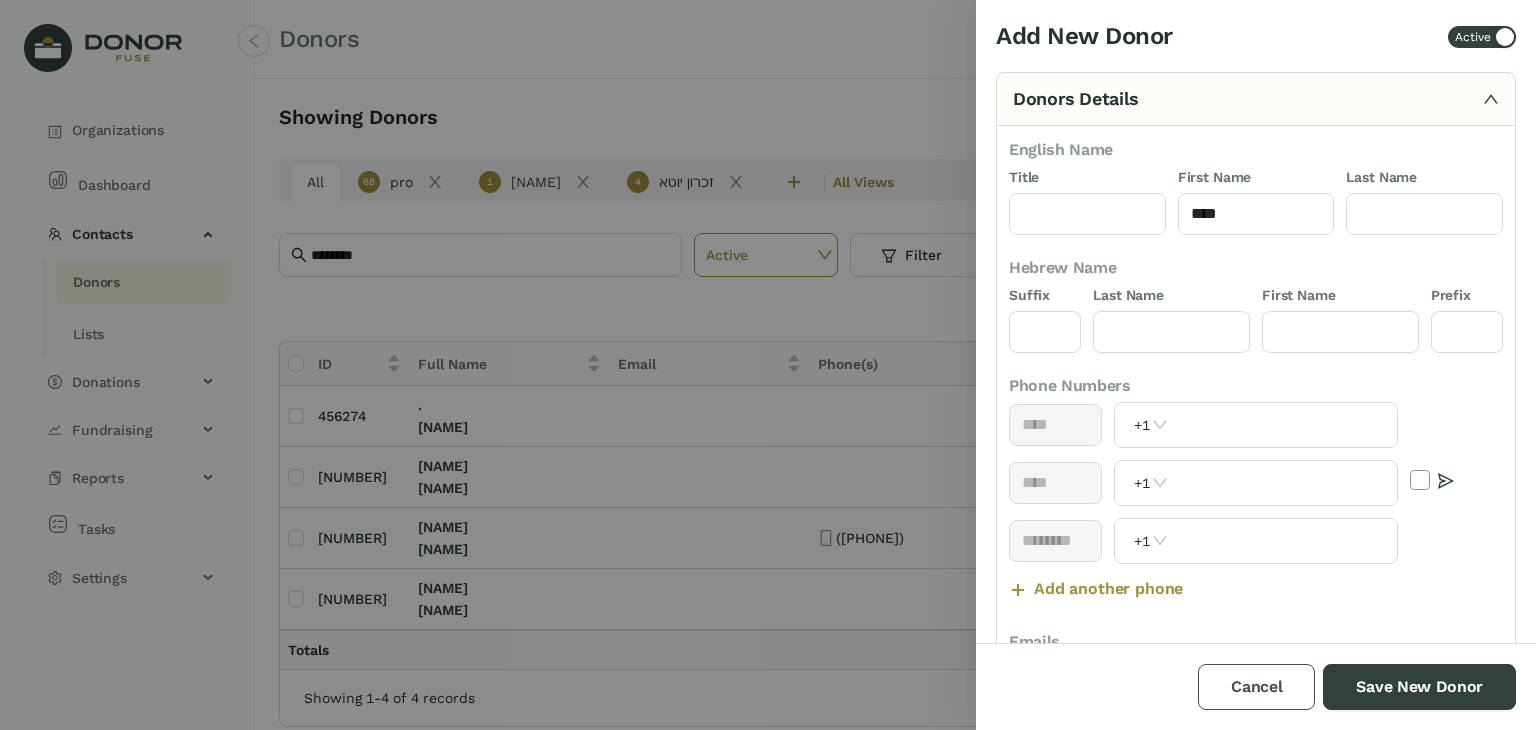 click on "Cancel" at bounding box center [1256, 687] 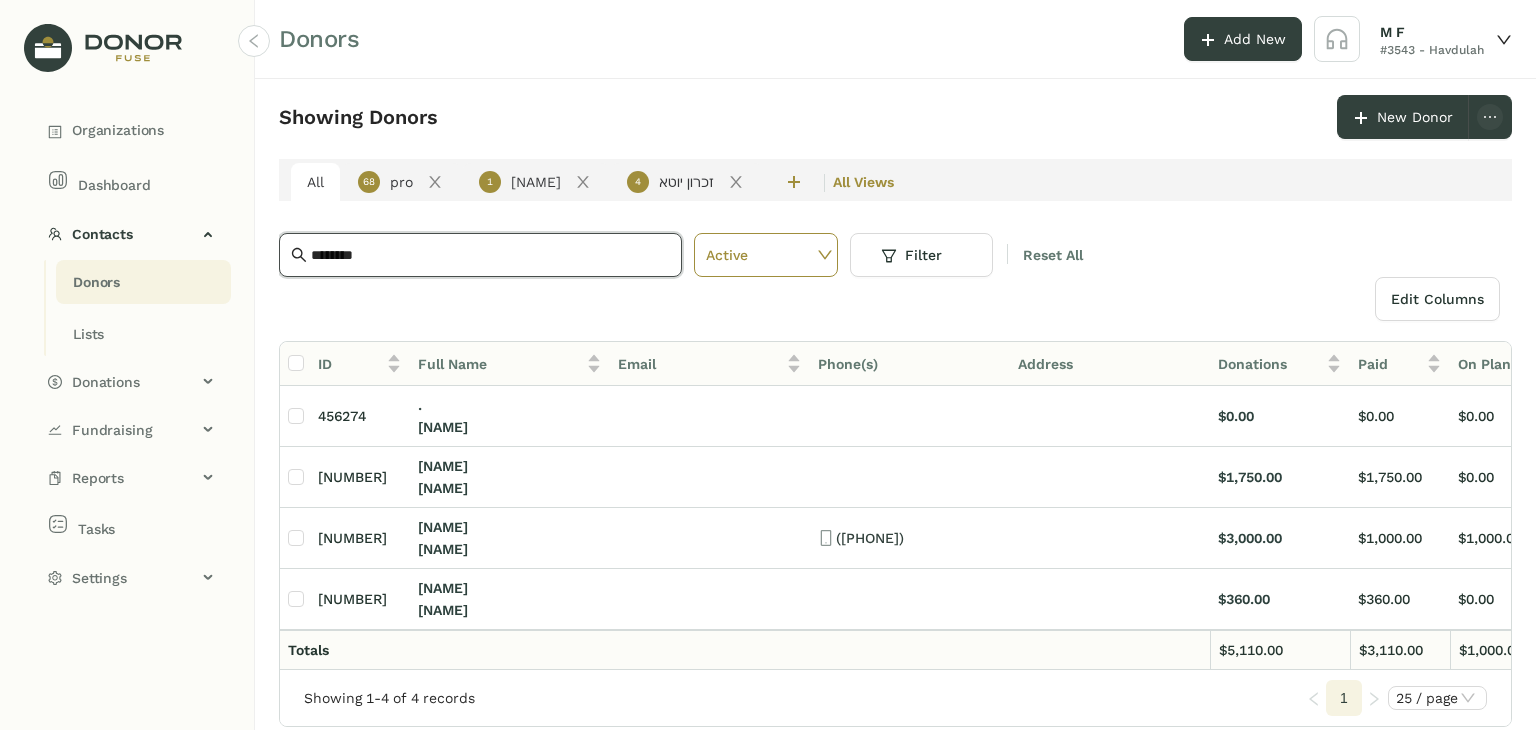 click on "********" at bounding box center [490, 255] 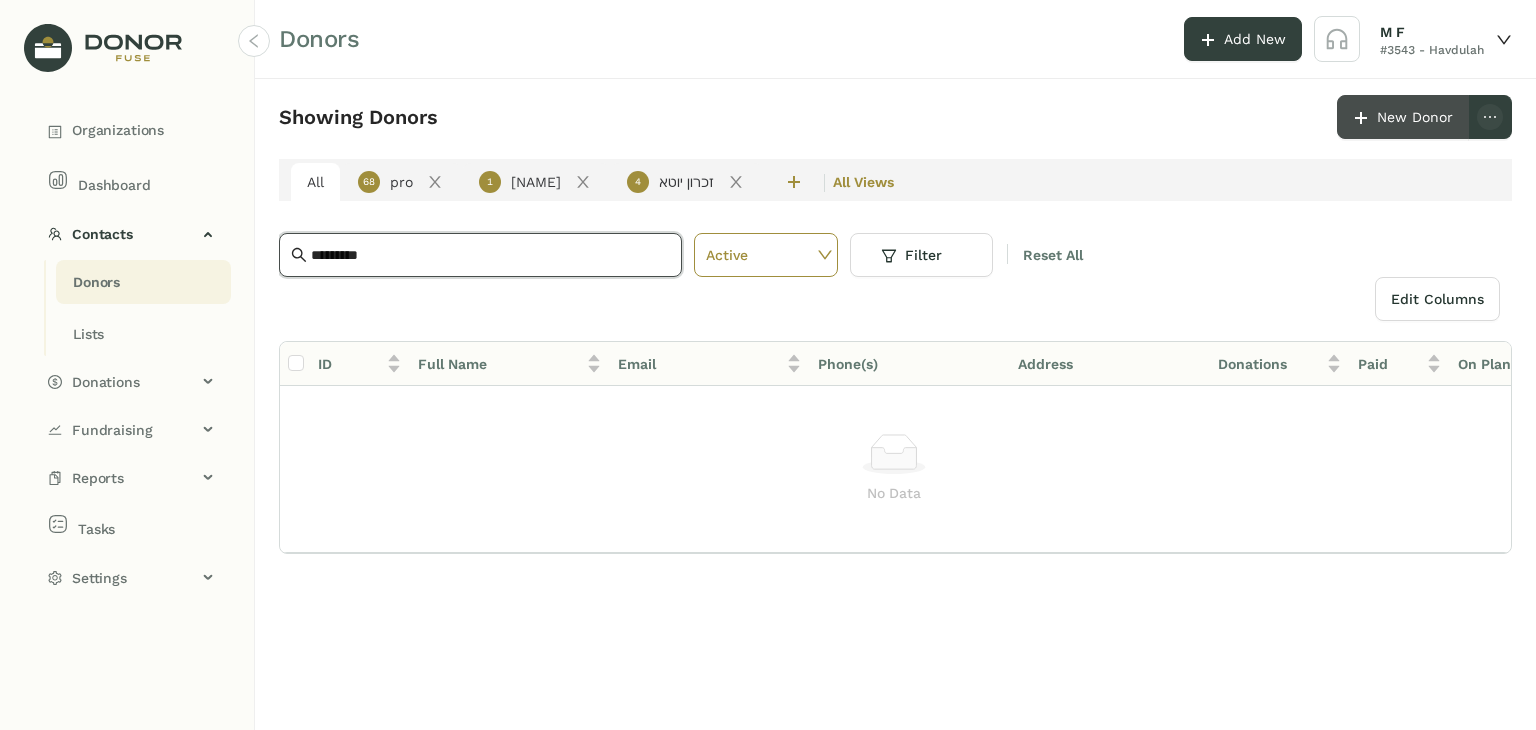type on "*********" 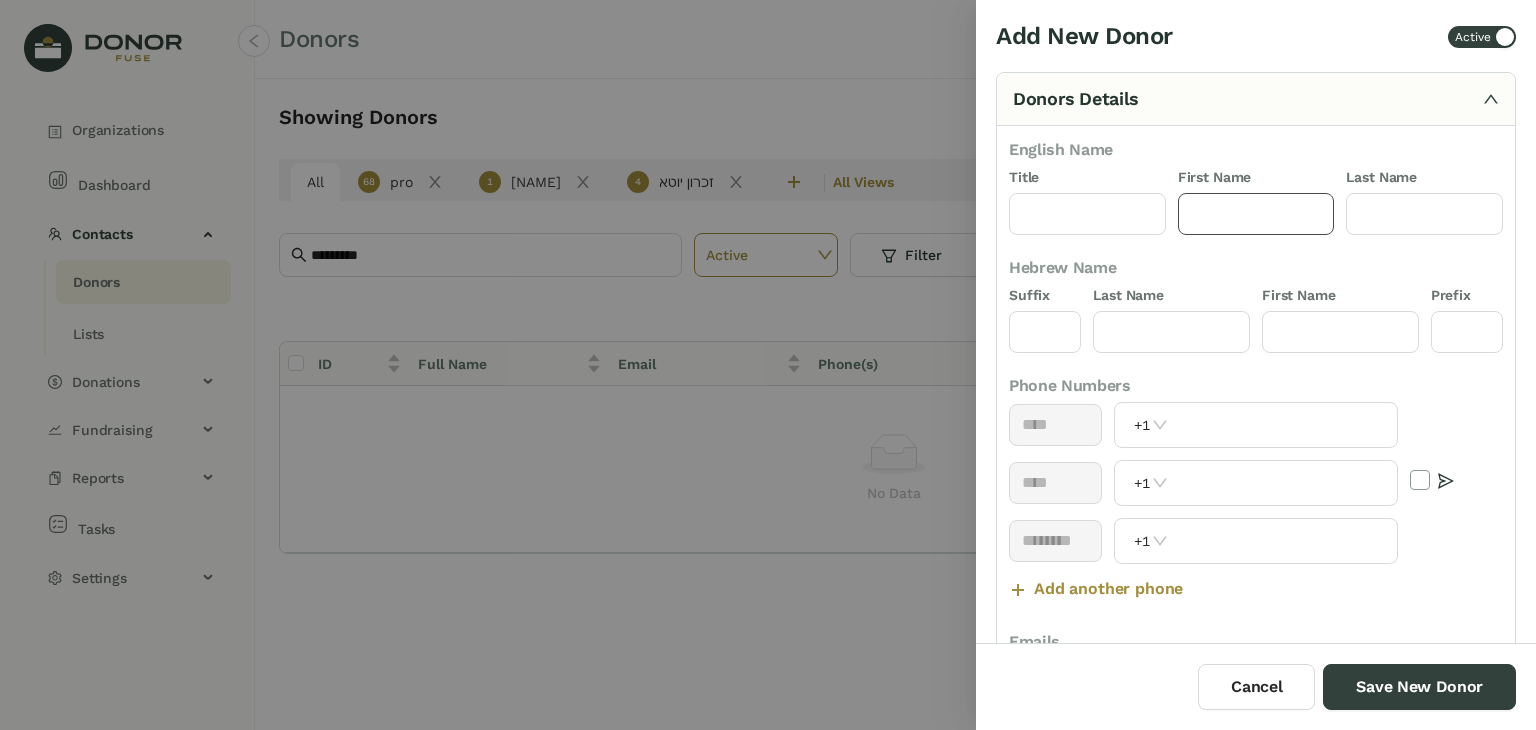 click at bounding box center (1256, 214) 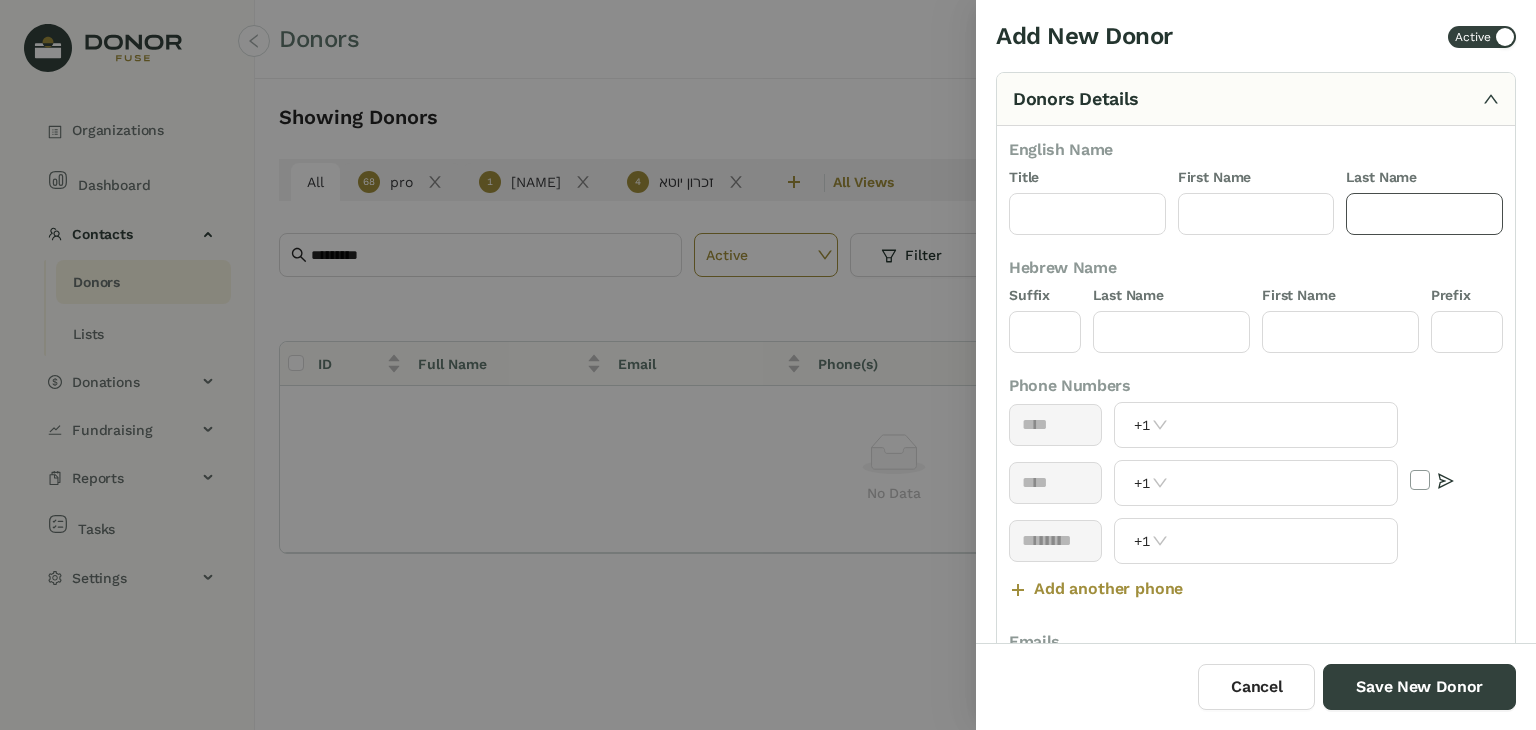 drag, startPoint x: 1380, startPoint y: 208, endPoint x: 1354, endPoint y: 208, distance: 26 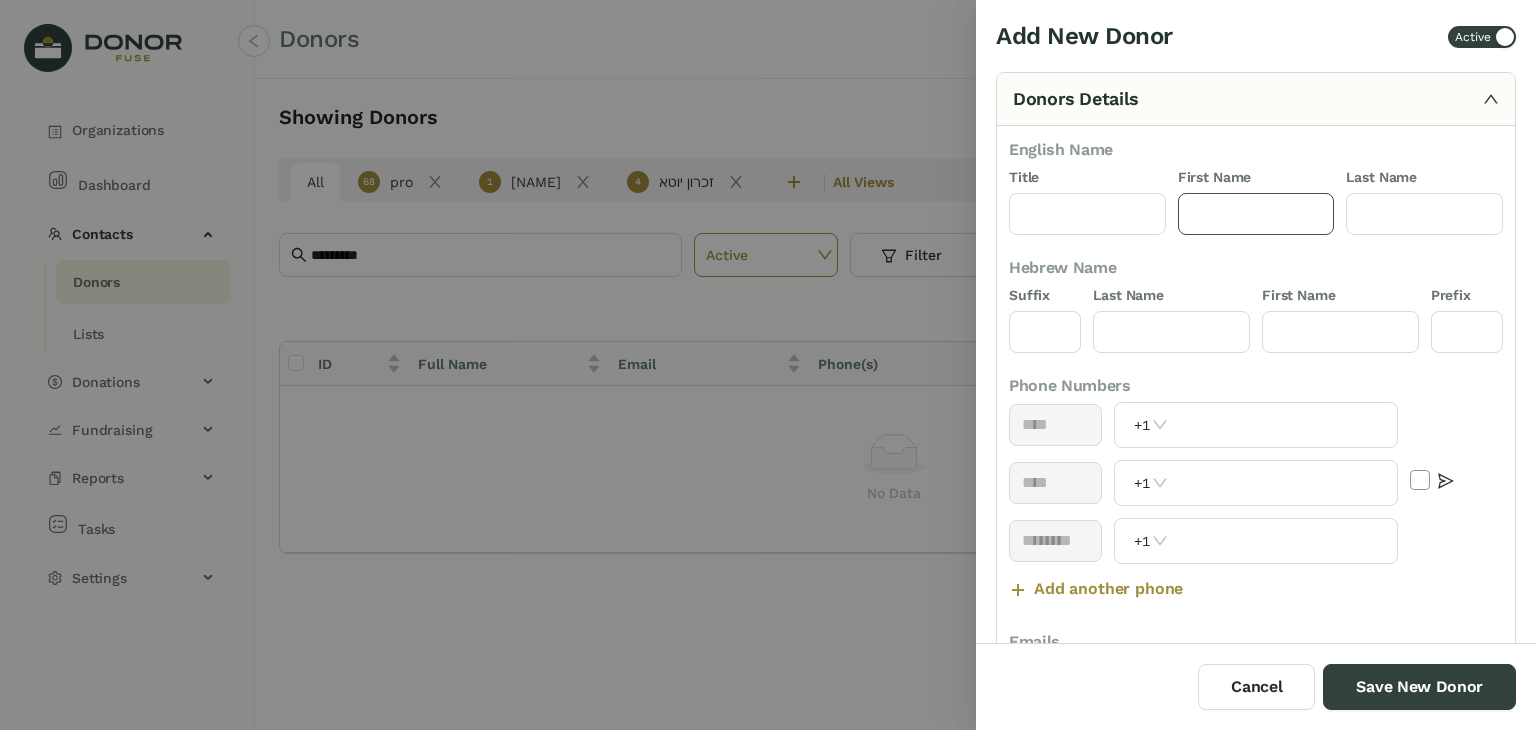 drag, startPoint x: 1224, startPoint y: 207, endPoint x: 1290, endPoint y: 207, distance: 66 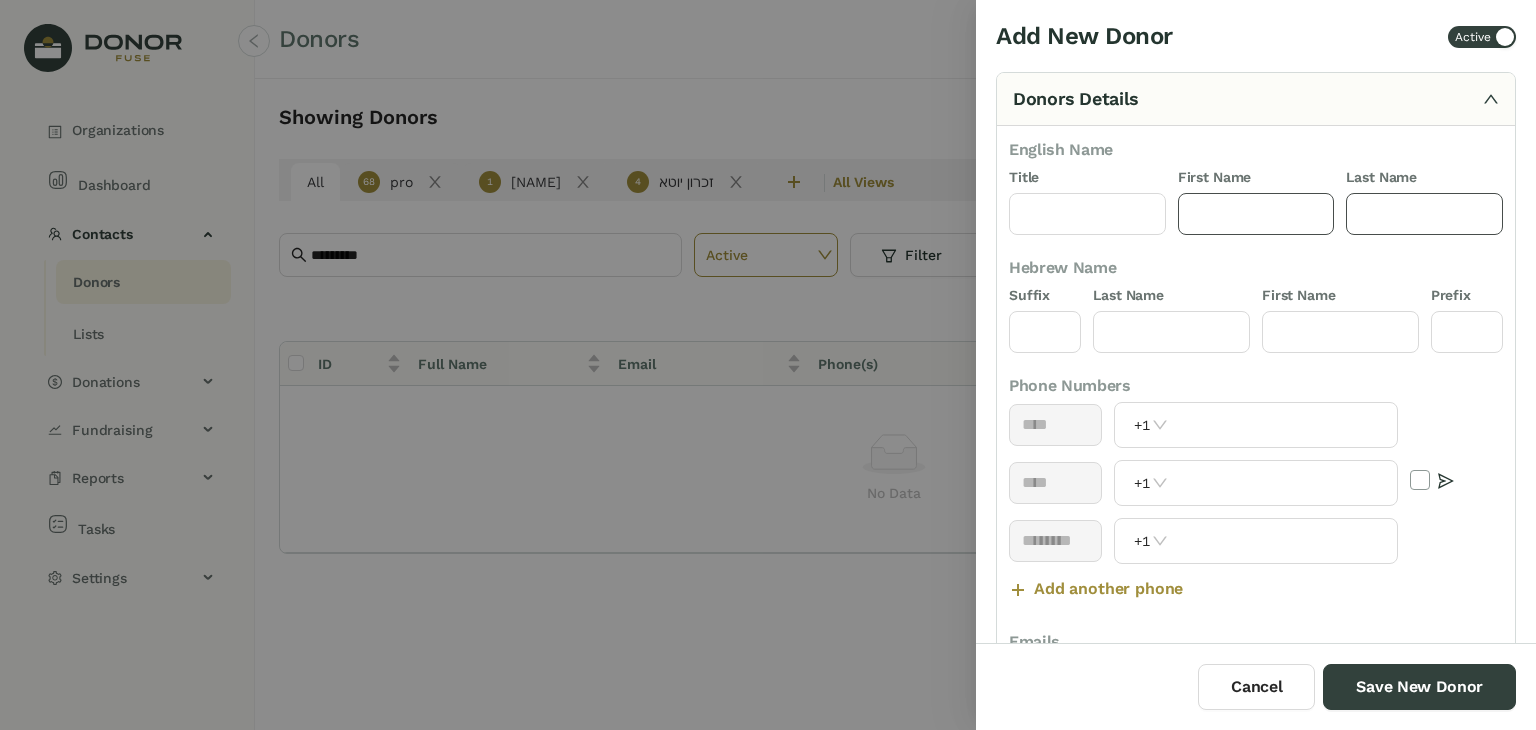 drag, startPoint x: 1416, startPoint y: 204, endPoint x: 1314, endPoint y: 209, distance: 102.122475 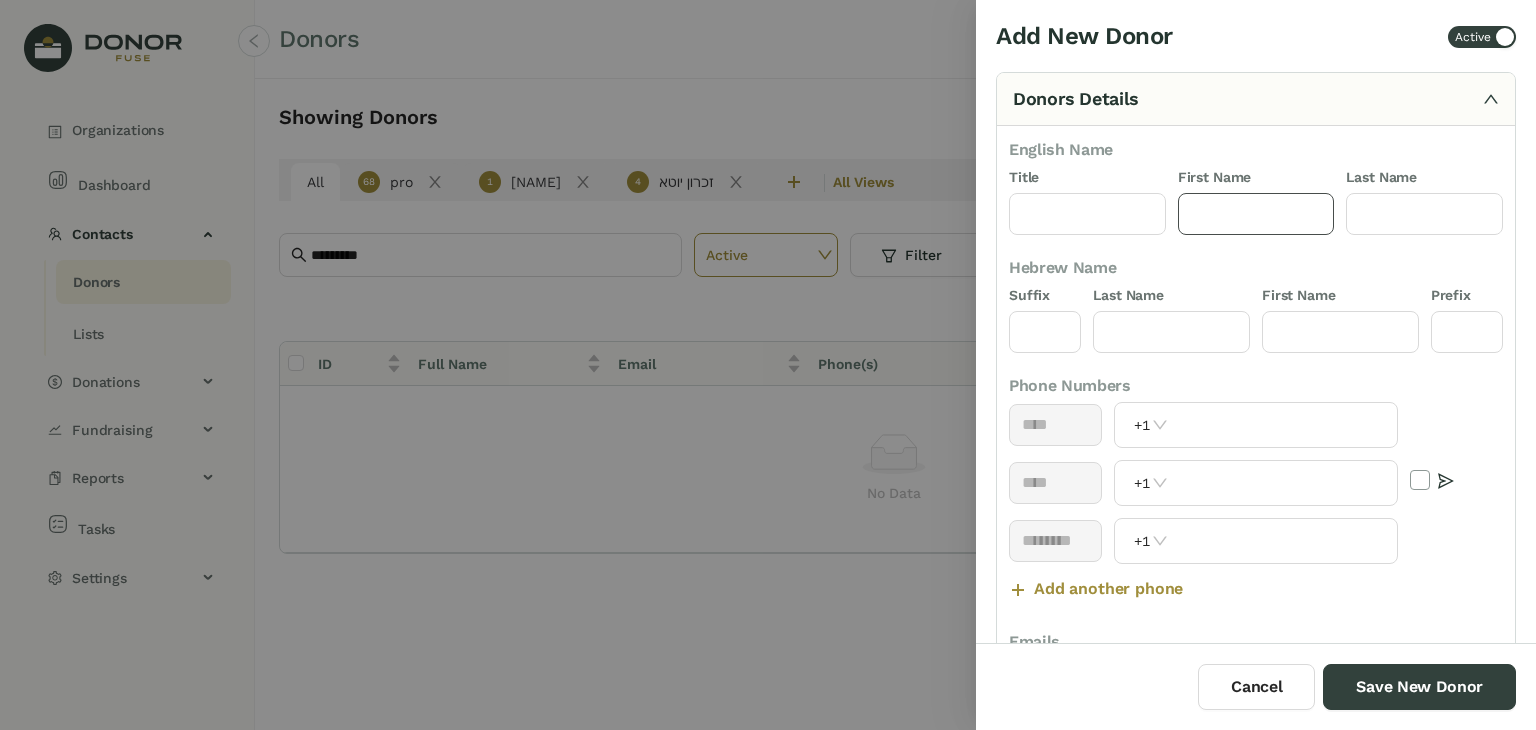 click at bounding box center (1256, 214) 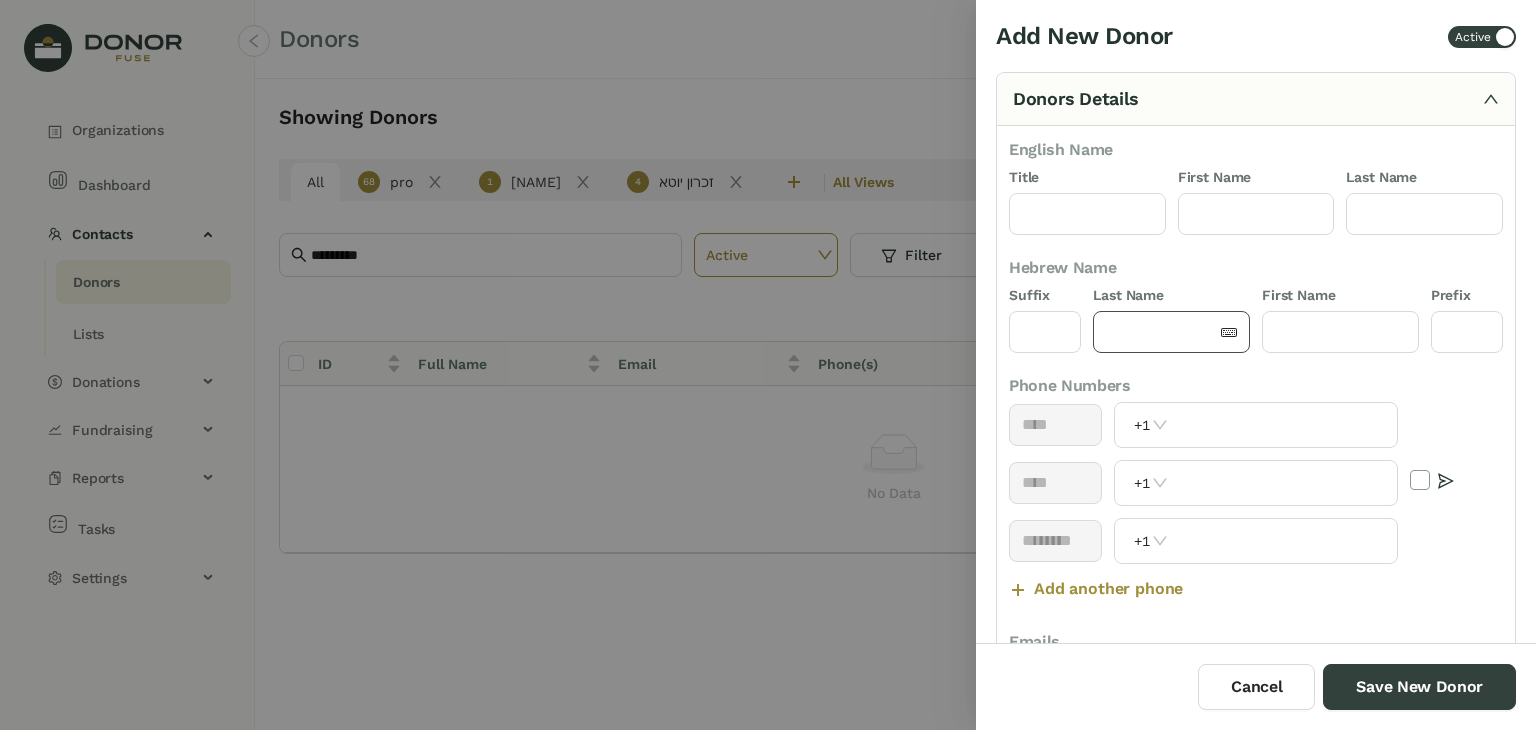 click at bounding box center [1171, 332] 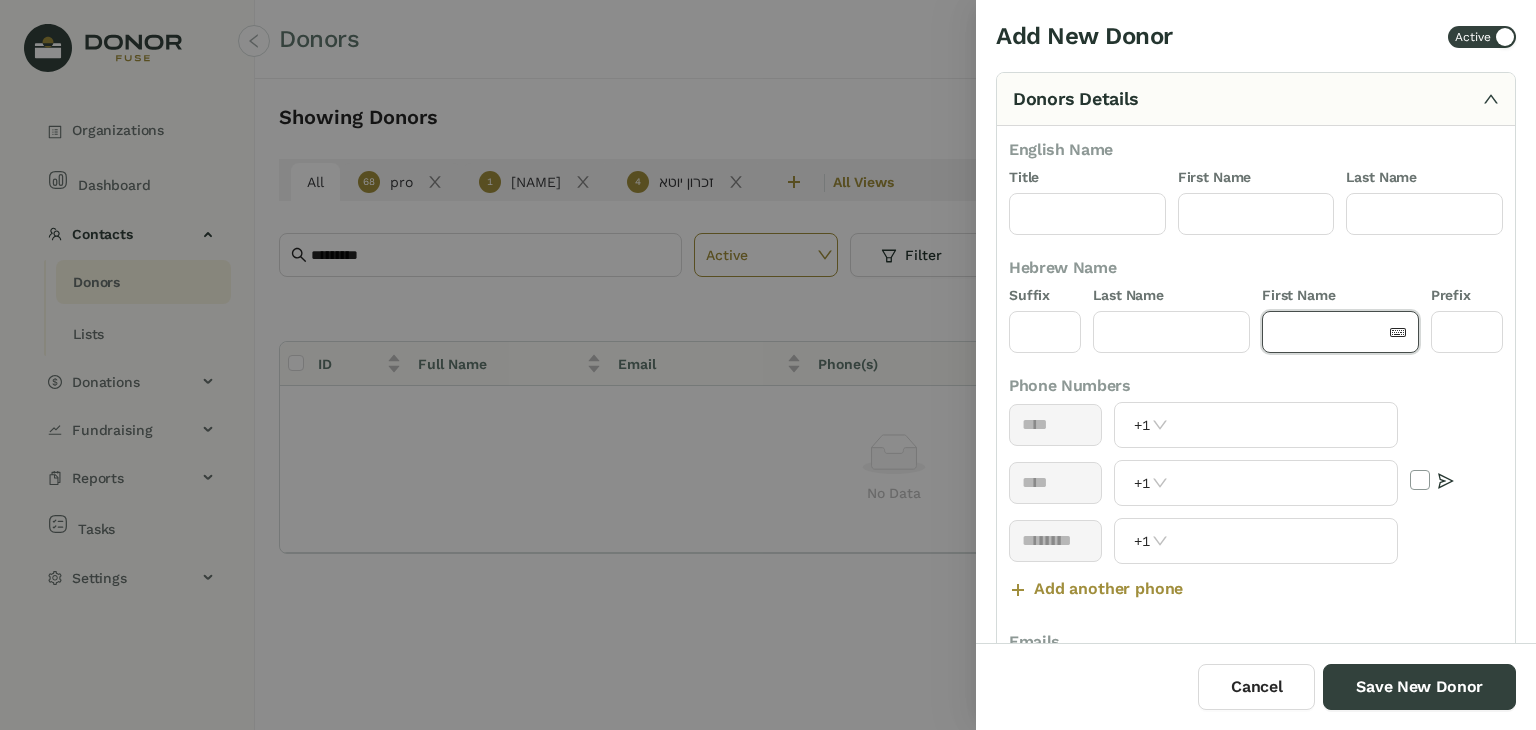 click at bounding box center (1330, 332) 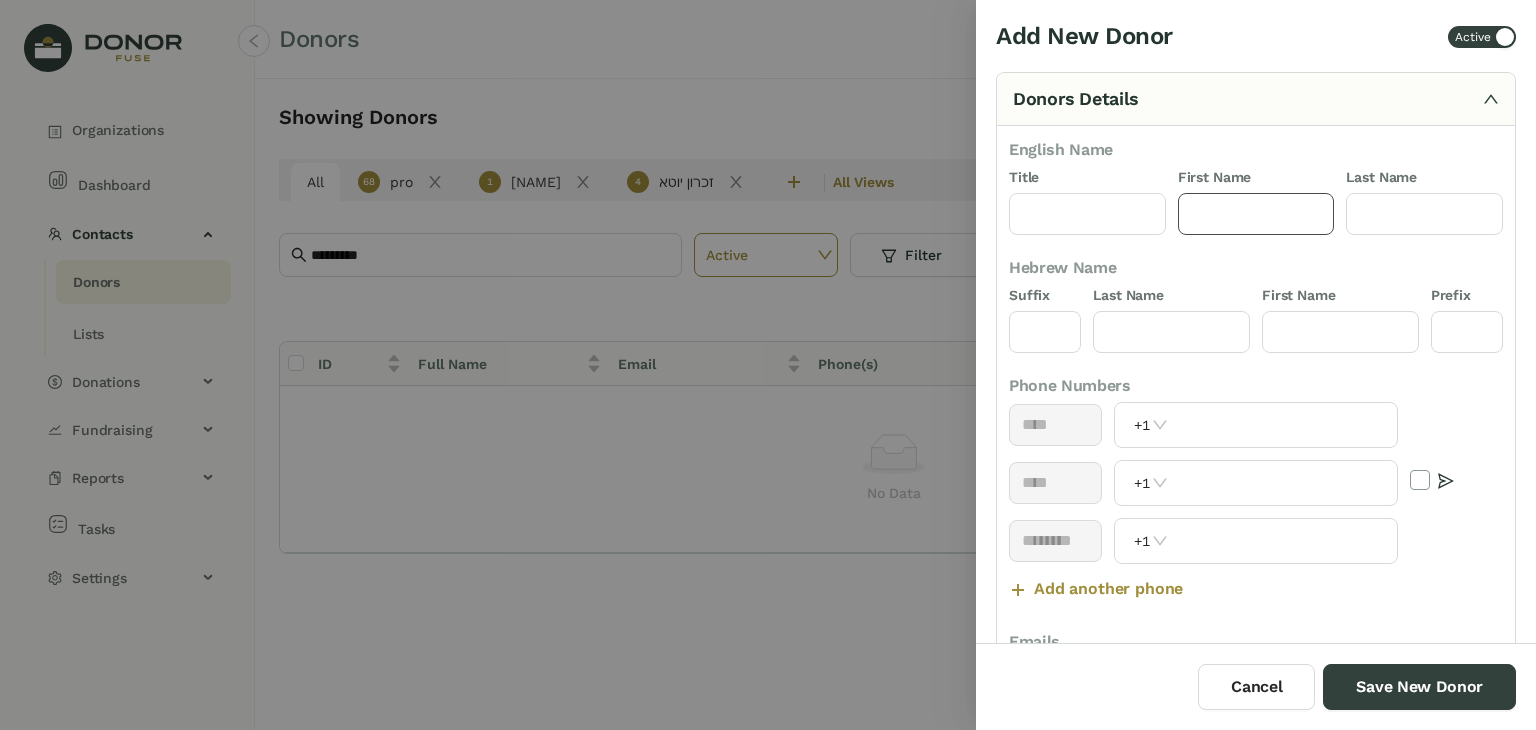 click at bounding box center [1256, 214] 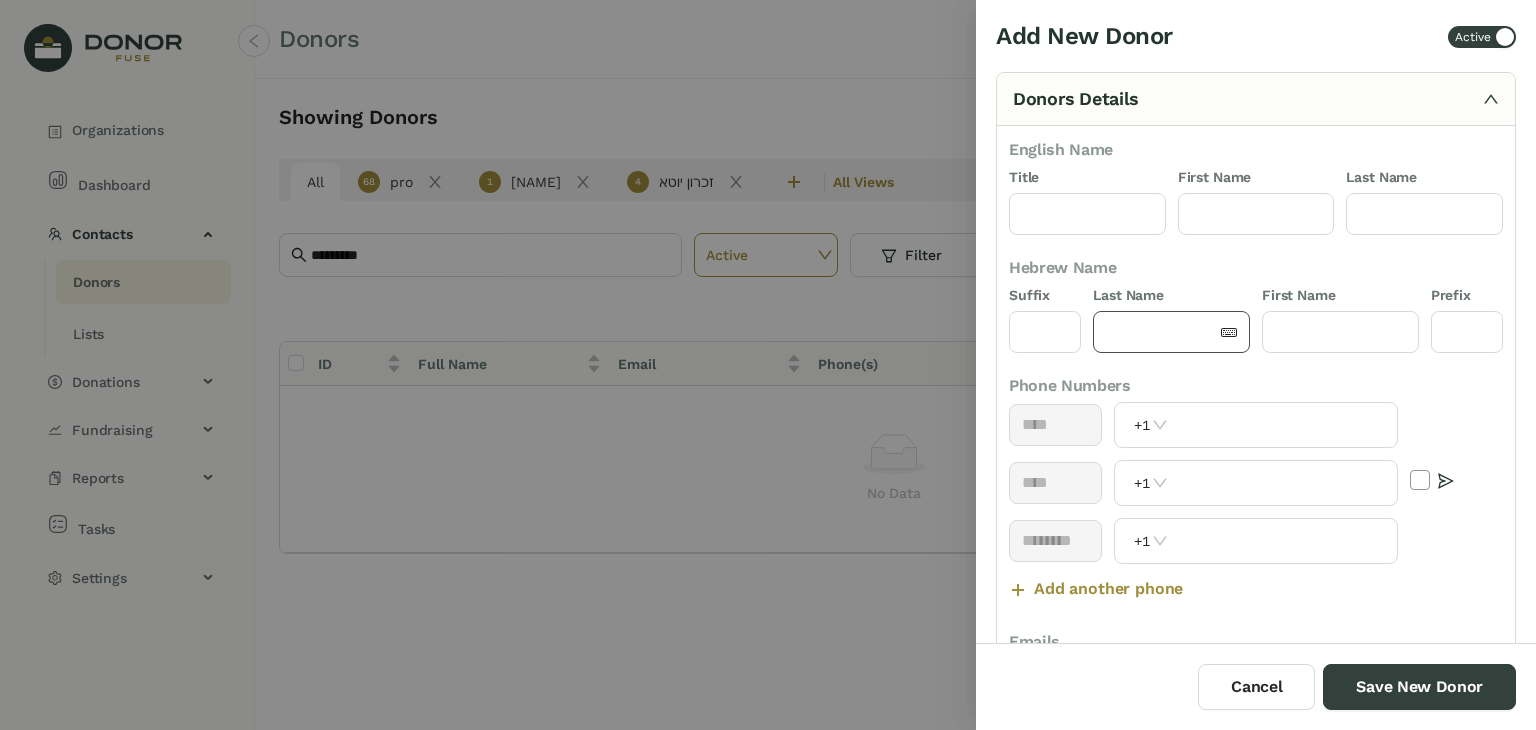 click at bounding box center [1161, 332] 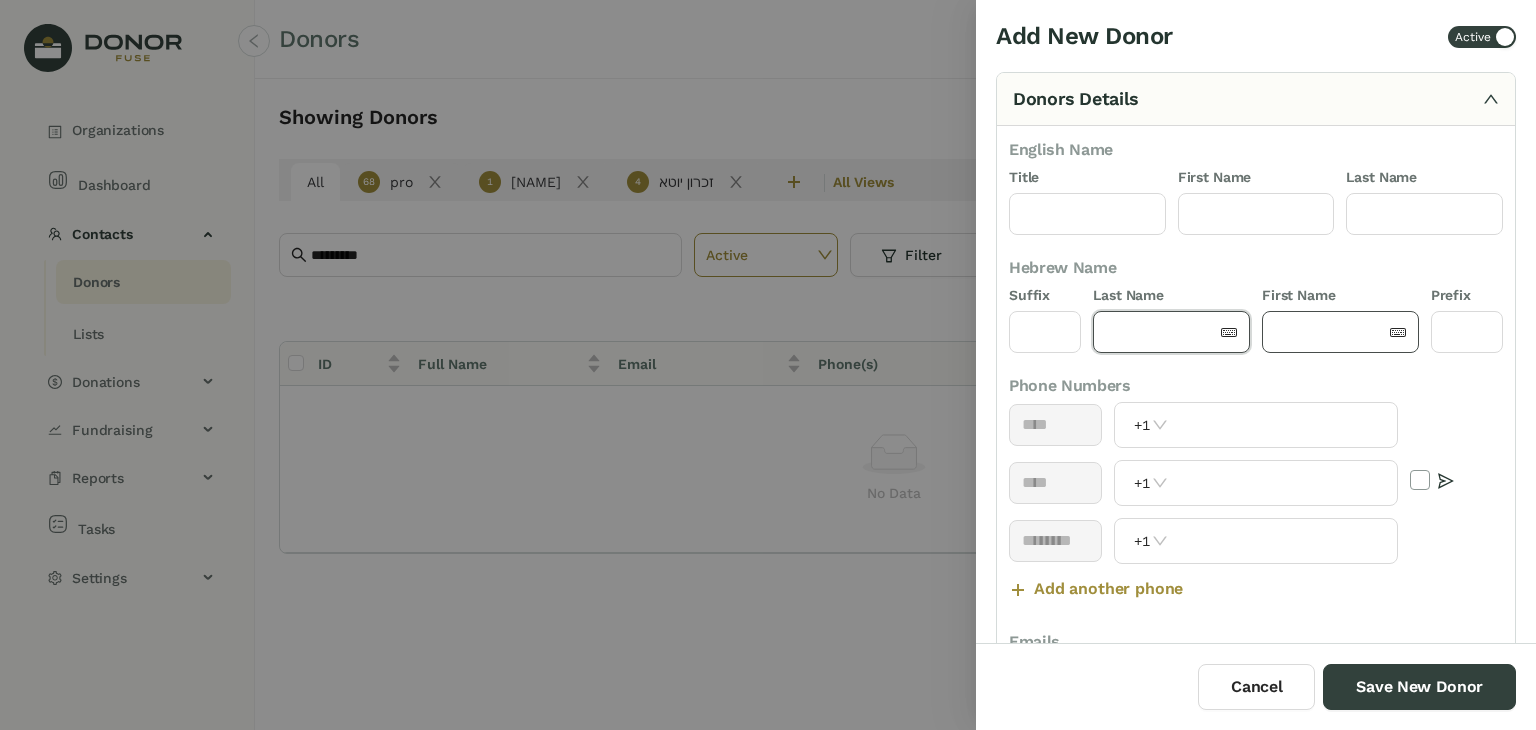 click at bounding box center [1330, 332] 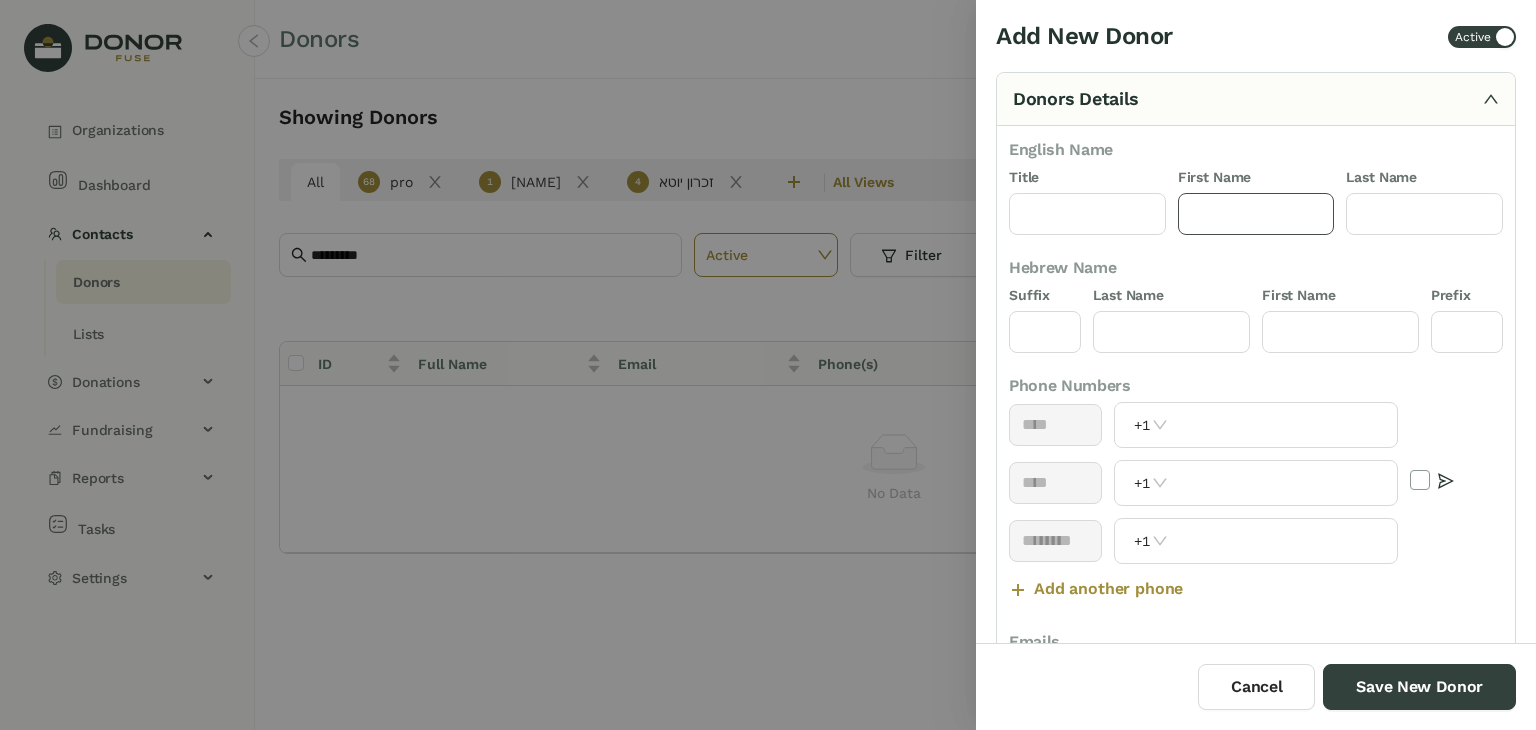 click at bounding box center [1256, 214] 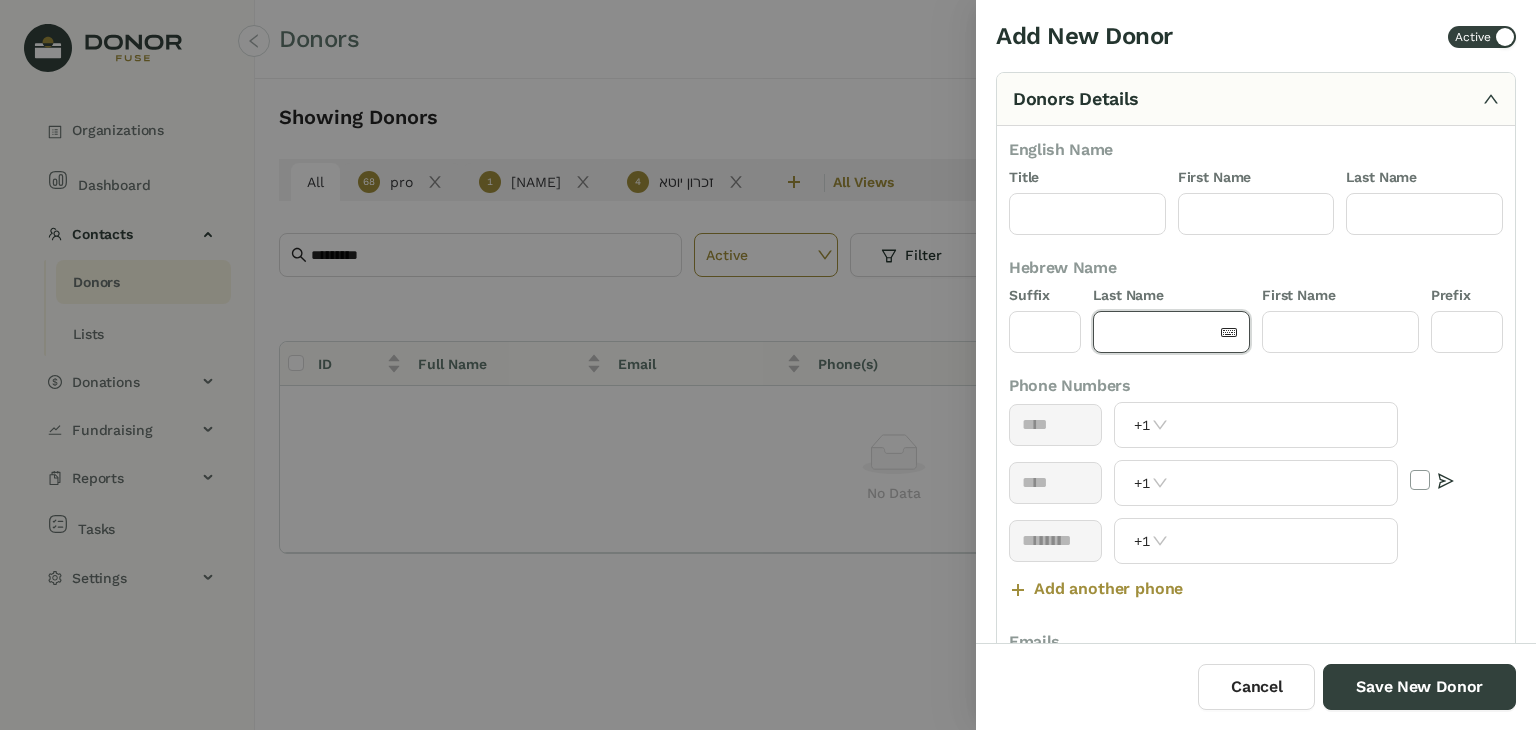 click at bounding box center [1161, 332] 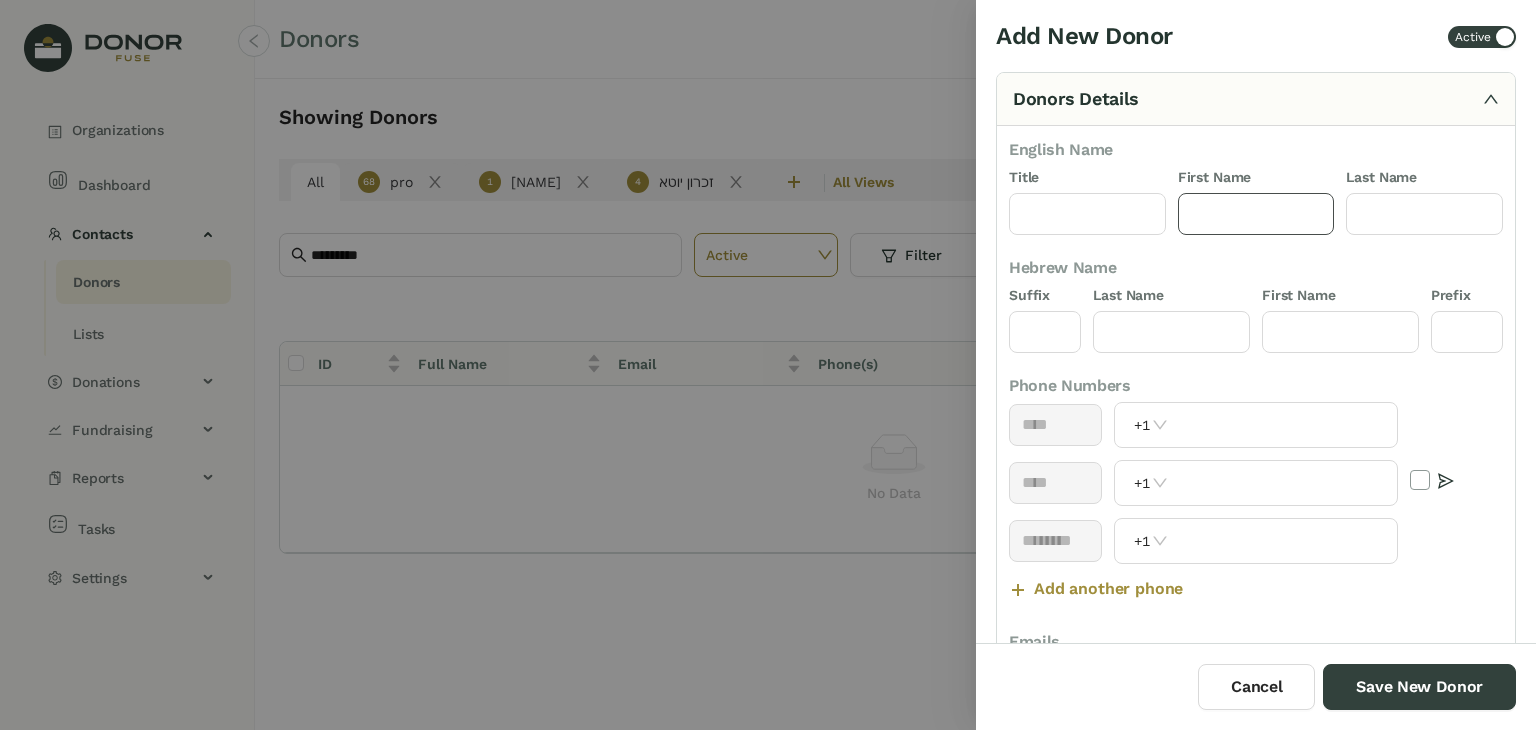 click at bounding box center [1256, 214] 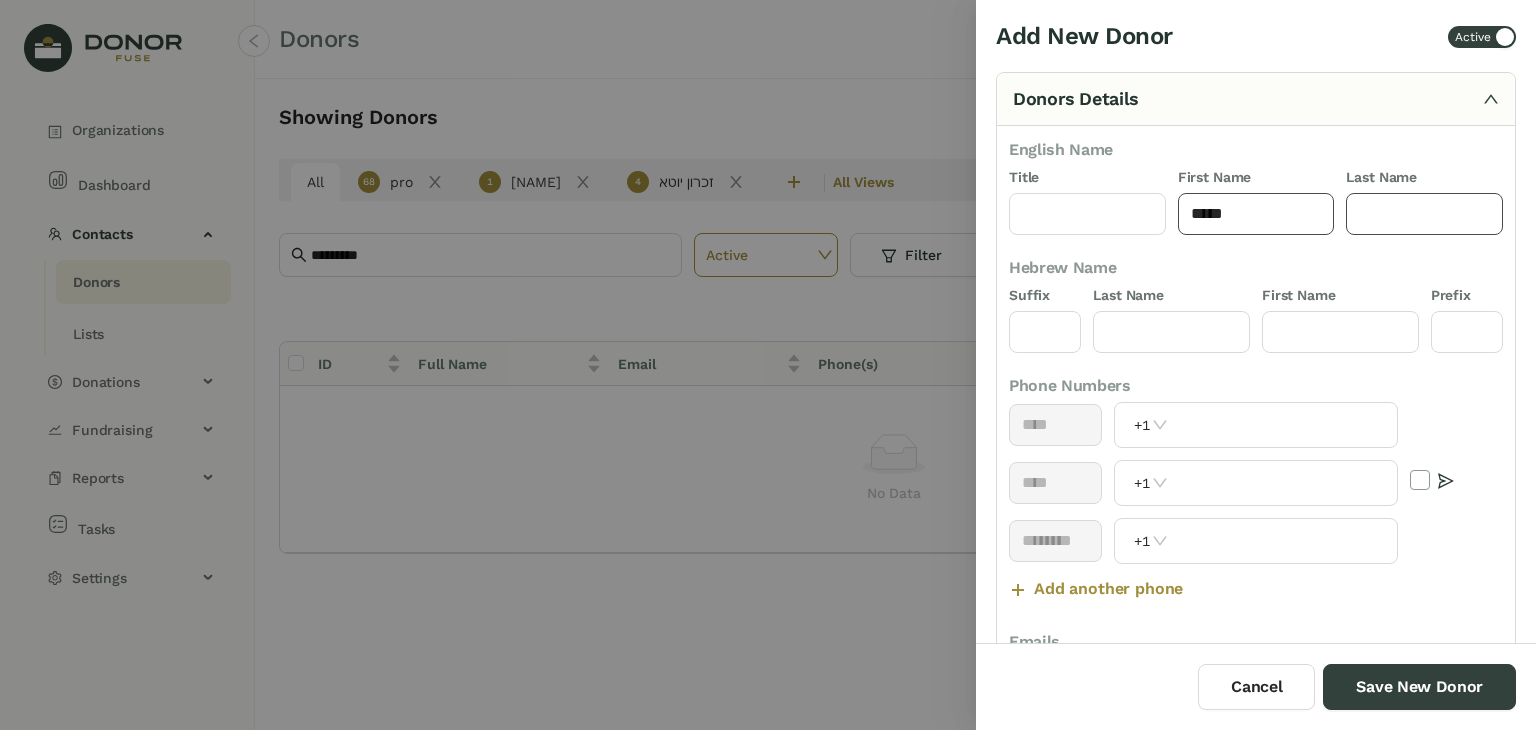 type on "*****" 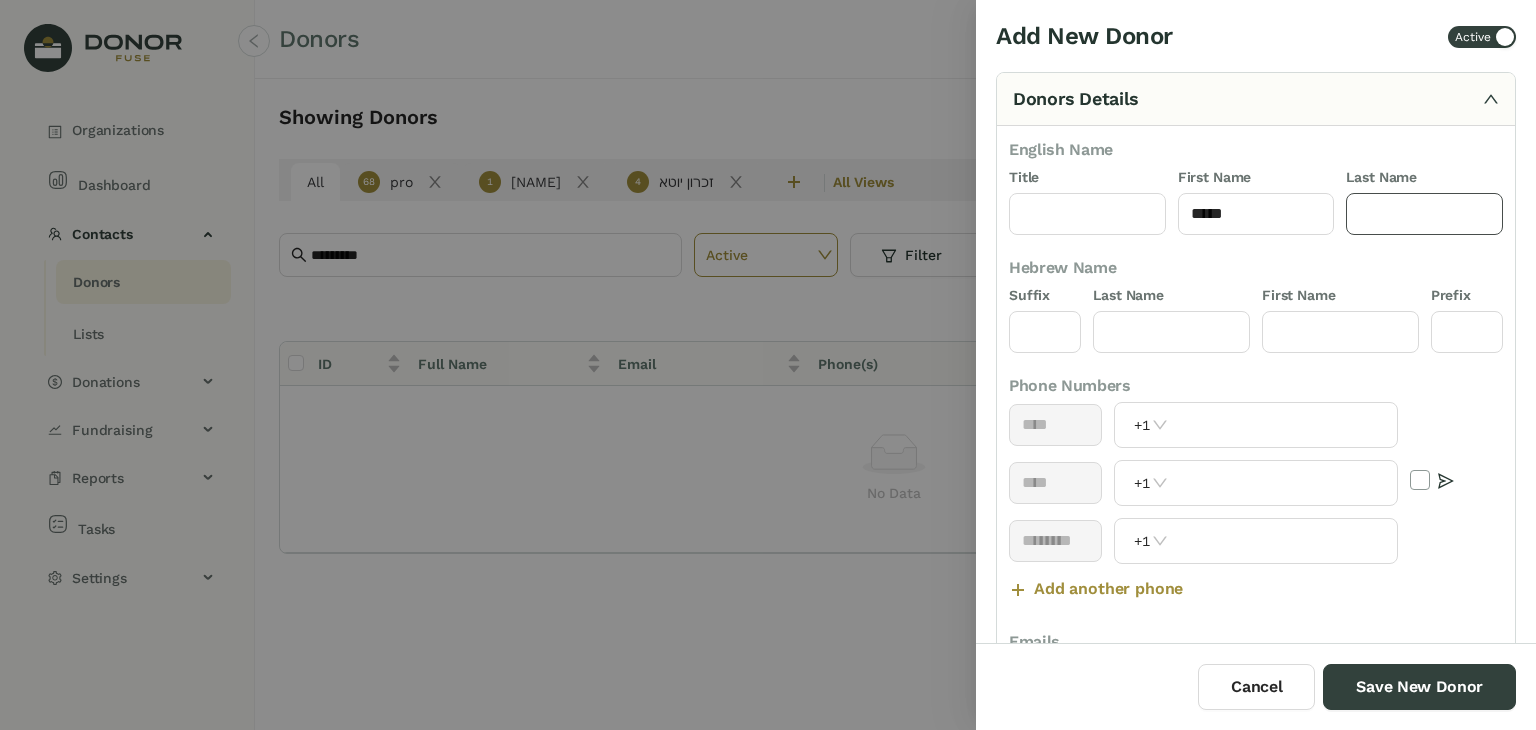 click at bounding box center [1424, 214] 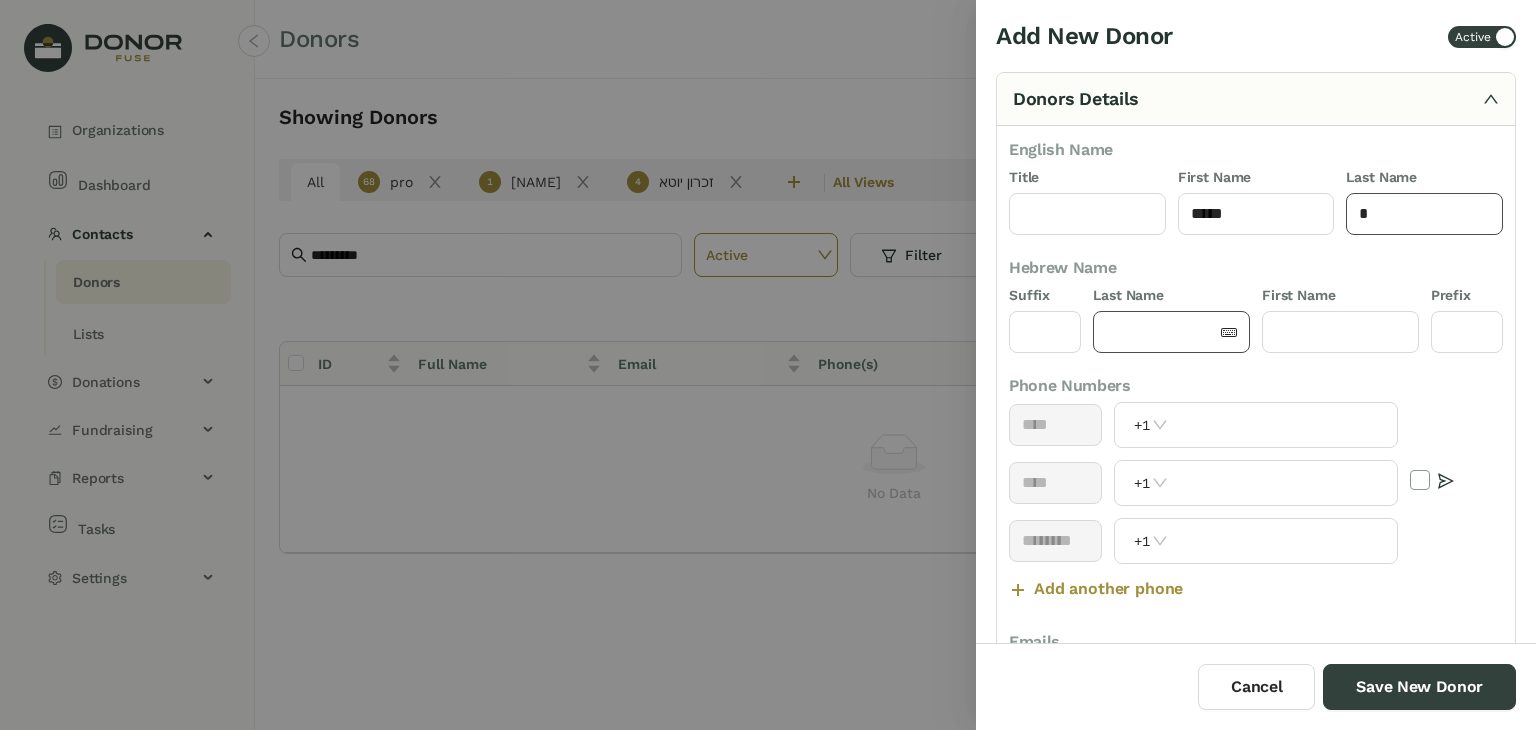 type on "*" 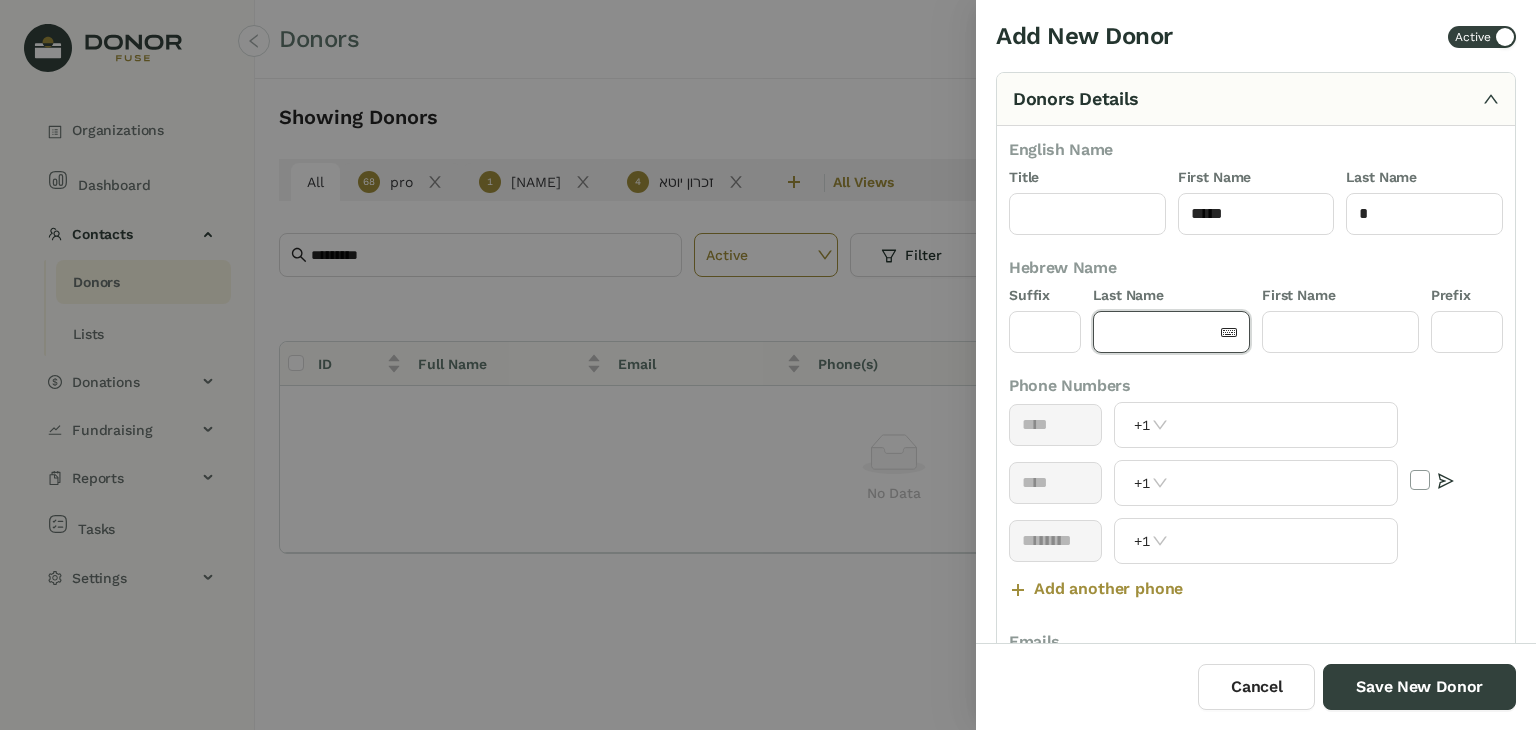 click at bounding box center [1161, 332] 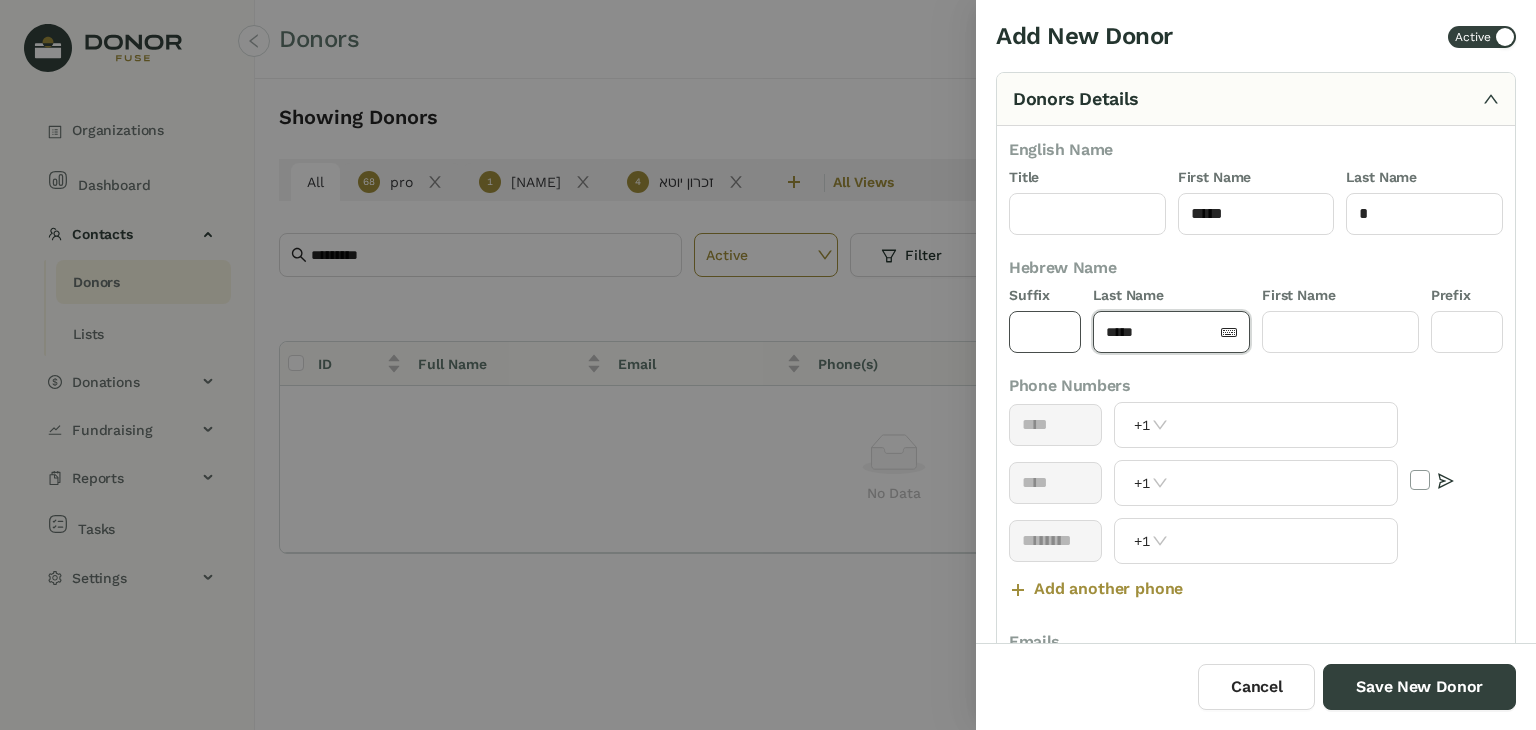 drag, startPoint x: 1051, startPoint y: 340, endPoint x: 1012, endPoint y: 347, distance: 39.623226 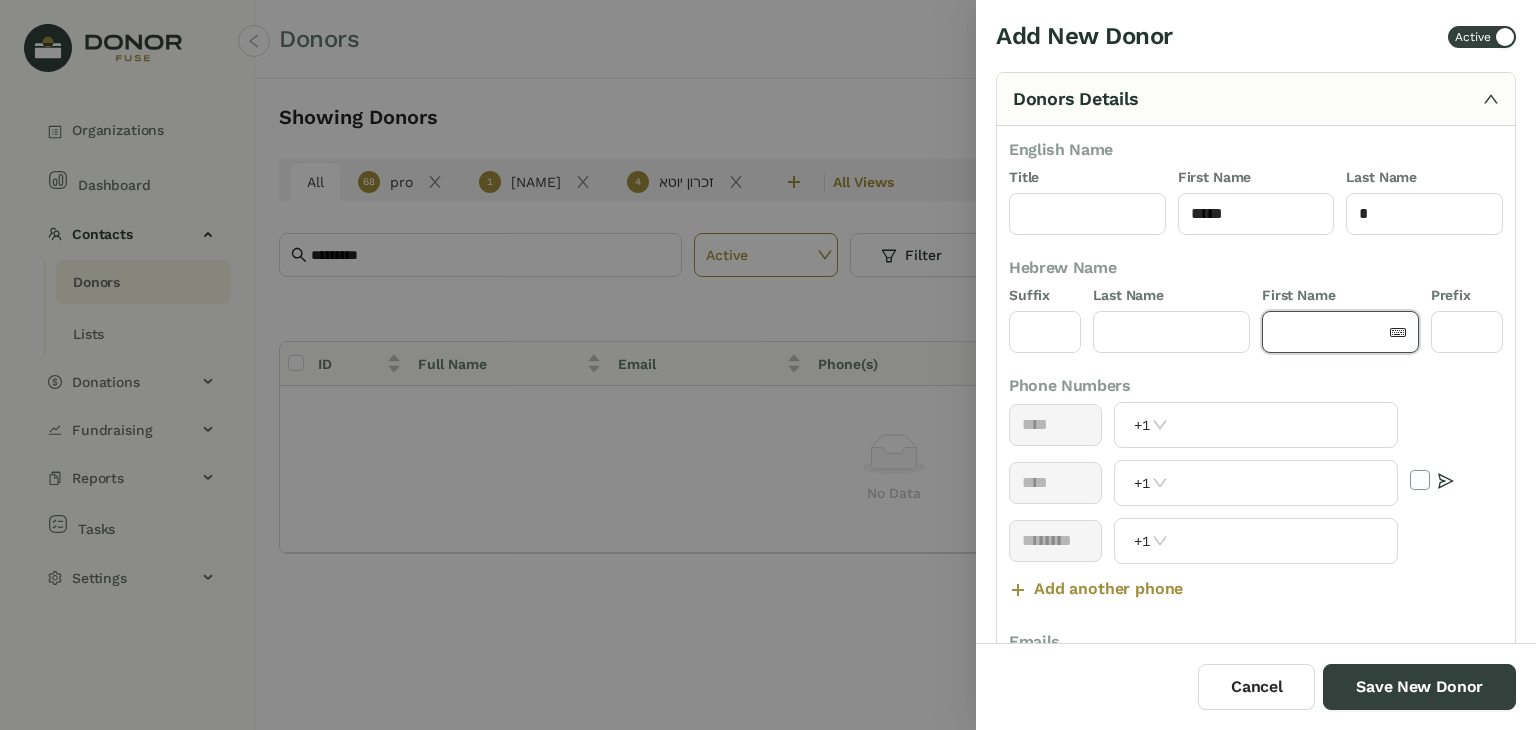 click at bounding box center [1330, 332] 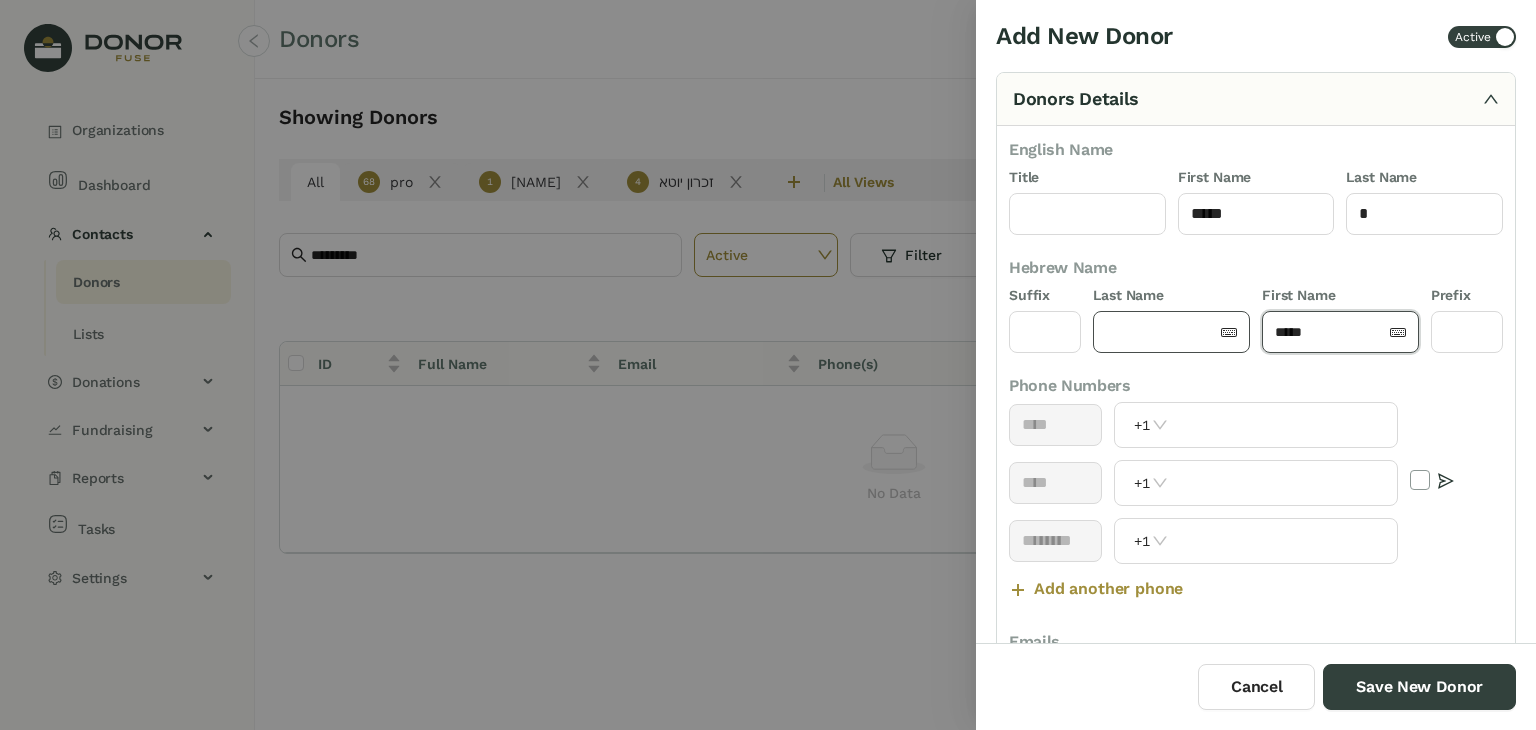 type on "****" 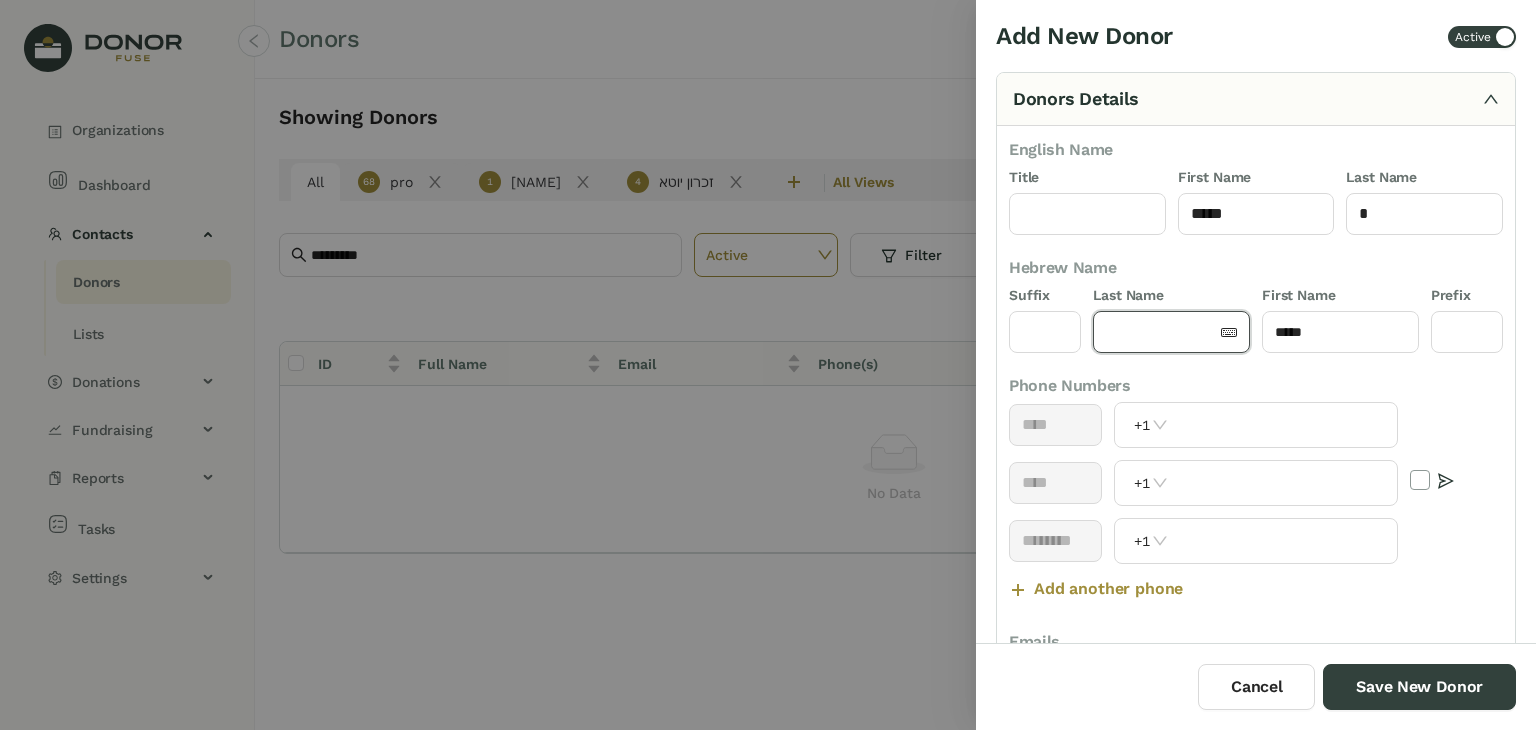 click at bounding box center (1161, 332) 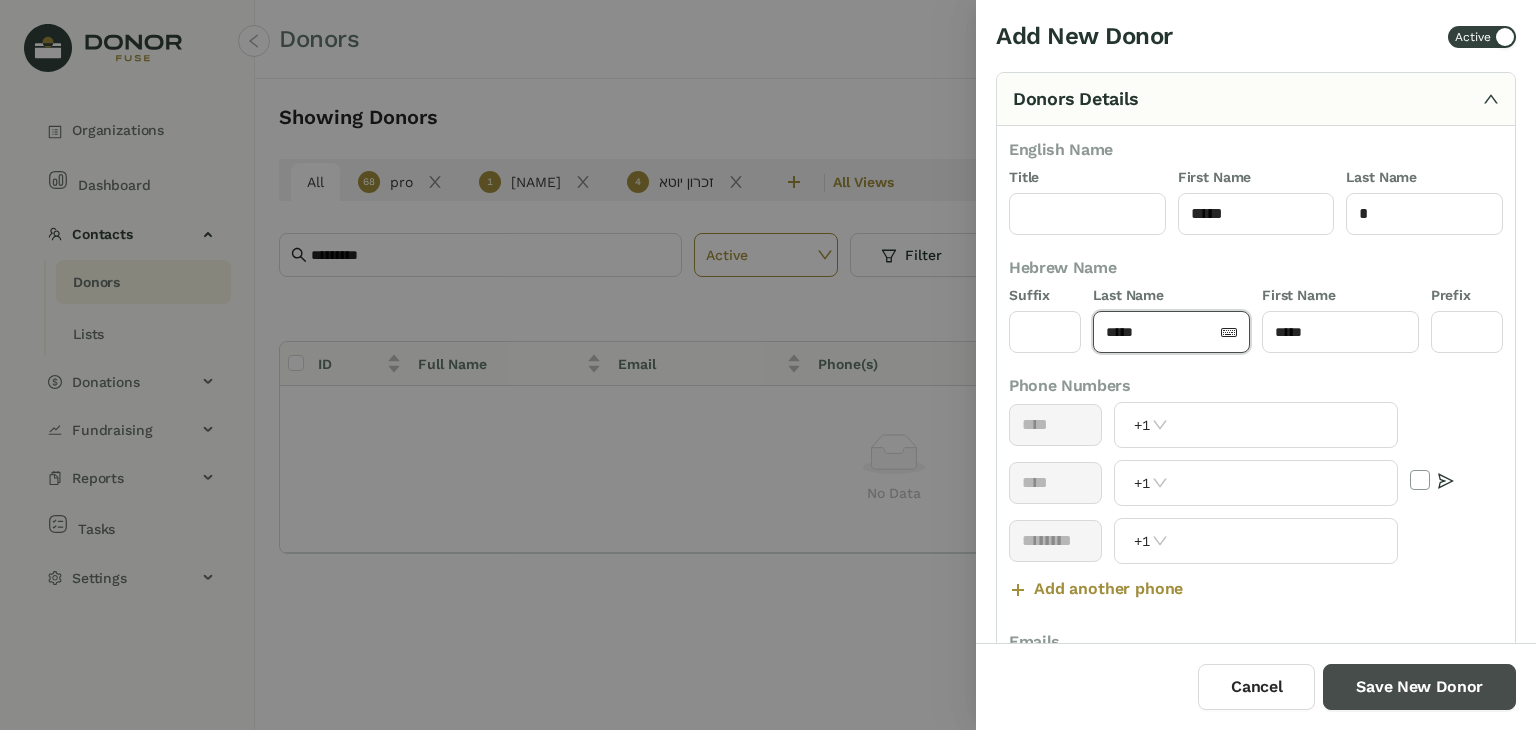 type on "*****" 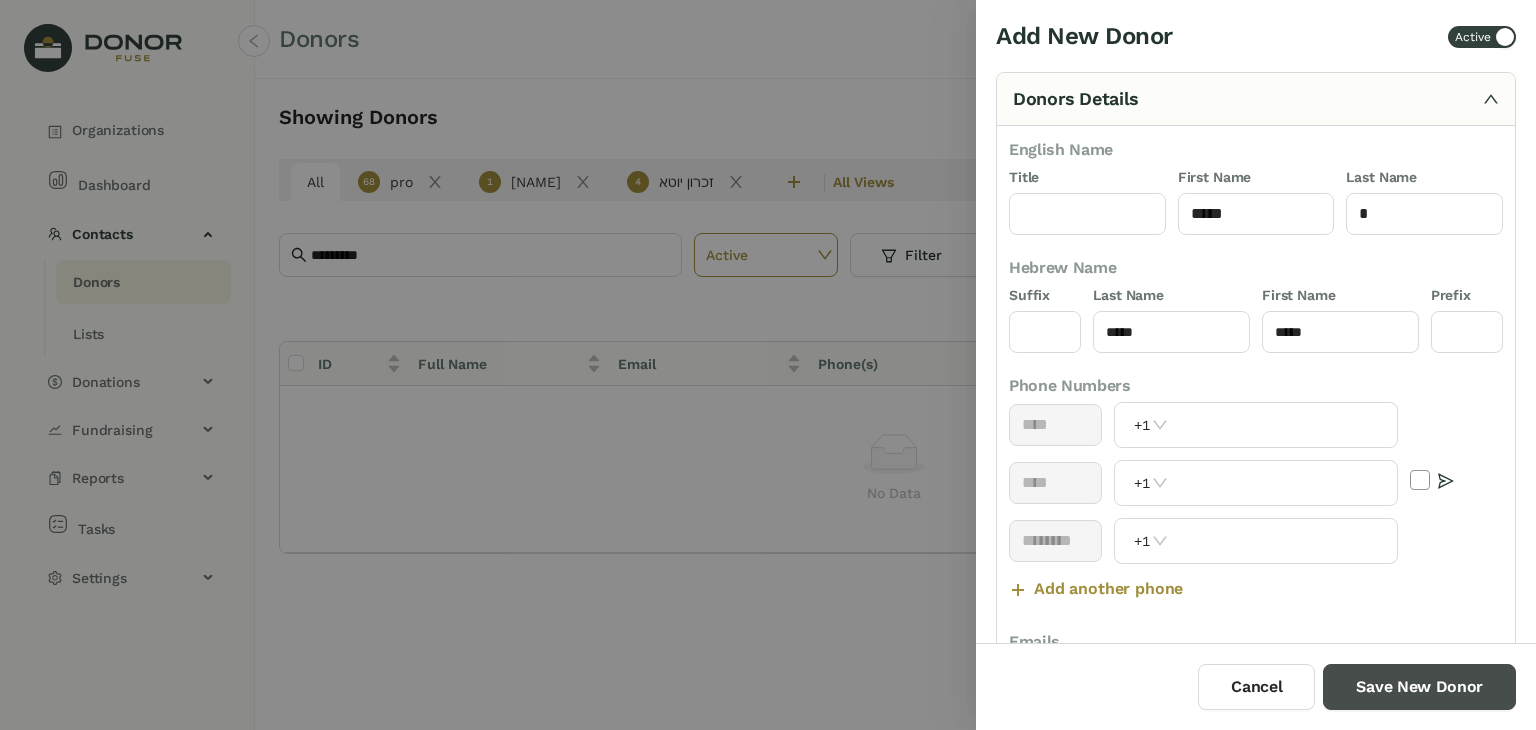 click on "Save New Donor" at bounding box center [1419, 687] 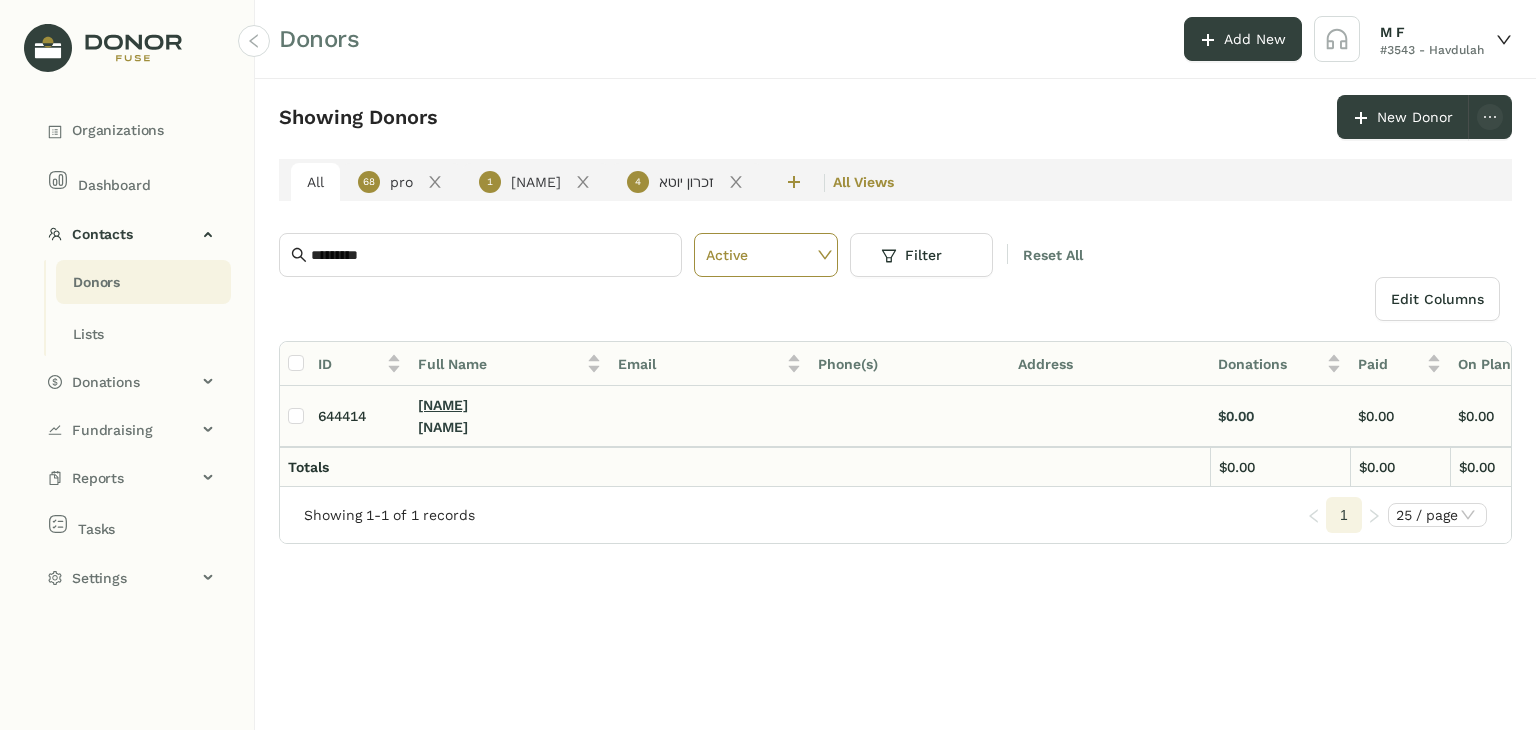click on "[NAME]" at bounding box center (443, 405) 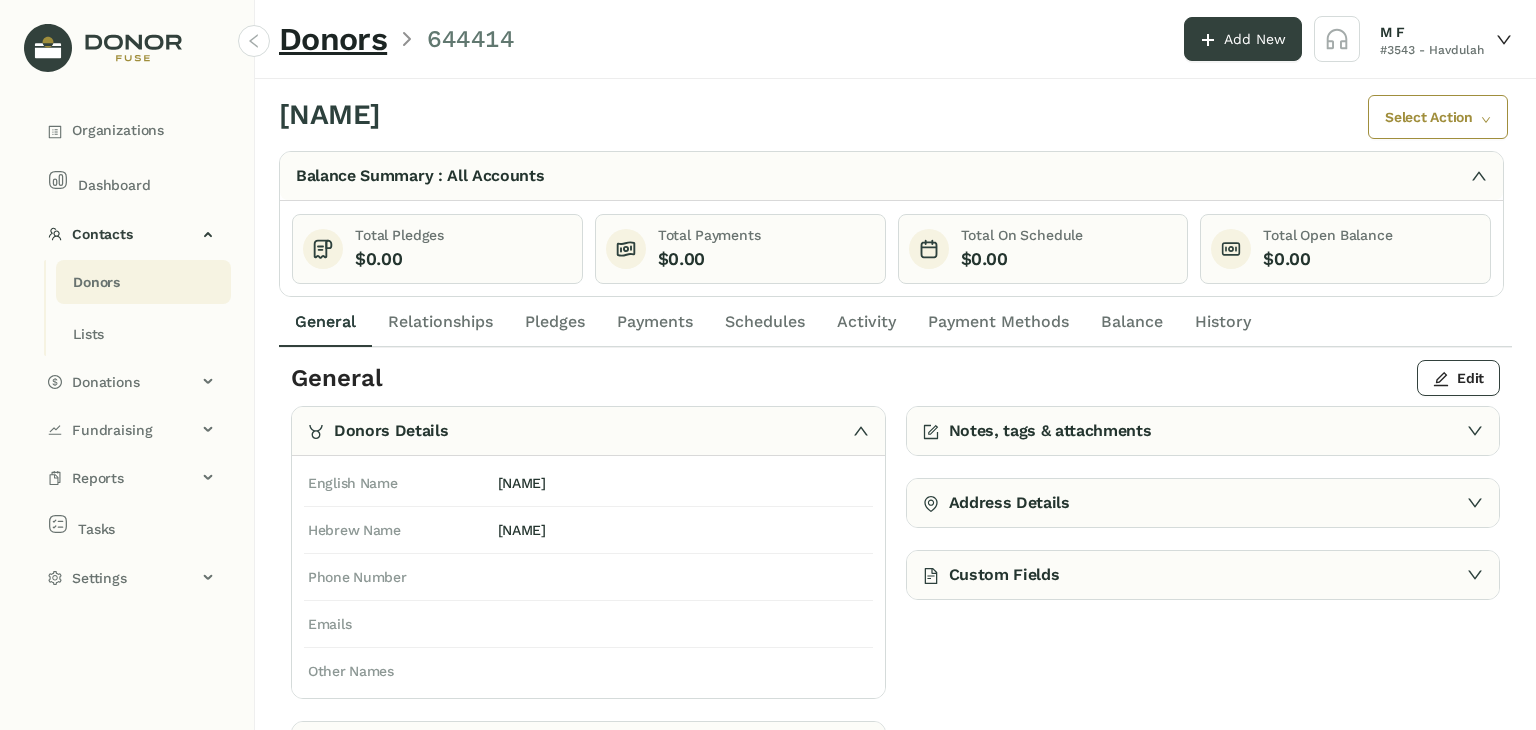 click at bounding box center (861, 431) 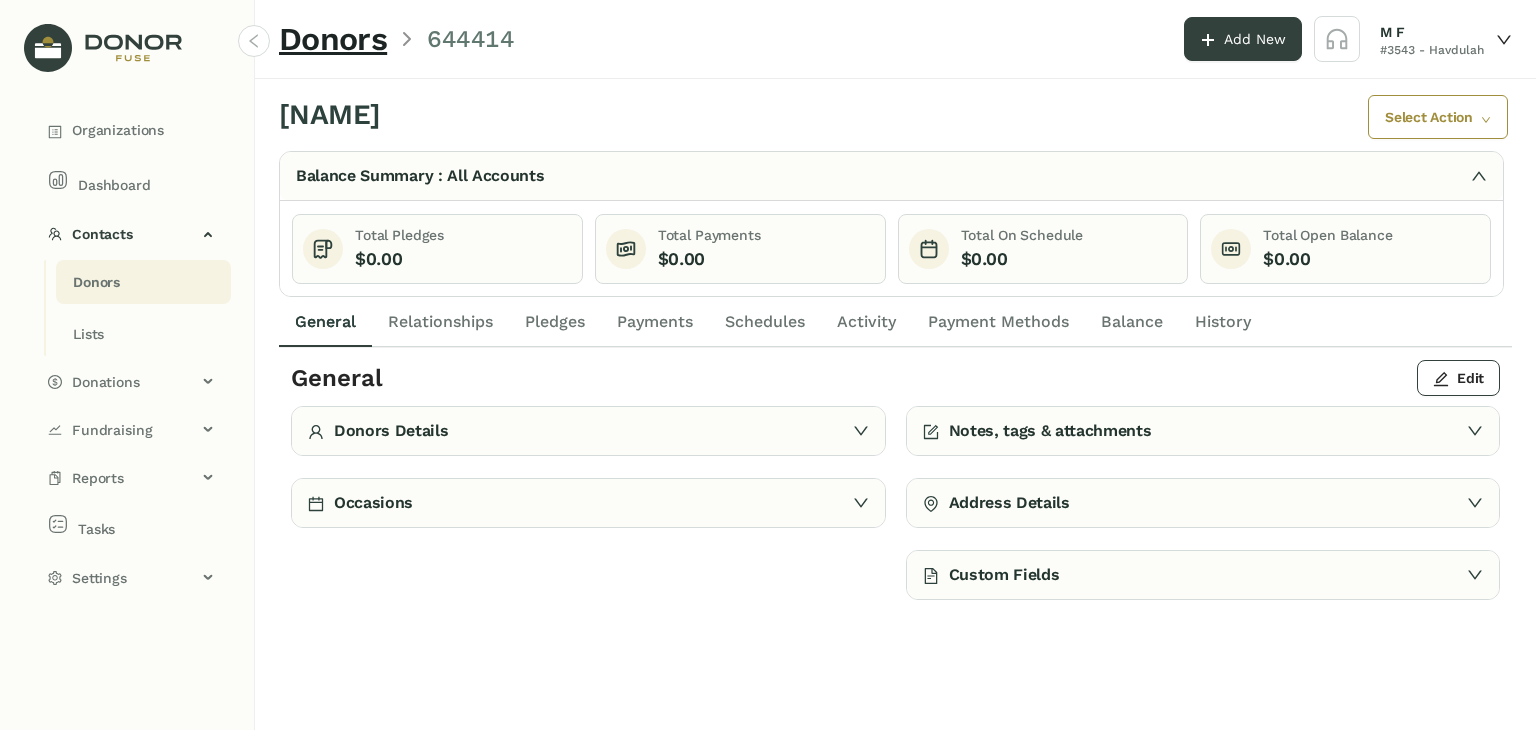 click at bounding box center [861, 431] 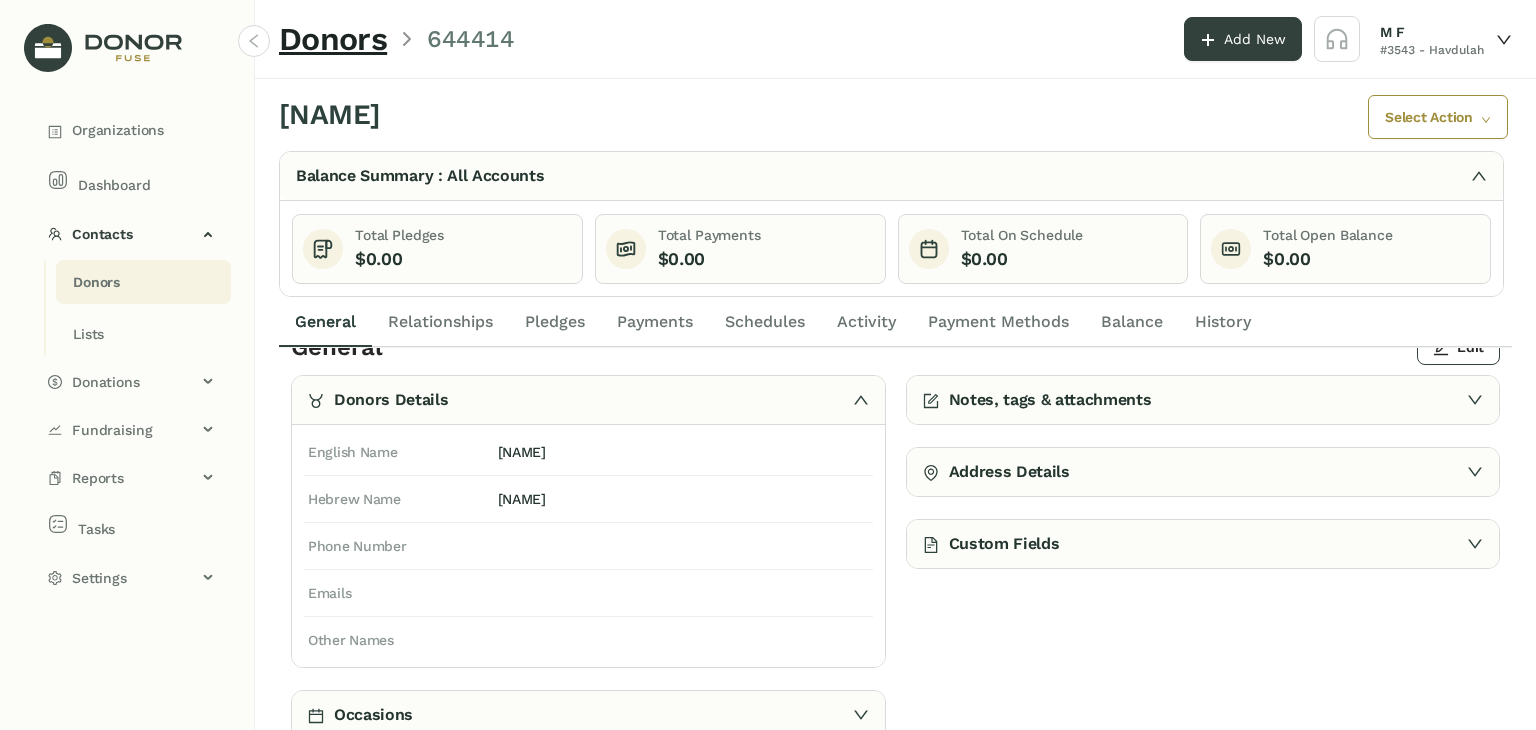 scroll, scrollTop: 0, scrollLeft: 0, axis: both 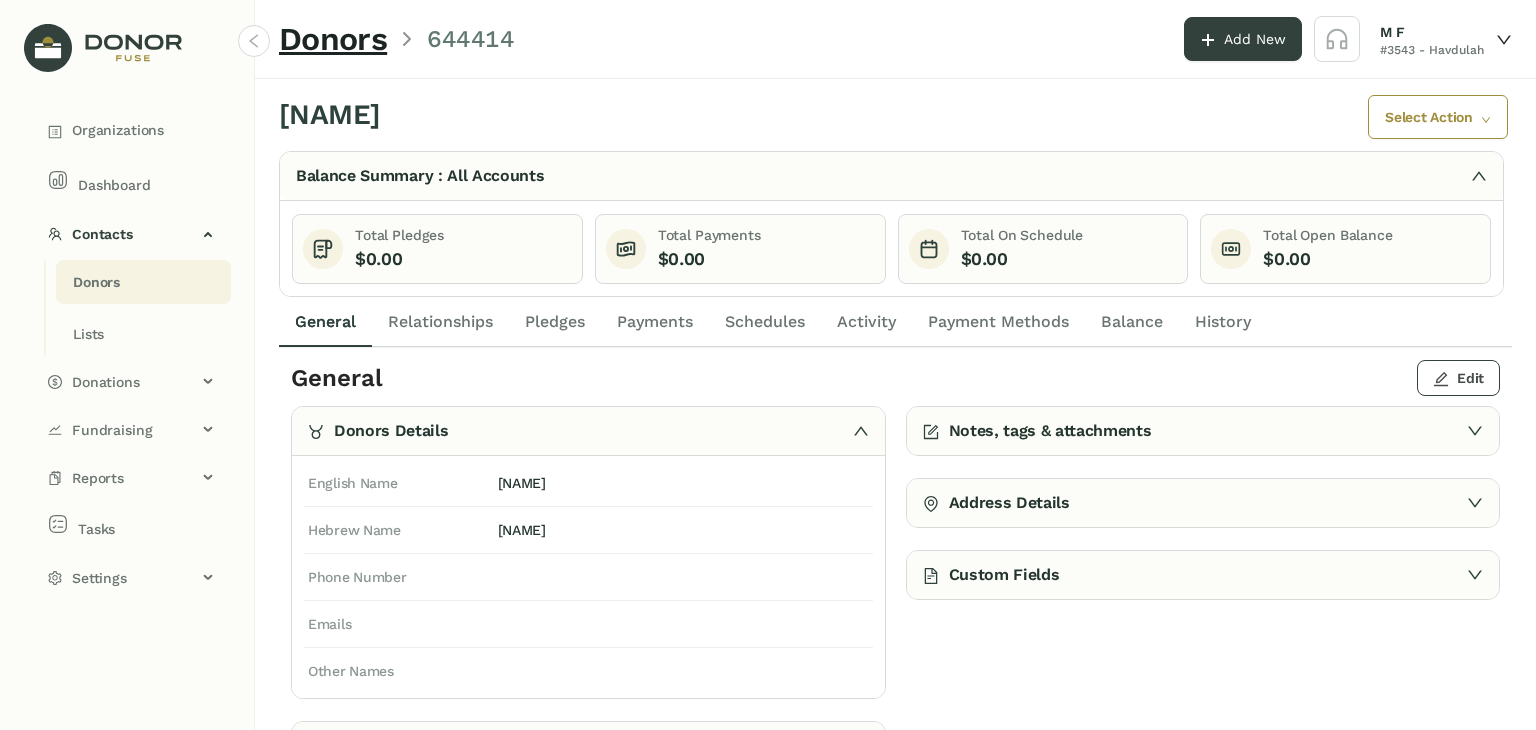click on "Edit" at bounding box center [1470, 378] 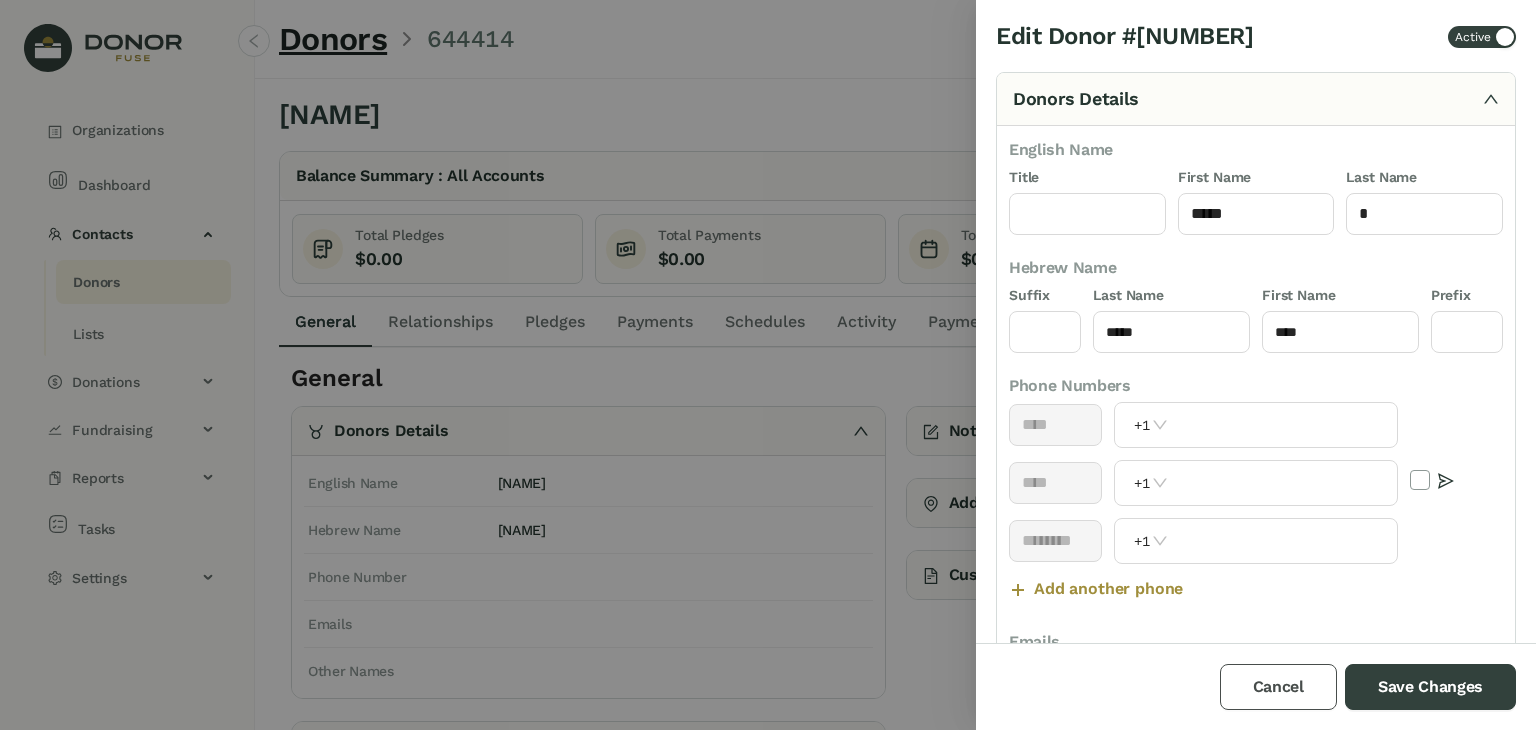click on "Cancel" at bounding box center [1278, 687] 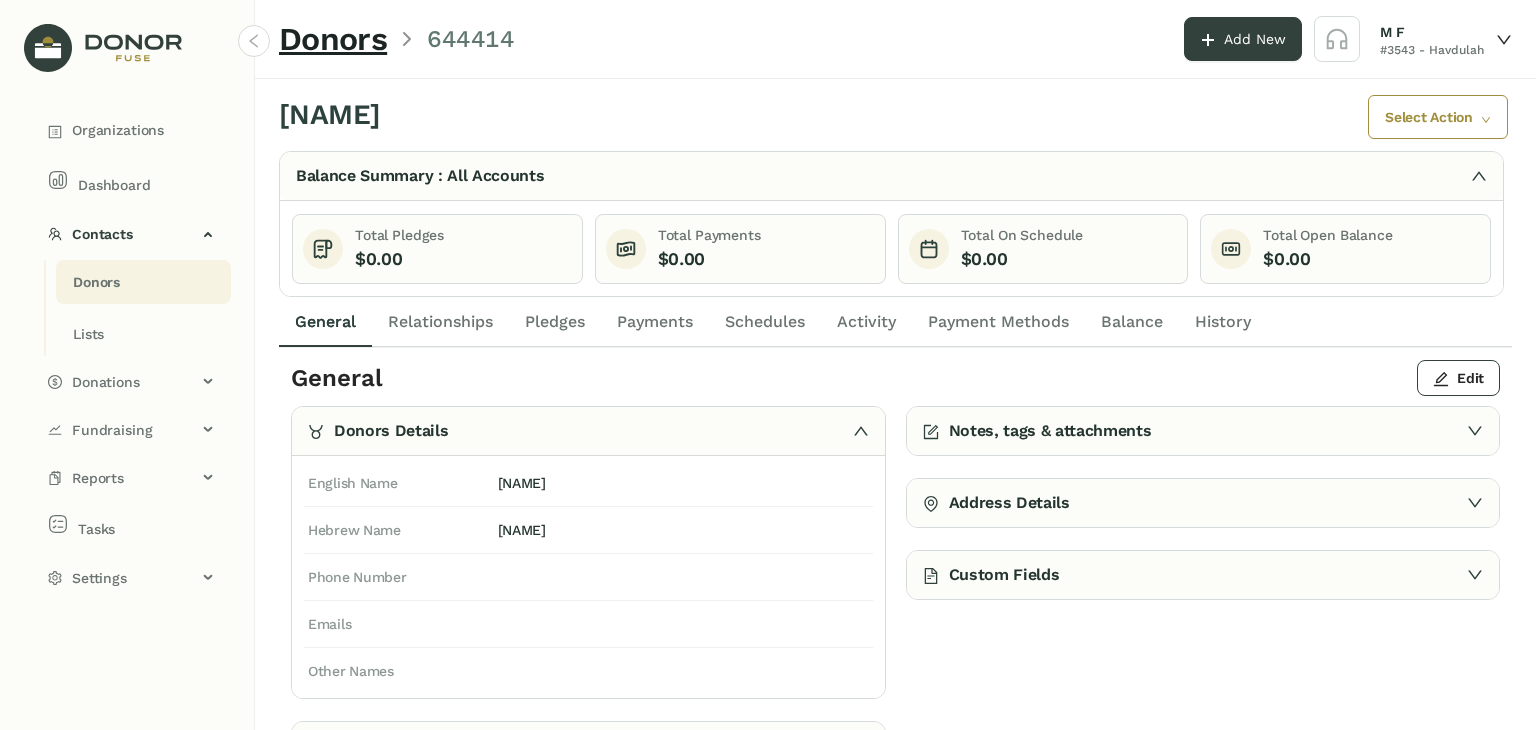 click on "Donors" at bounding box center (96, 282) 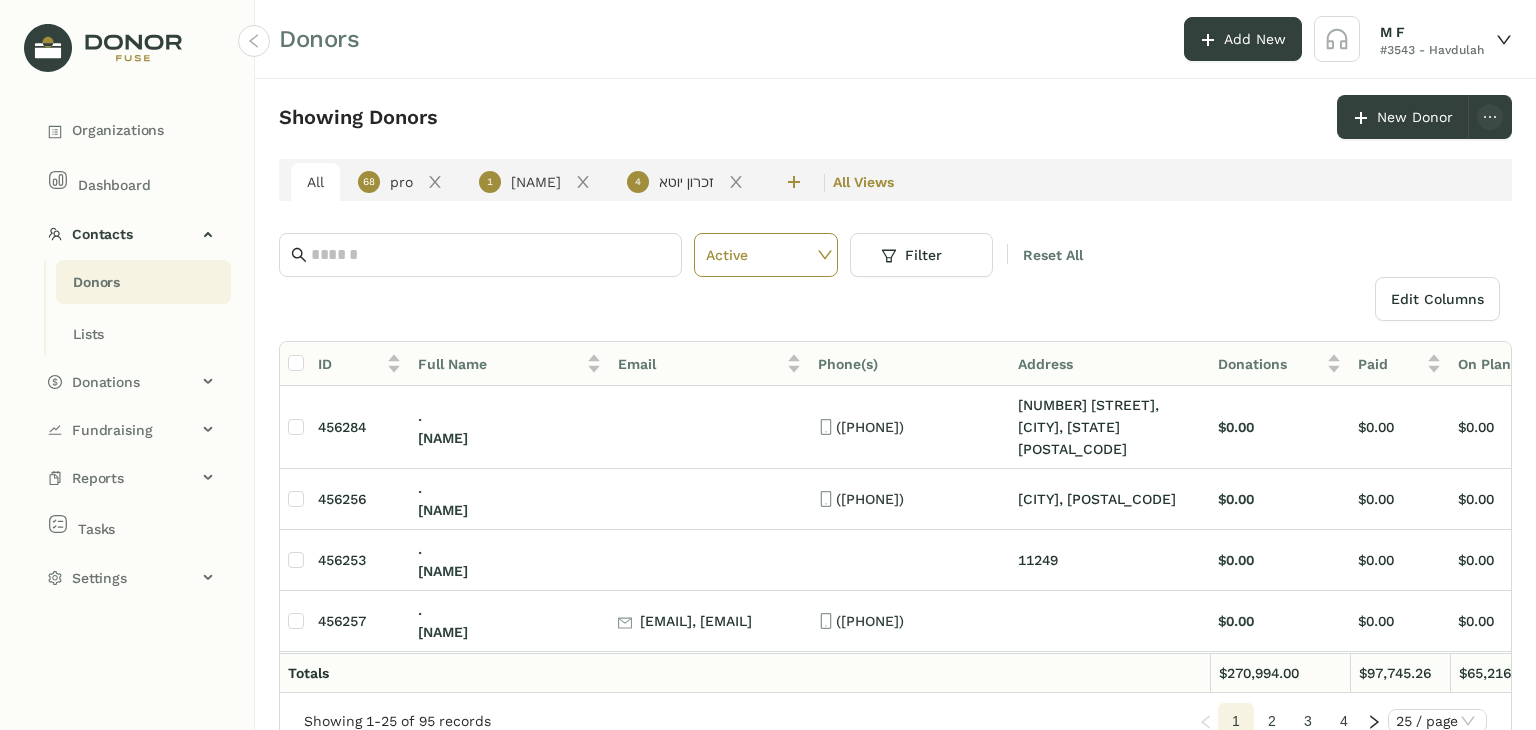 click on "Donors" at bounding box center (96, 282) 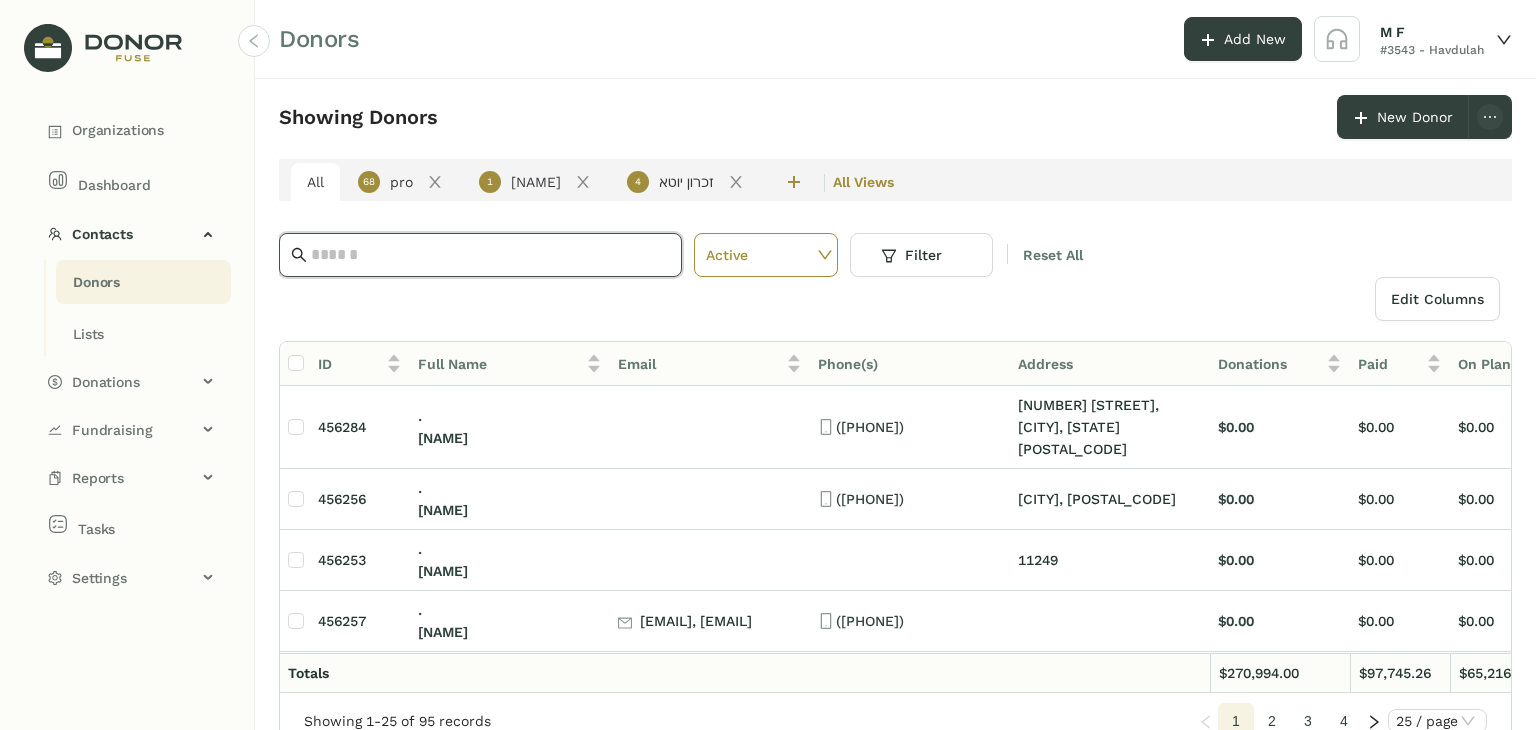 click at bounding box center [490, 255] 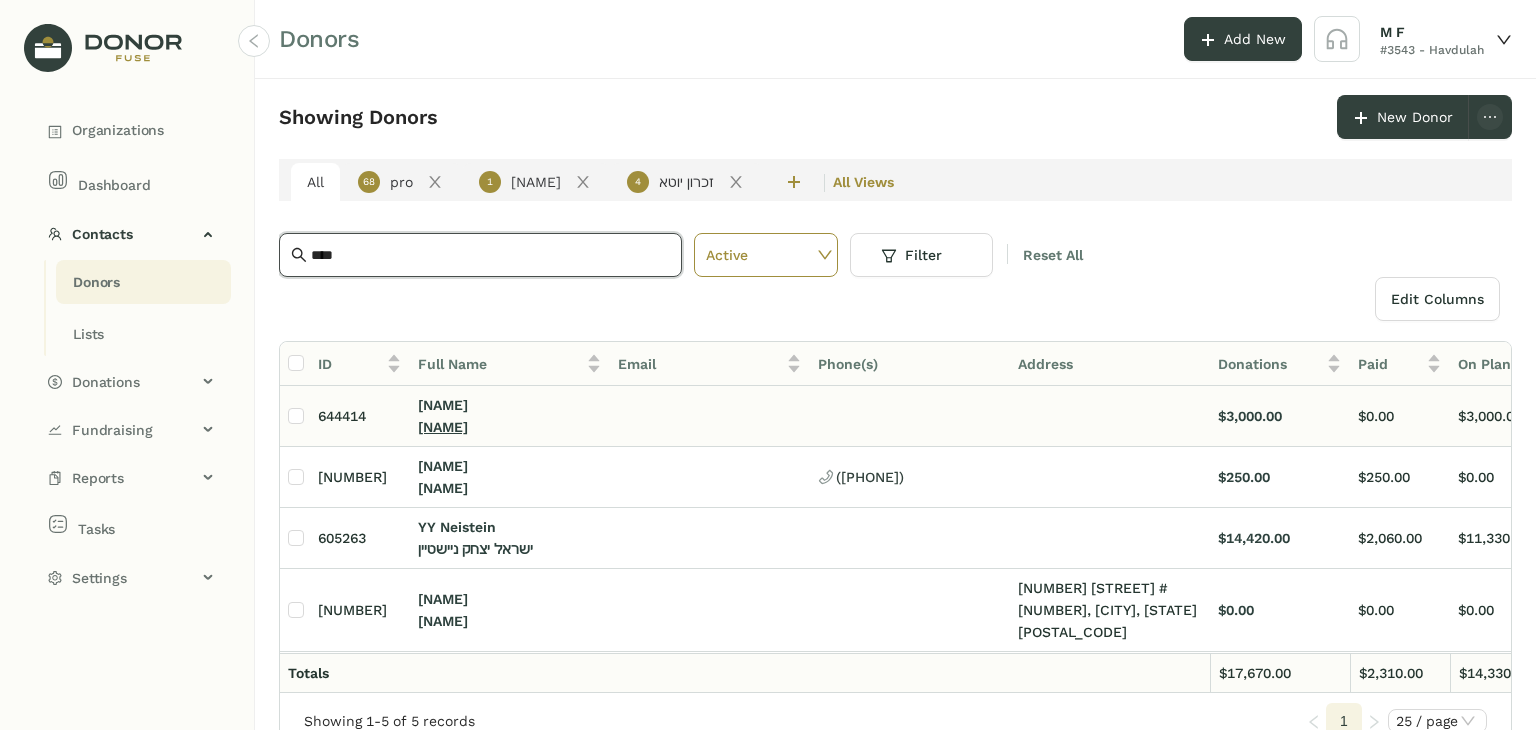 type on "****" 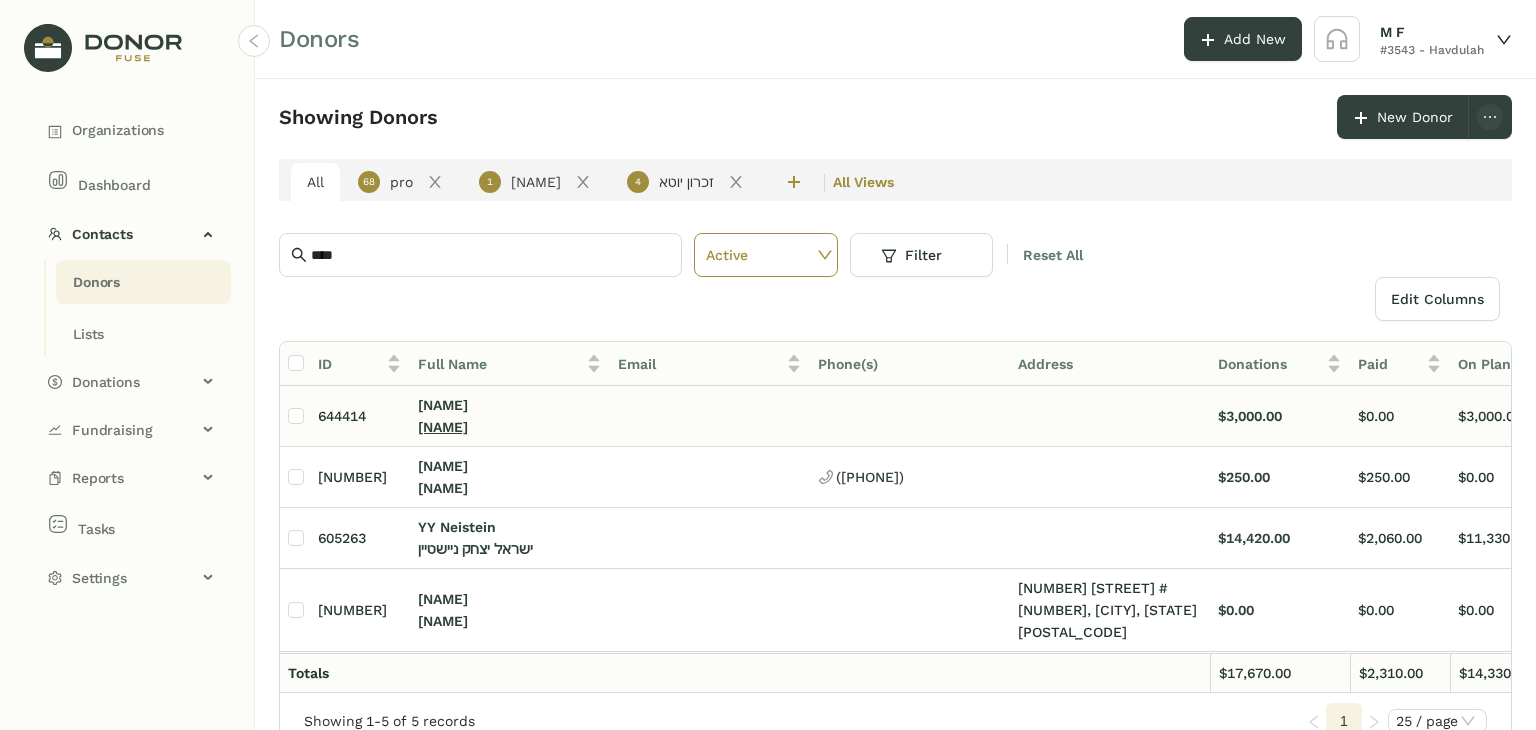 click on "[NAME]" at bounding box center [443, 427] 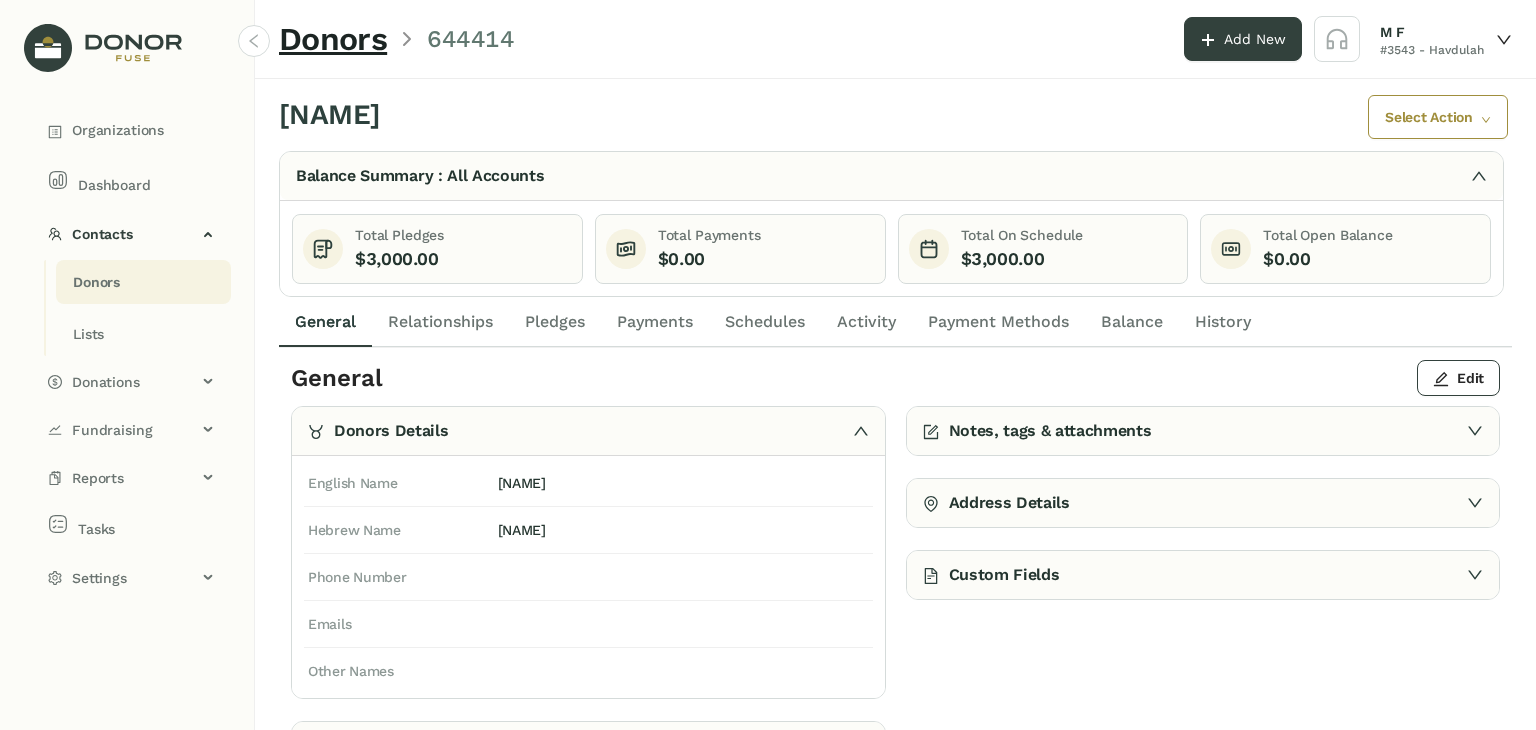 click on "Schedules" at bounding box center [765, 322] 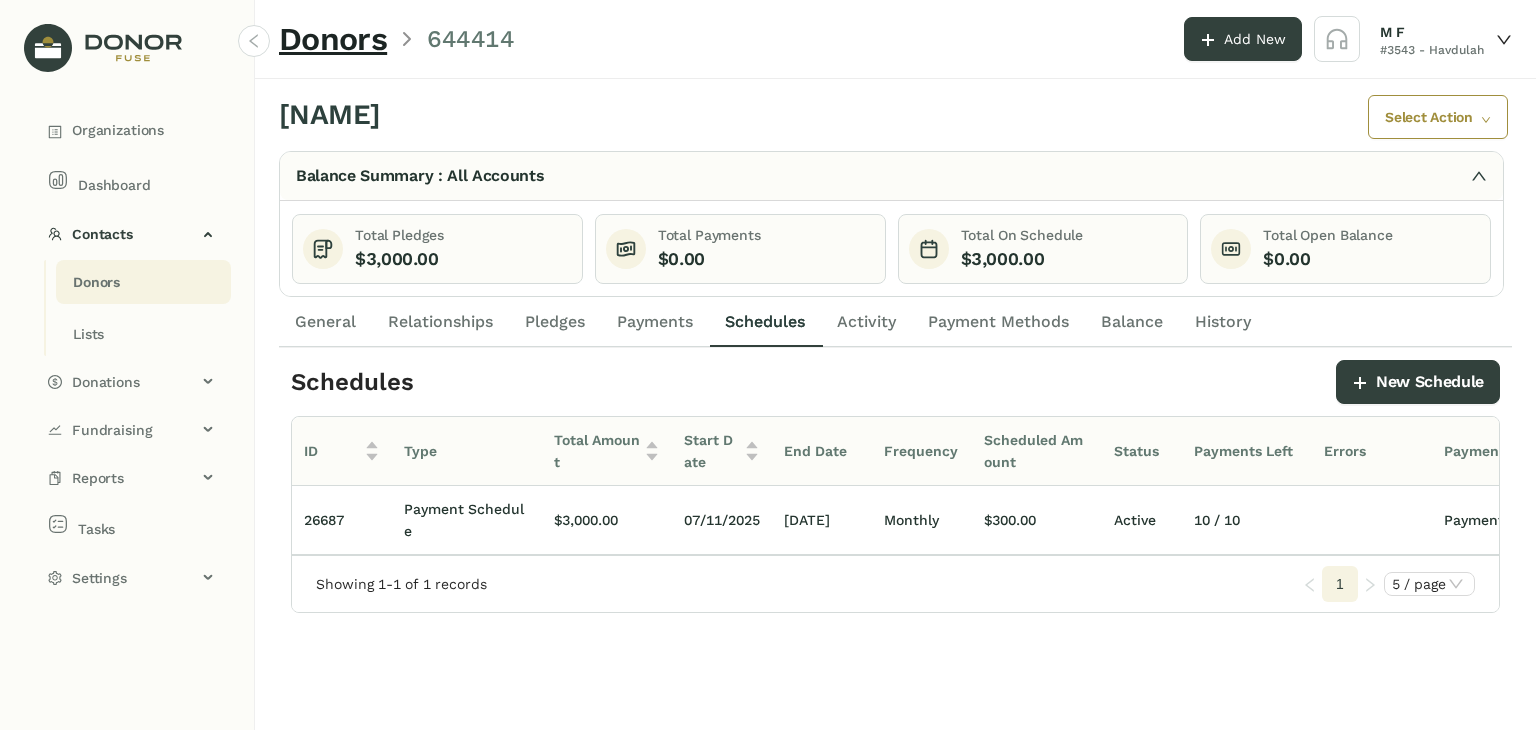 scroll, scrollTop: 0, scrollLeft: 9, axis: horizontal 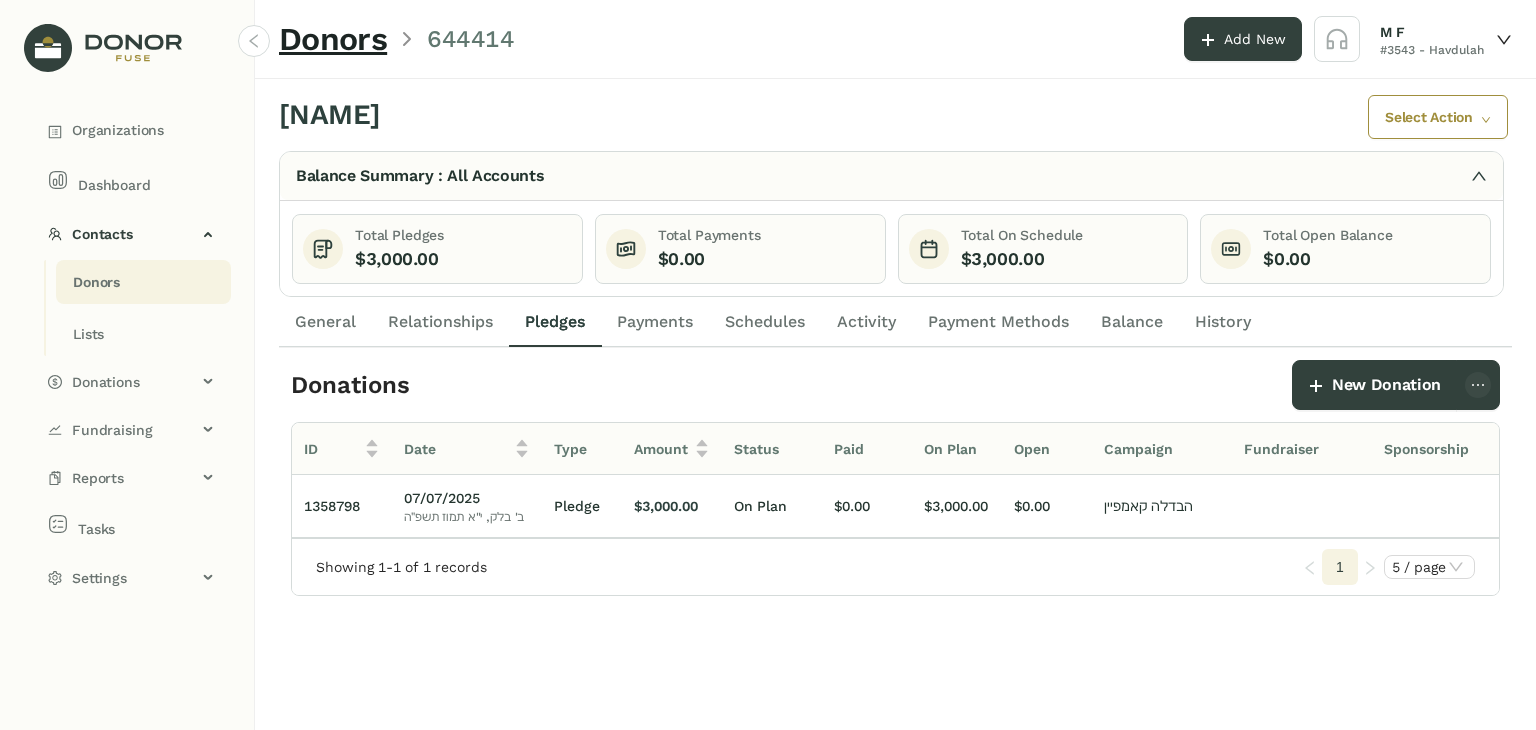 click on "Schedules" at bounding box center [765, 322] 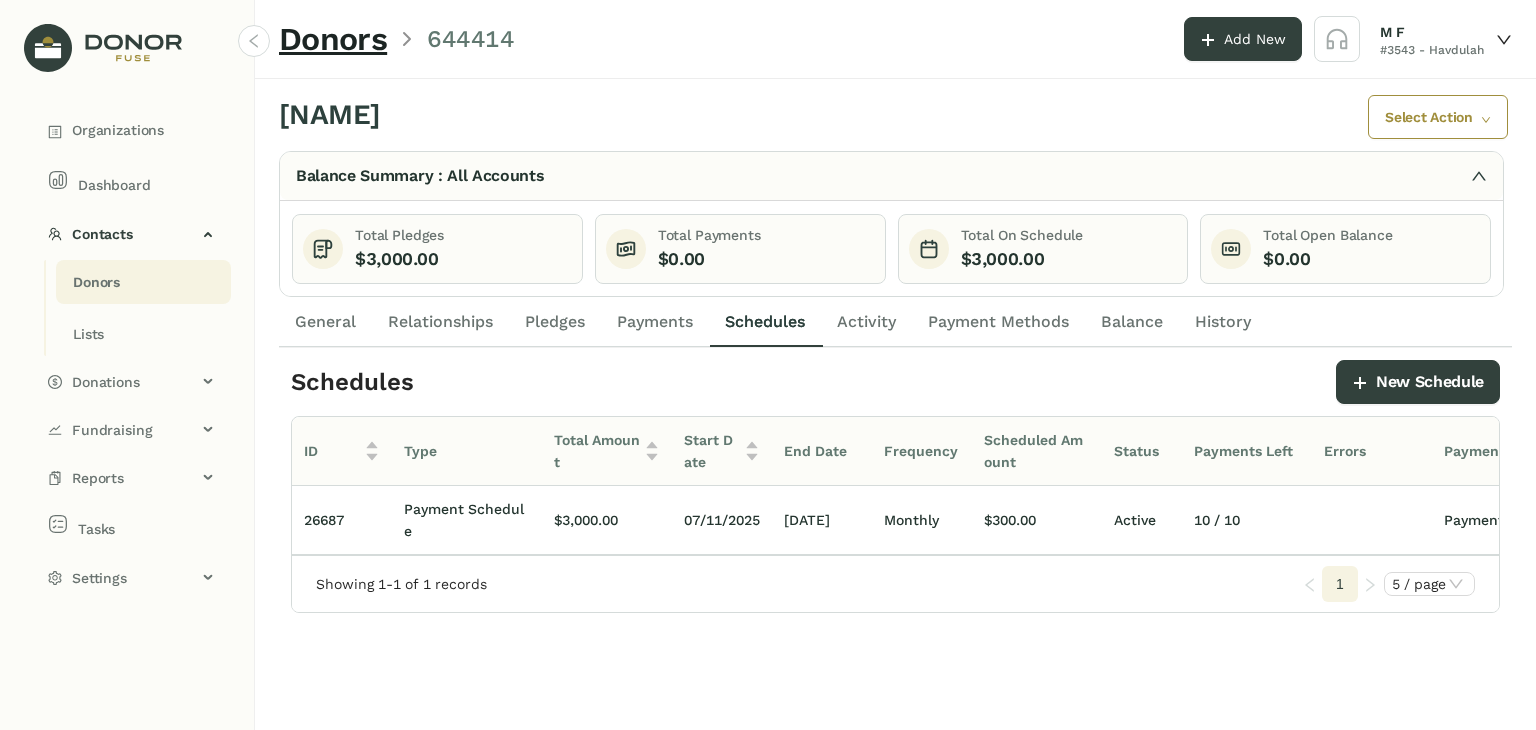 click on "Pledges" at bounding box center [555, 322] 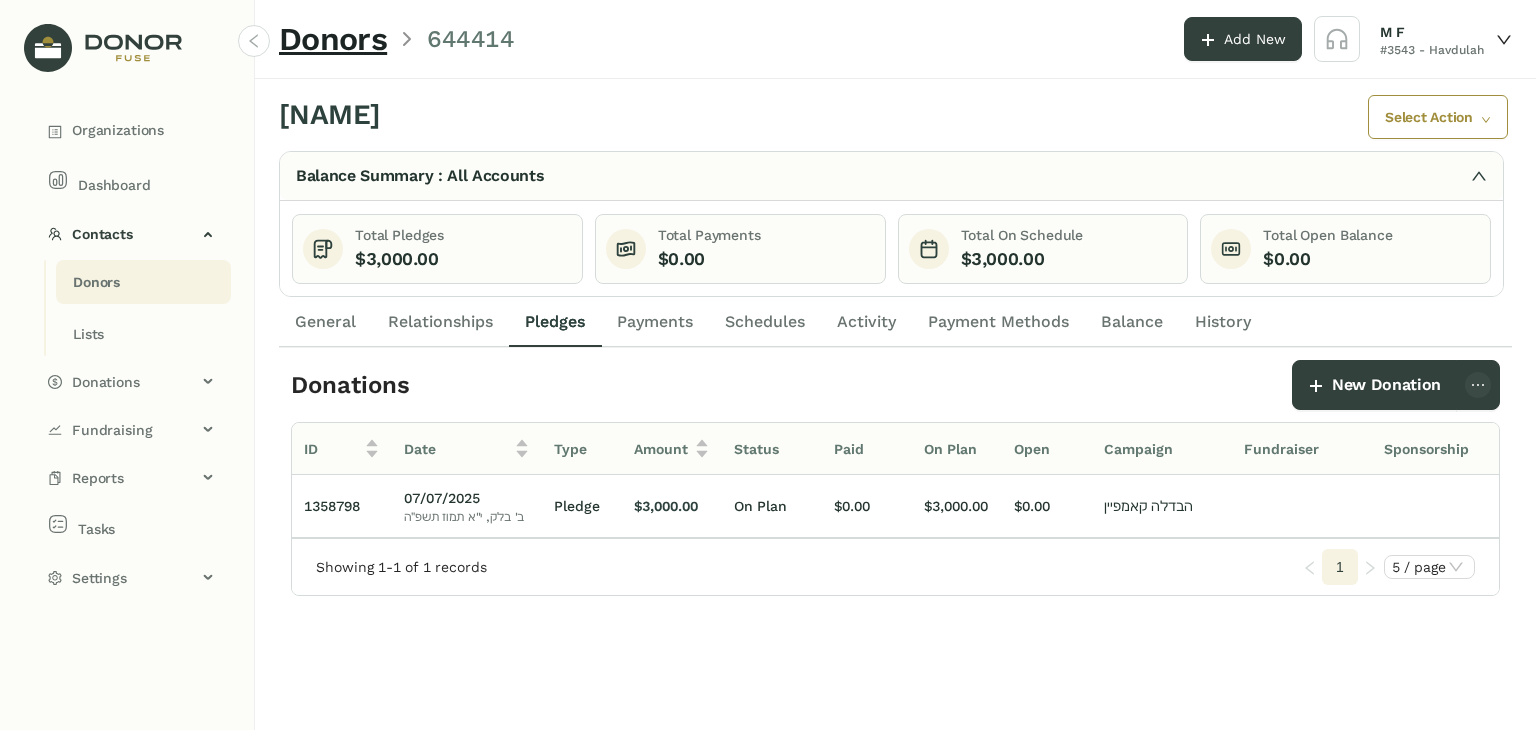 click on "Schedules" at bounding box center [765, 322] 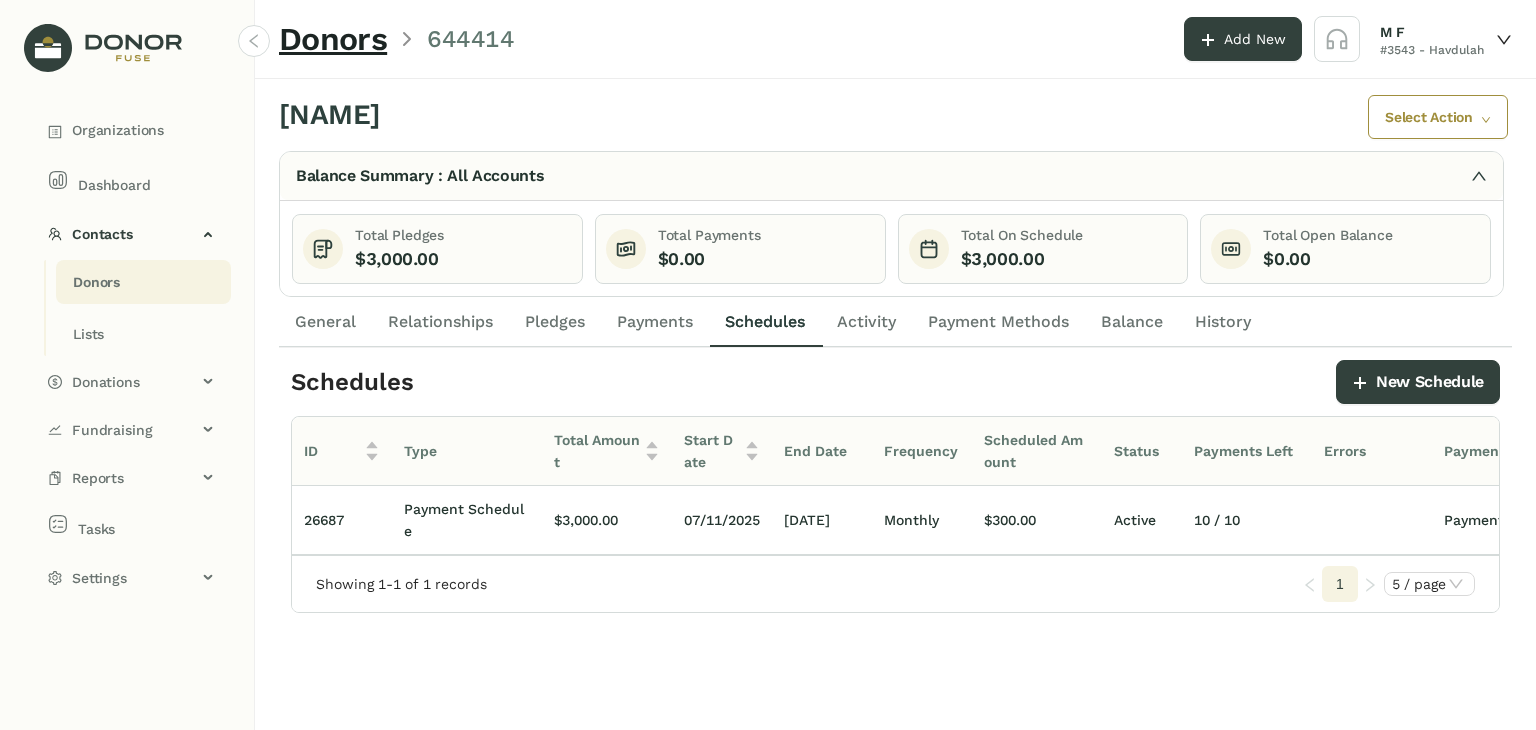 click on "Pledges" at bounding box center [325, 322] 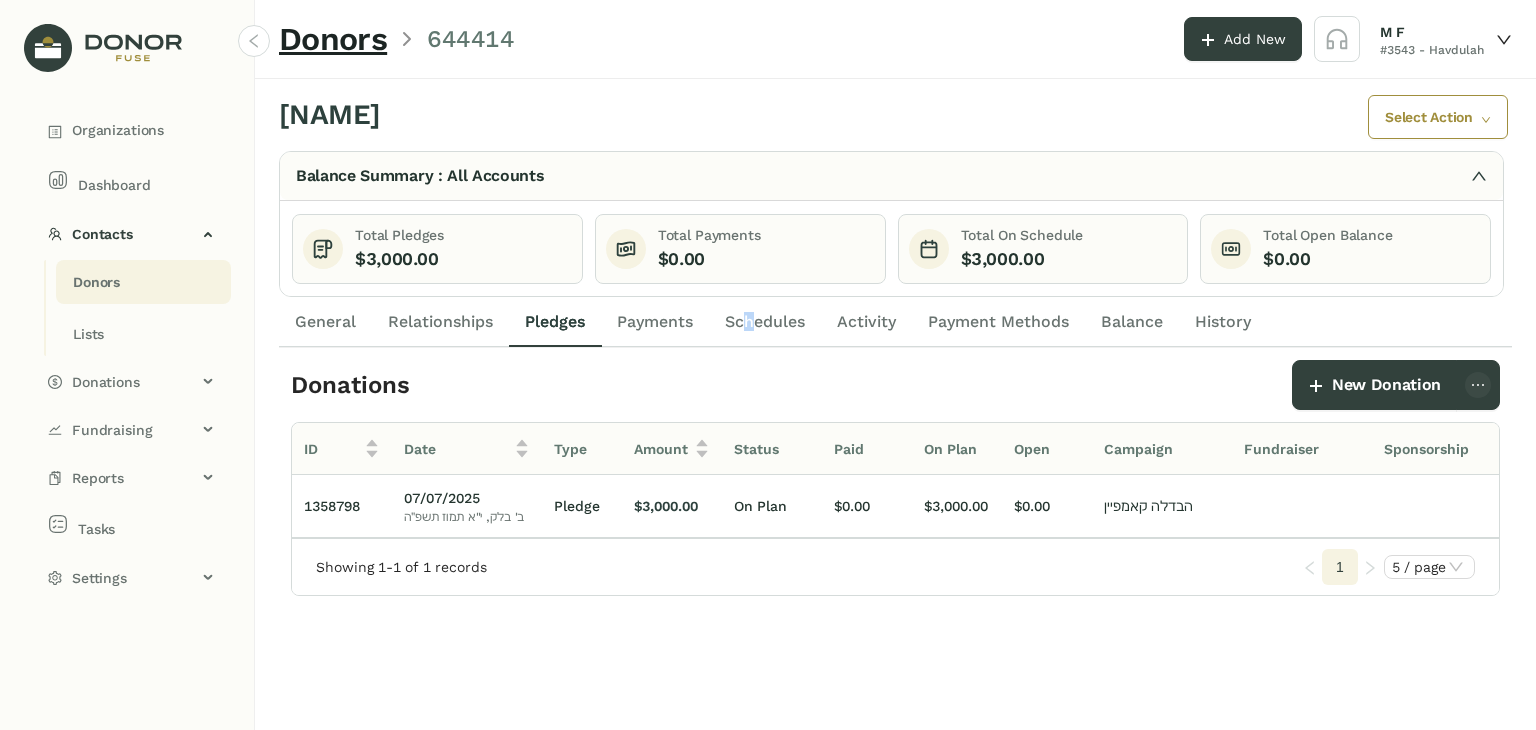click on "Schedules" at bounding box center (765, 322) 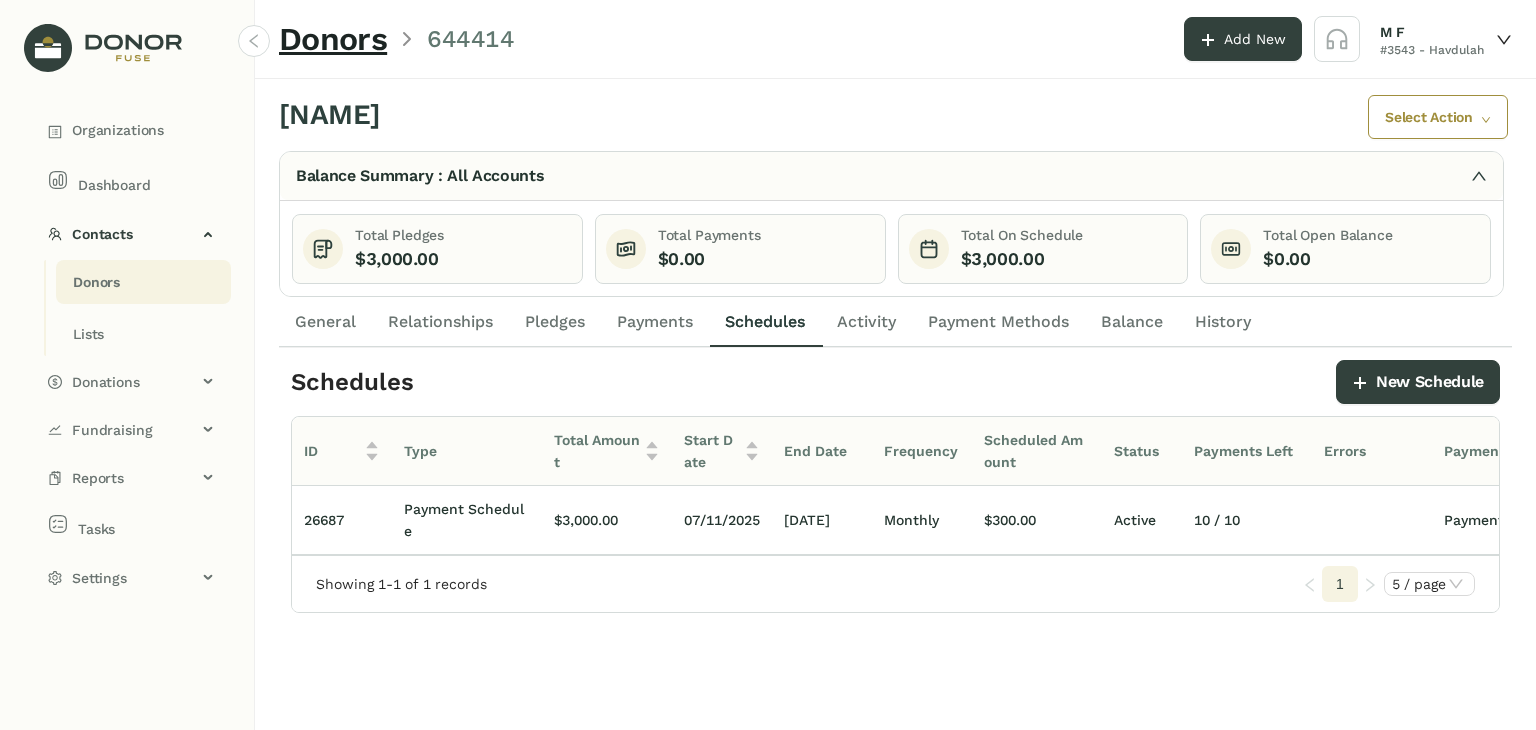 click on "Pledges" at bounding box center [555, 322] 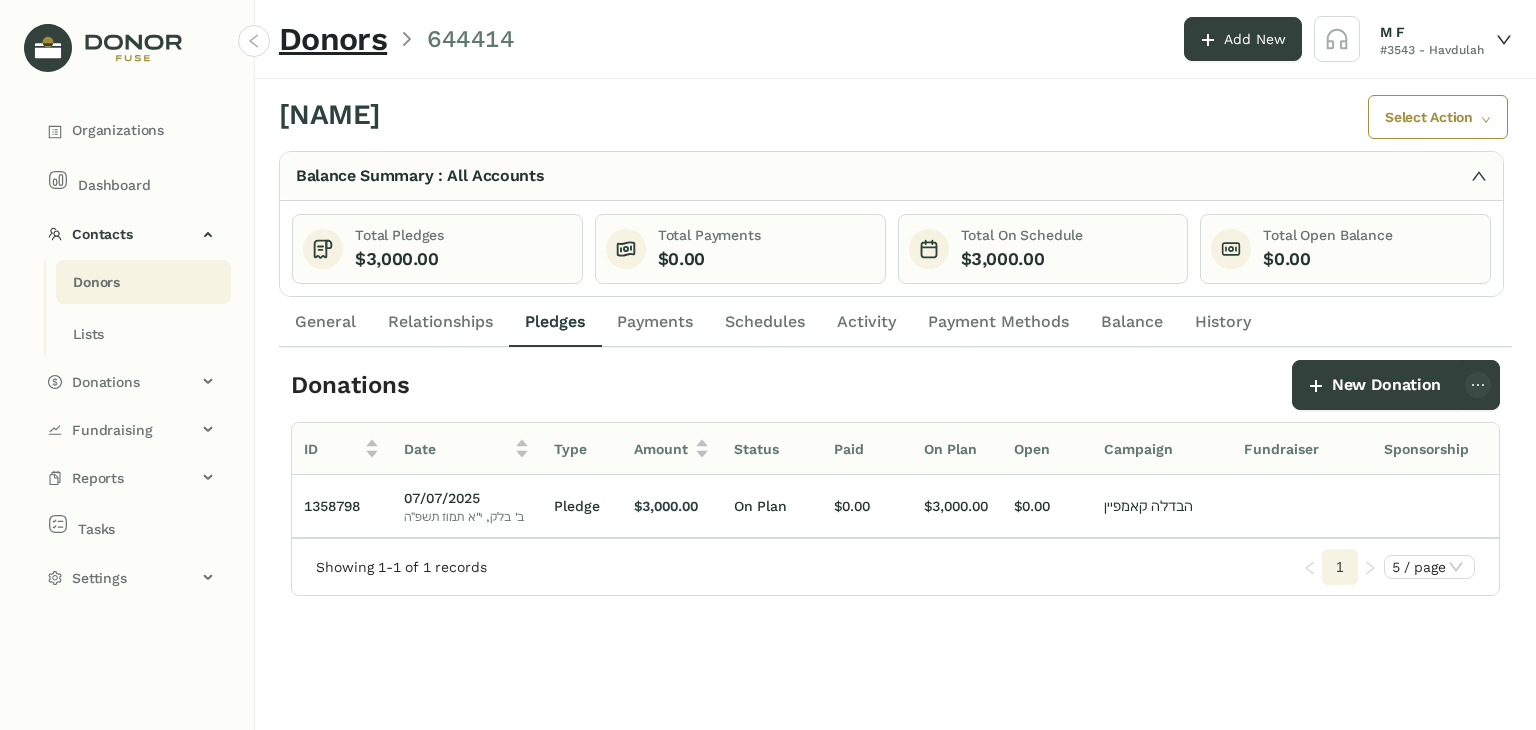 click on "Donations     New Donation" at bounding box center [895, 385] 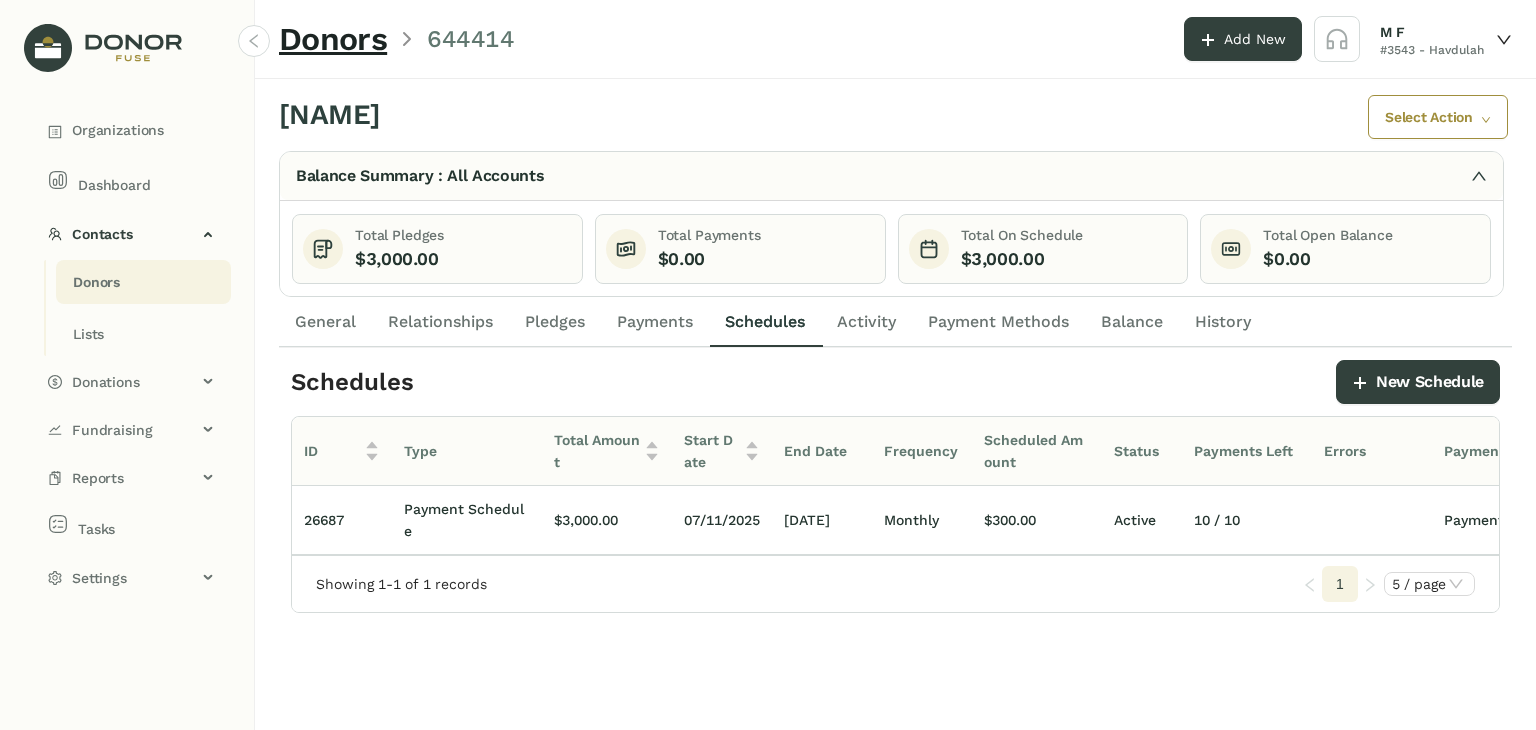 click on "Pledges" at bounding box center [555, 322] 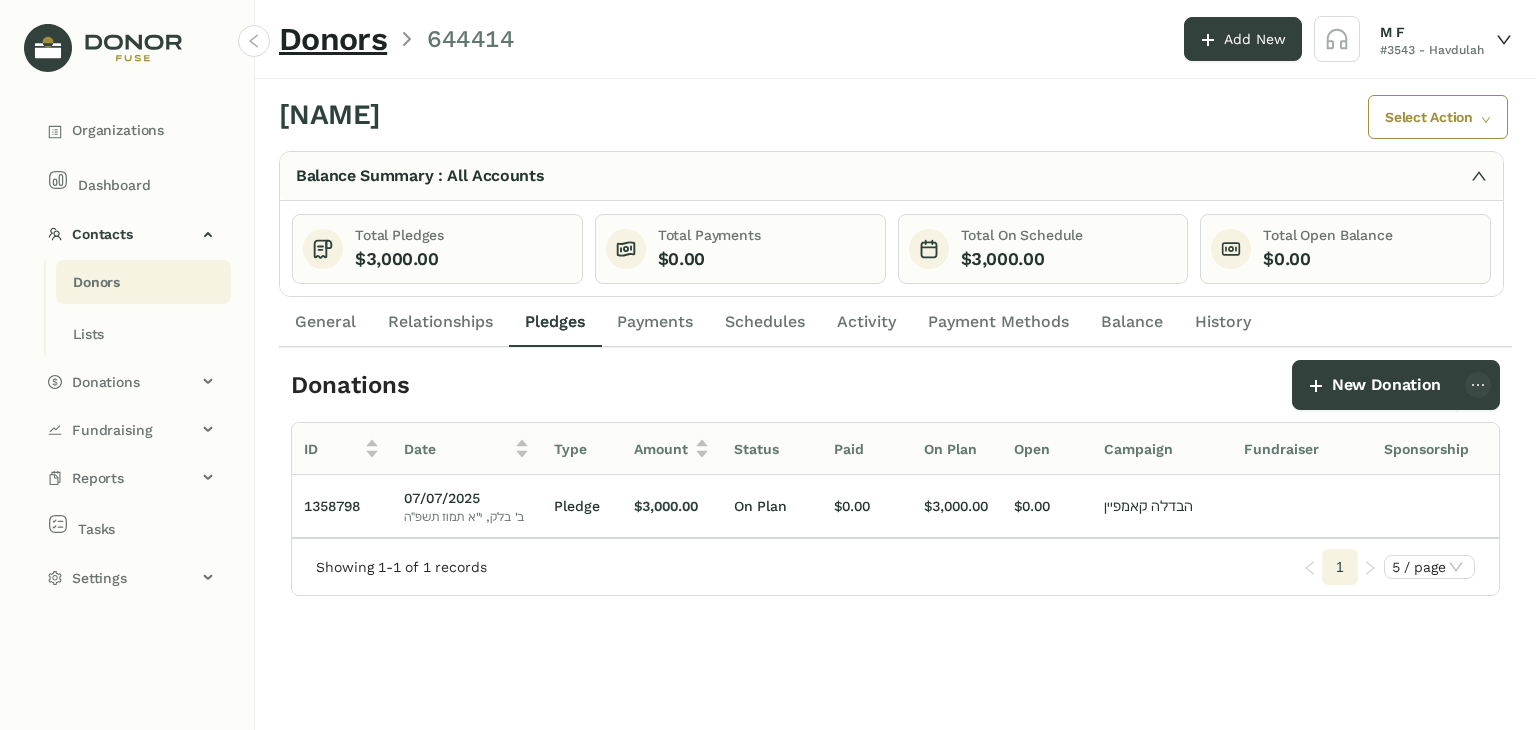 click on "Payments" at bounding box center (655, 322) 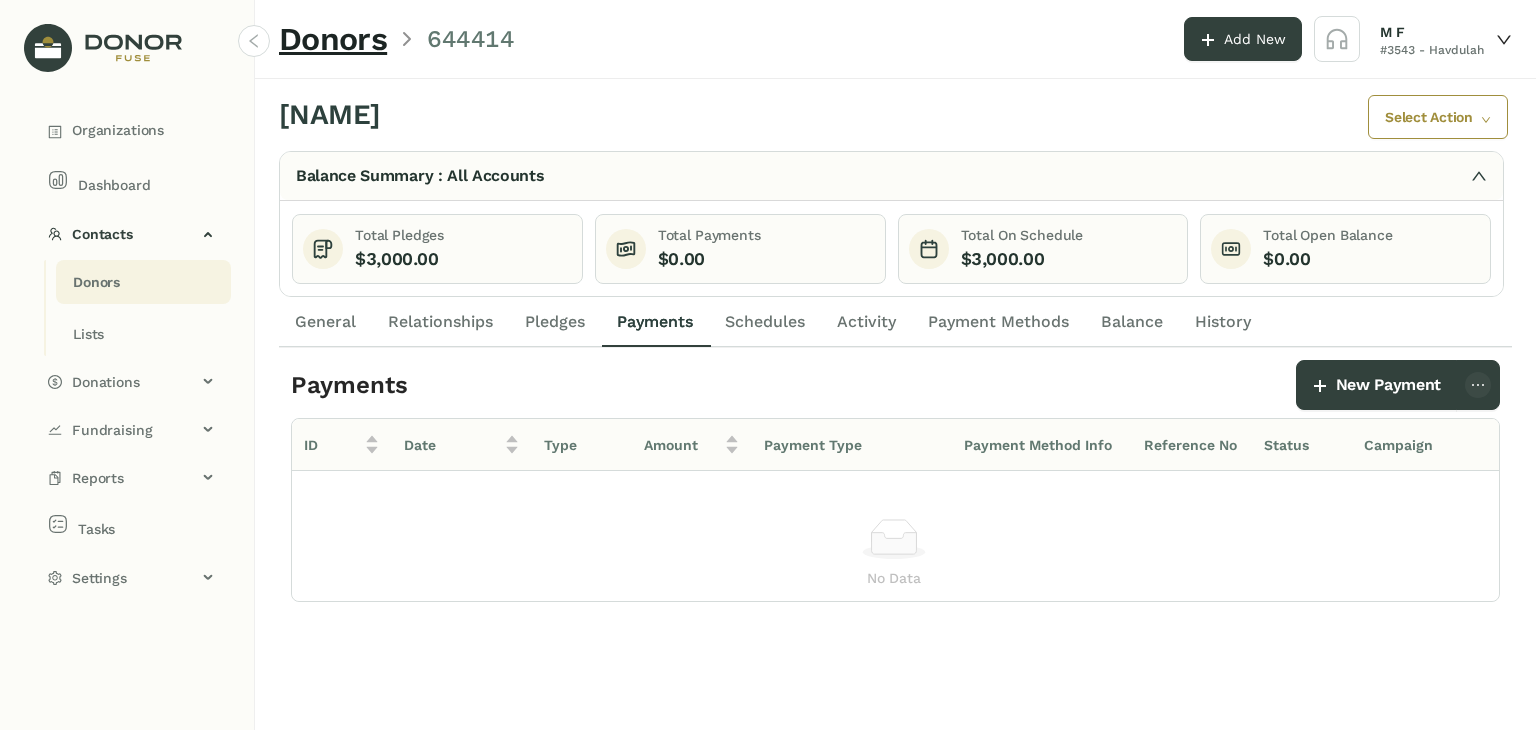 click on "Schedules" at bounding box center (765, 322) 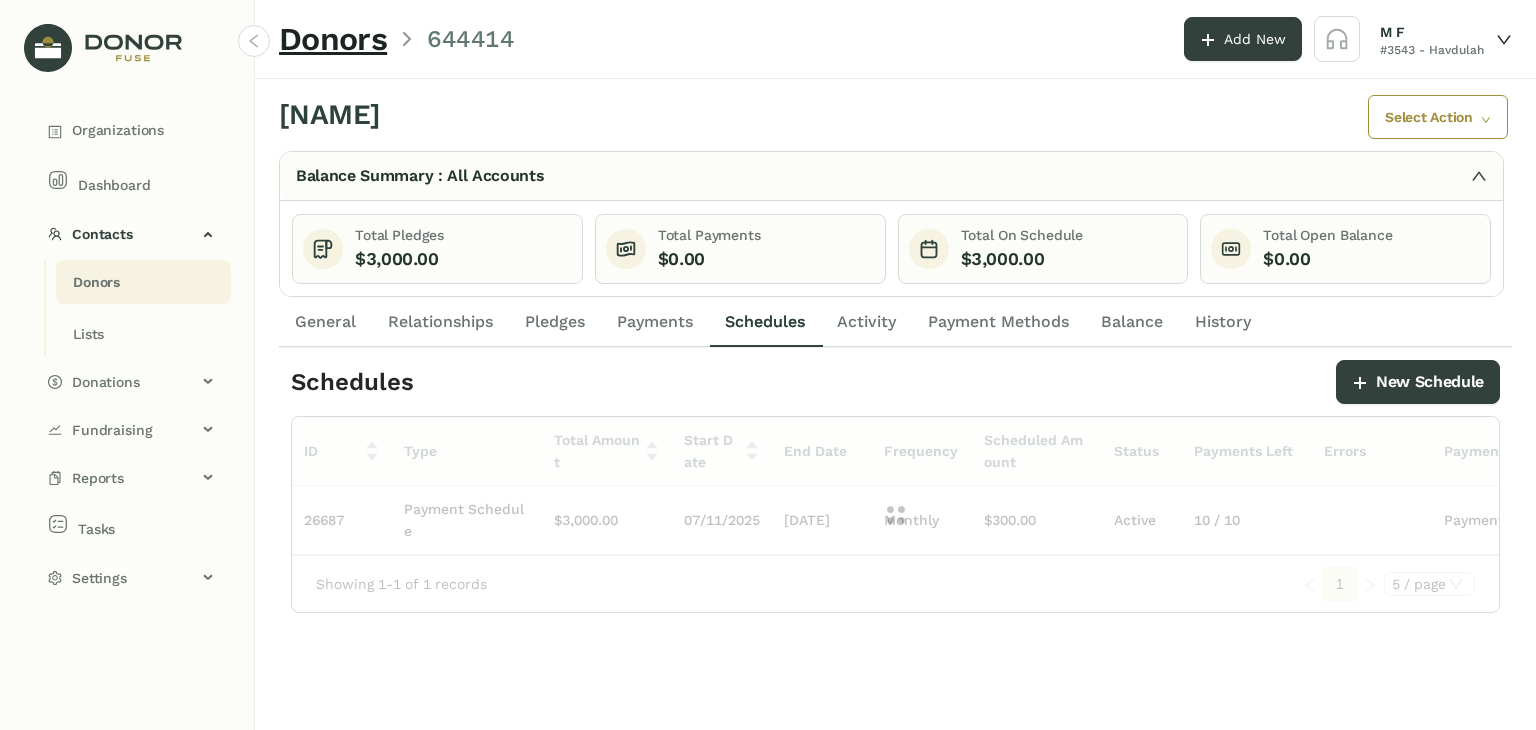 click on "Pledges" at bounding box center [555, 322] 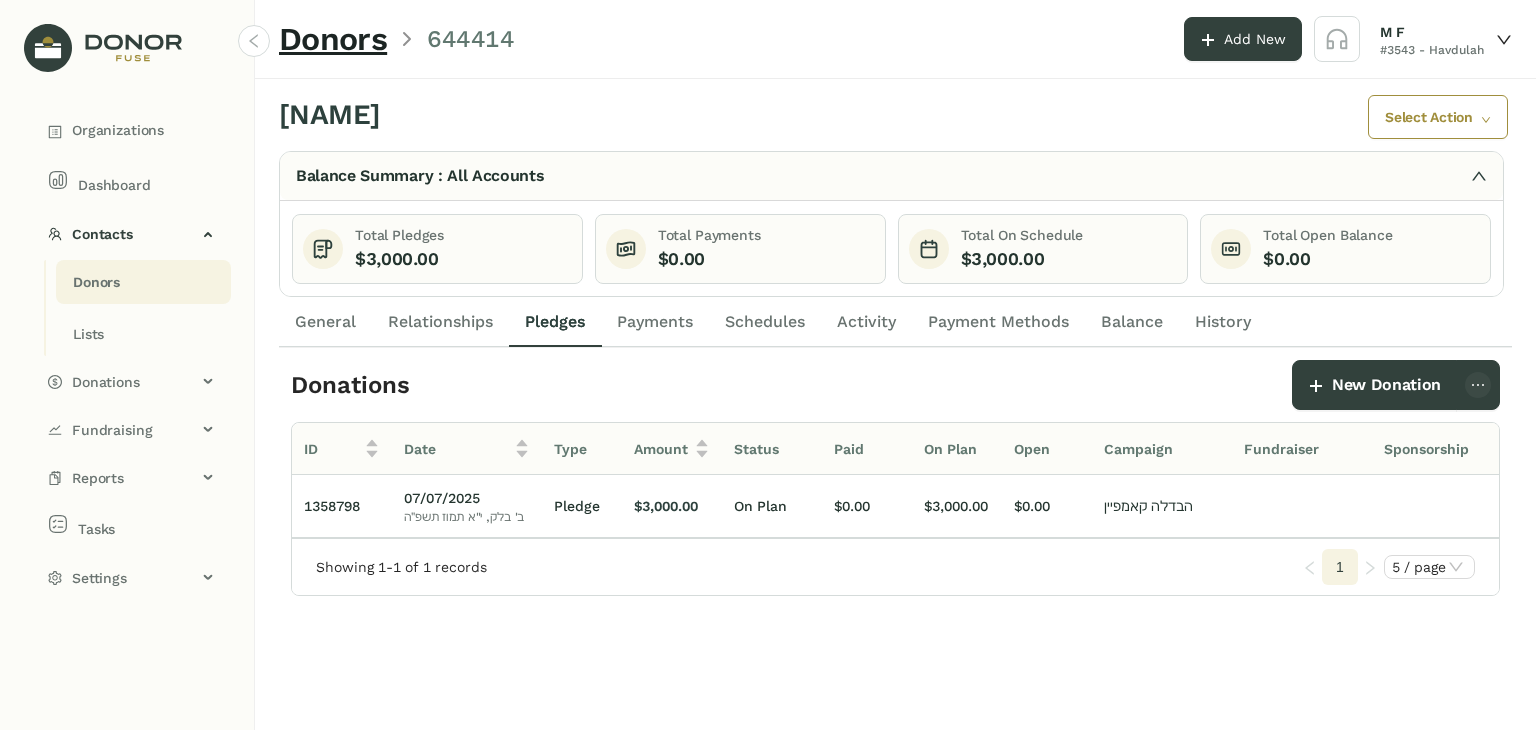 scroll, scrollTop: 0, scrollLeft: 120, axis: horizontal 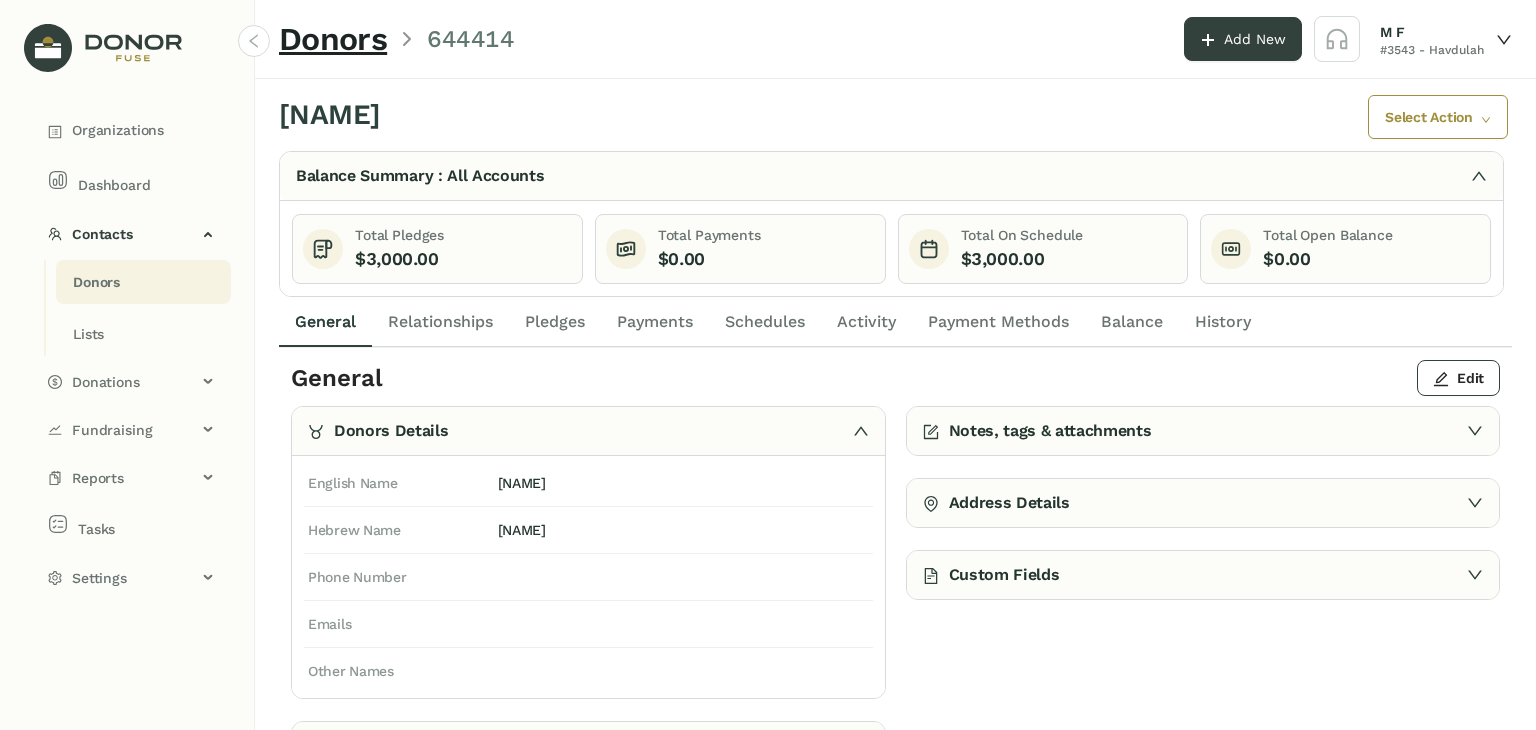 click on "Pledges" at bounding box center [555, 322] 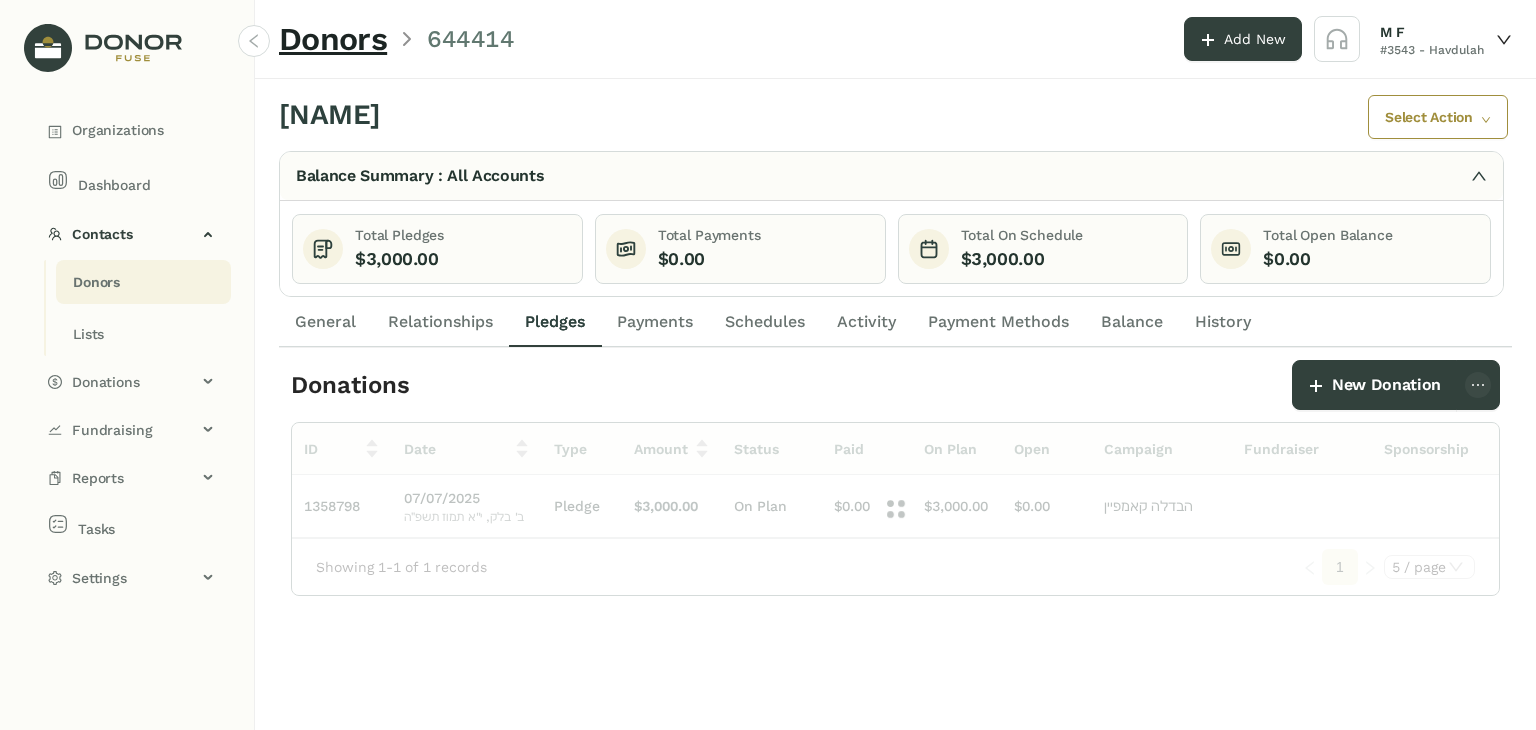 click on "Payments" at bounding box center (325, 322) 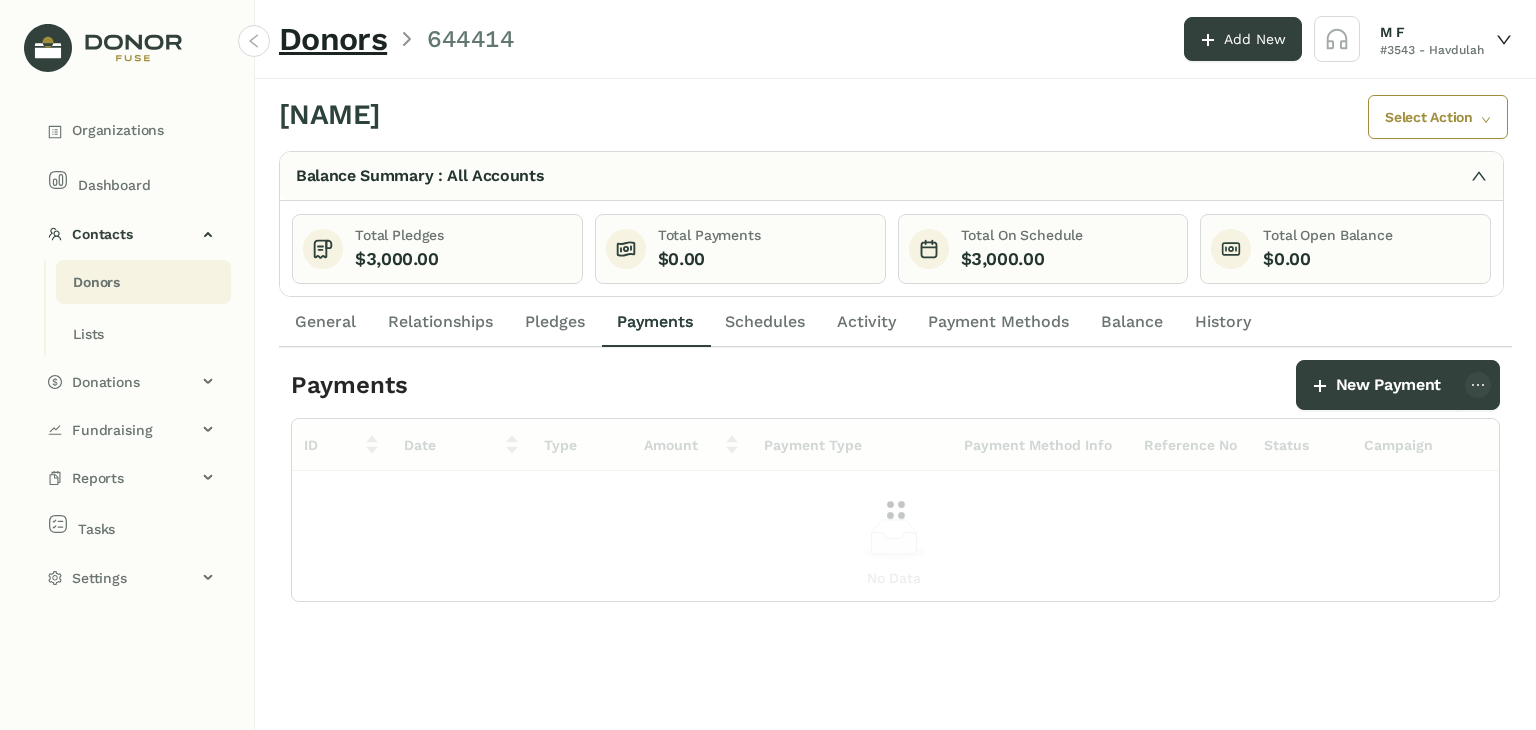 click on "Schedules" at bounding box center (765, 322) 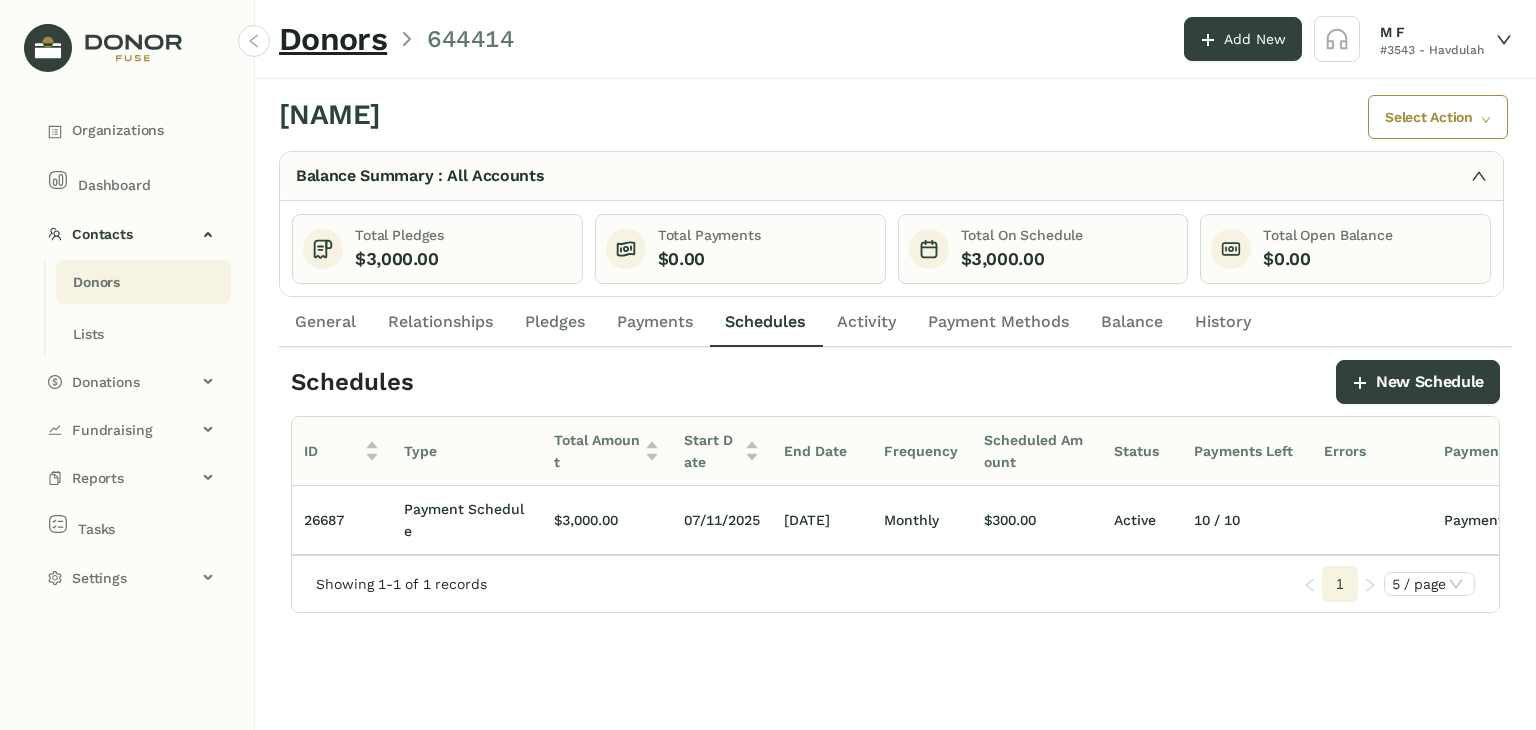 click on "Payments" at bounding box center (325, 322) 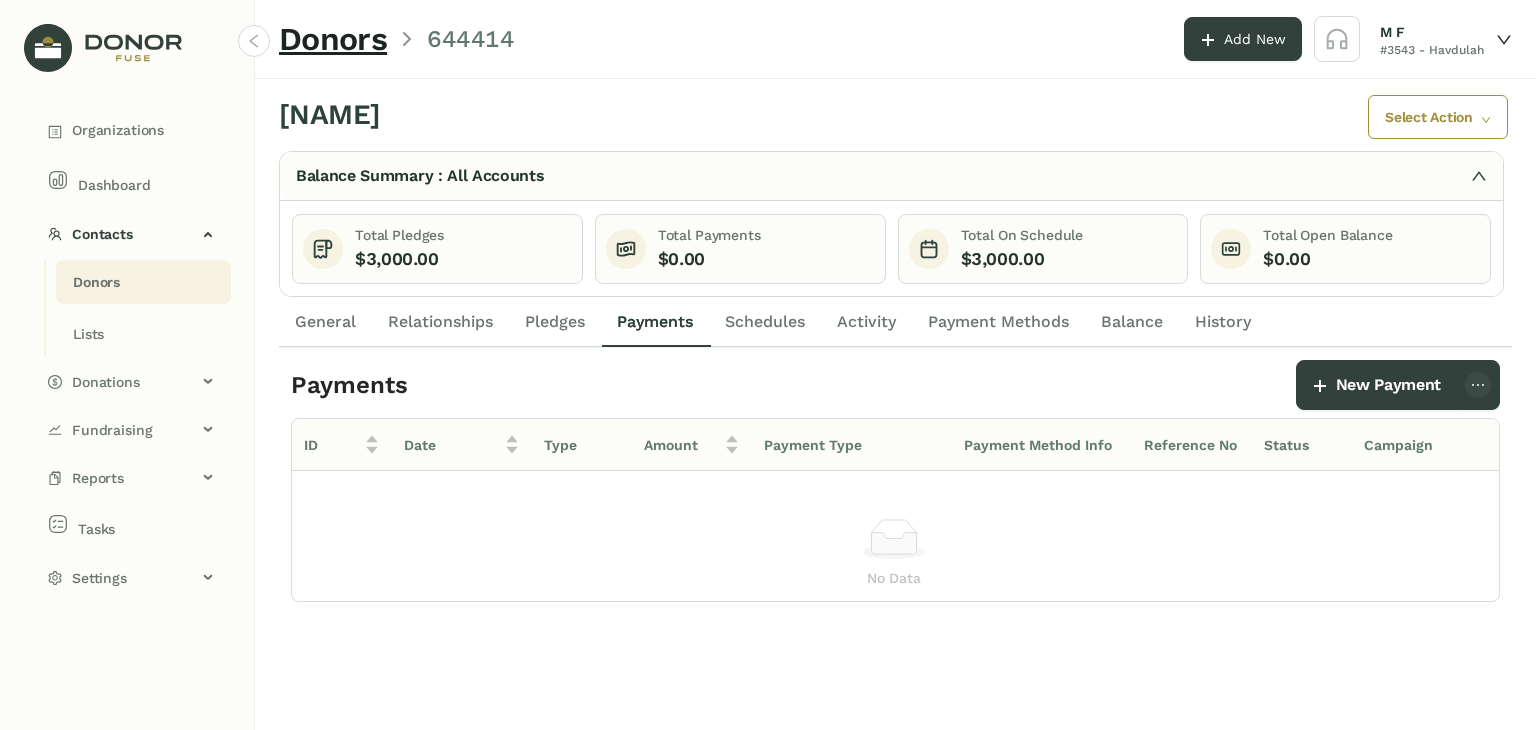 click on "Payments" at bounding box center (655, 322) 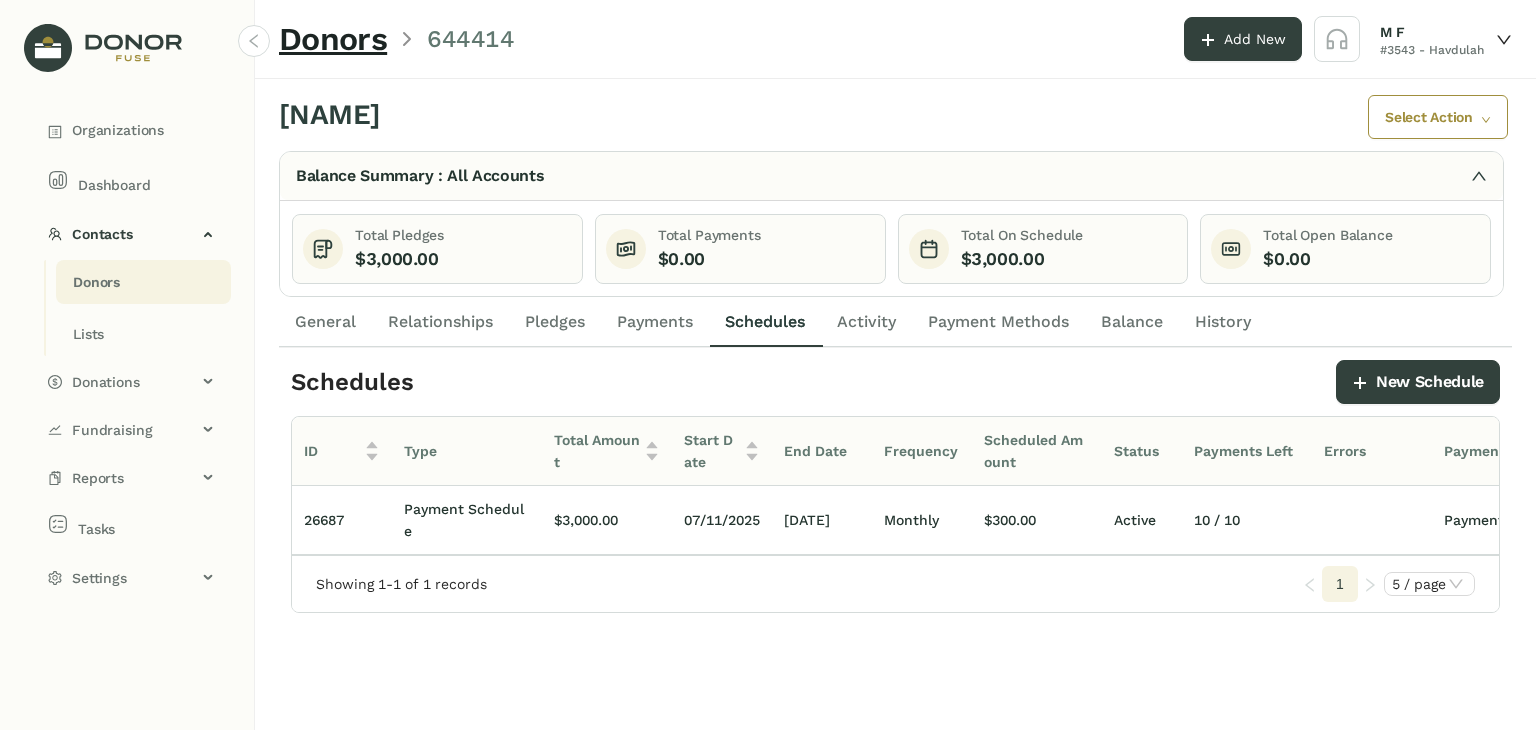 scroll, scrollTop: 0, scrollLeft: 144, axis: horizontal 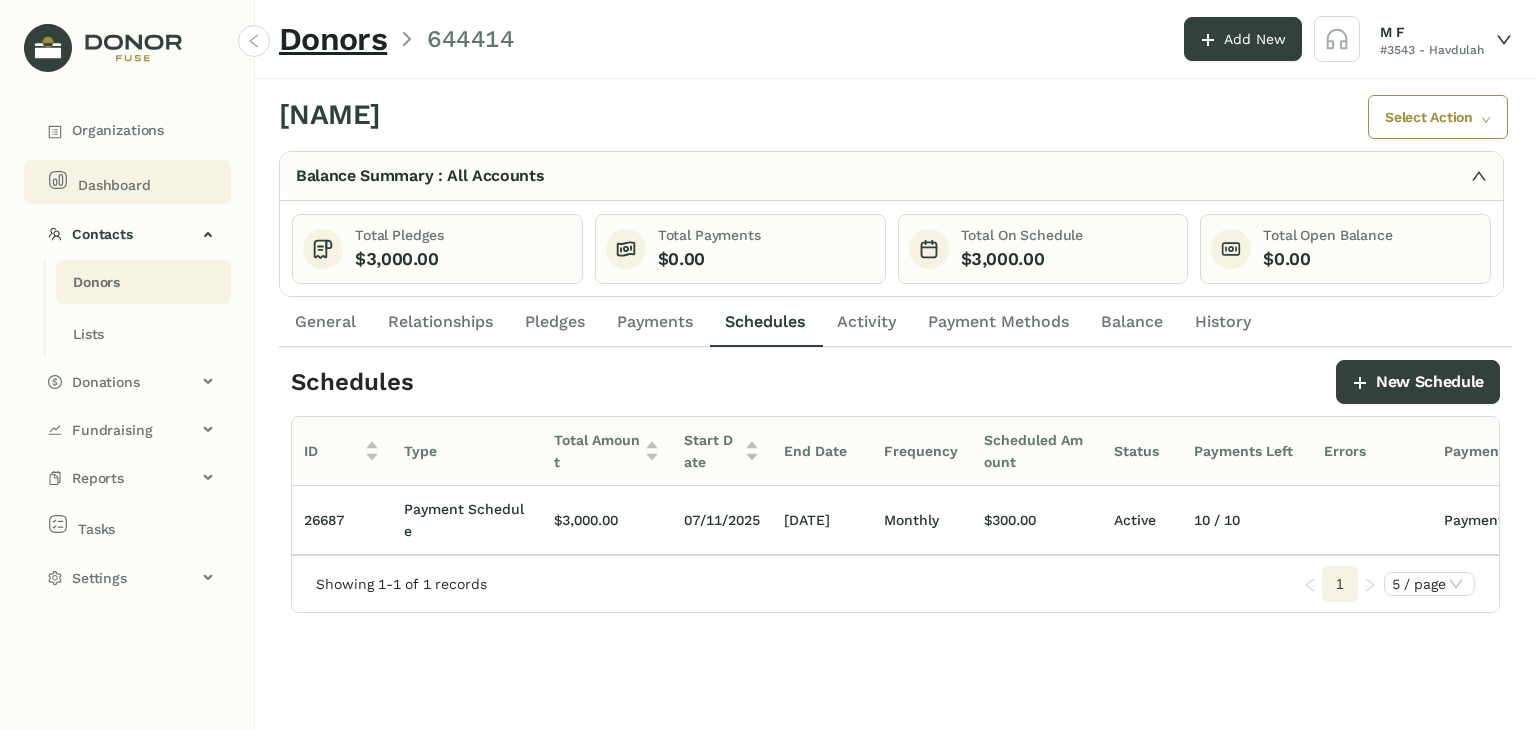 click on "Dashboard" at bounding box center [131, 130] 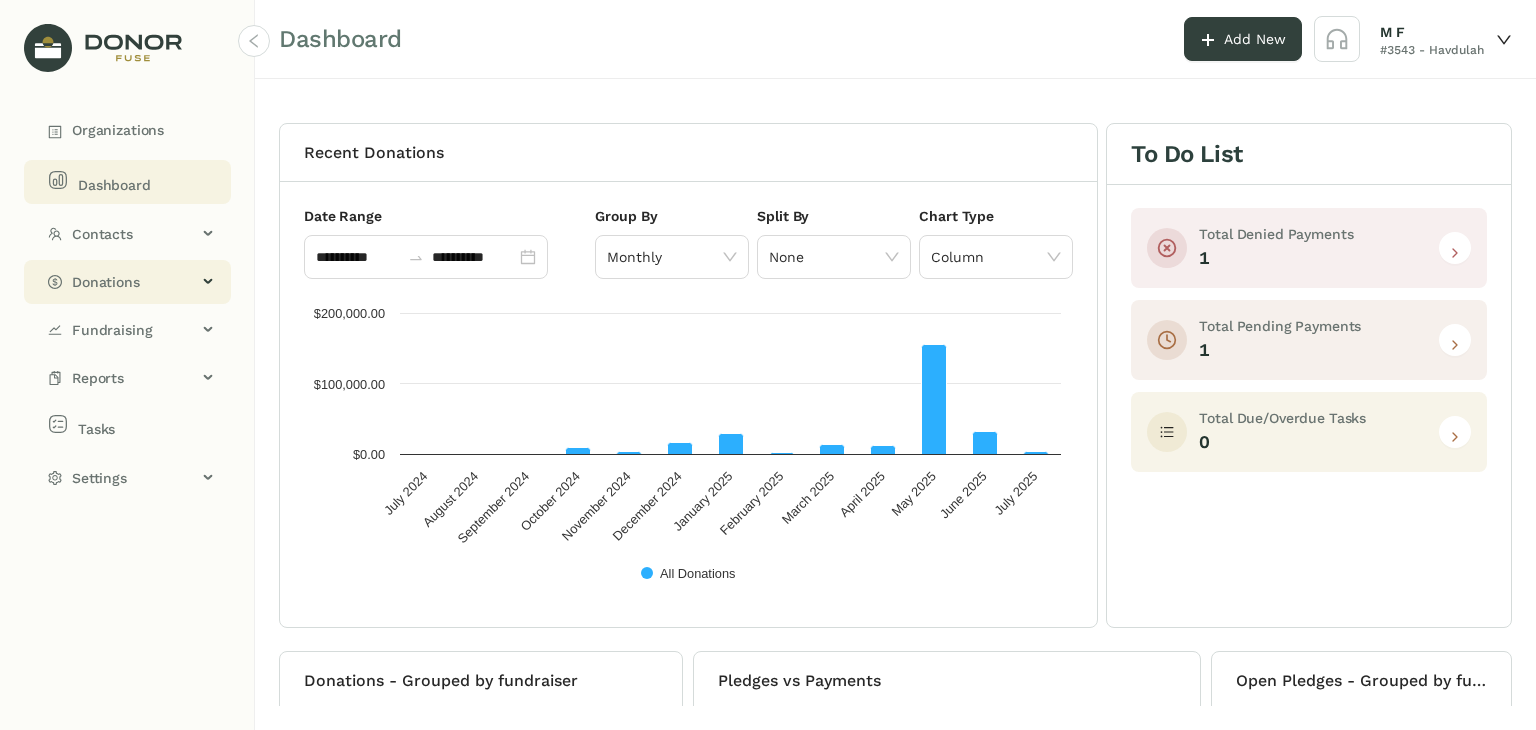 click on "Donations" at bounding box center [127, 282] 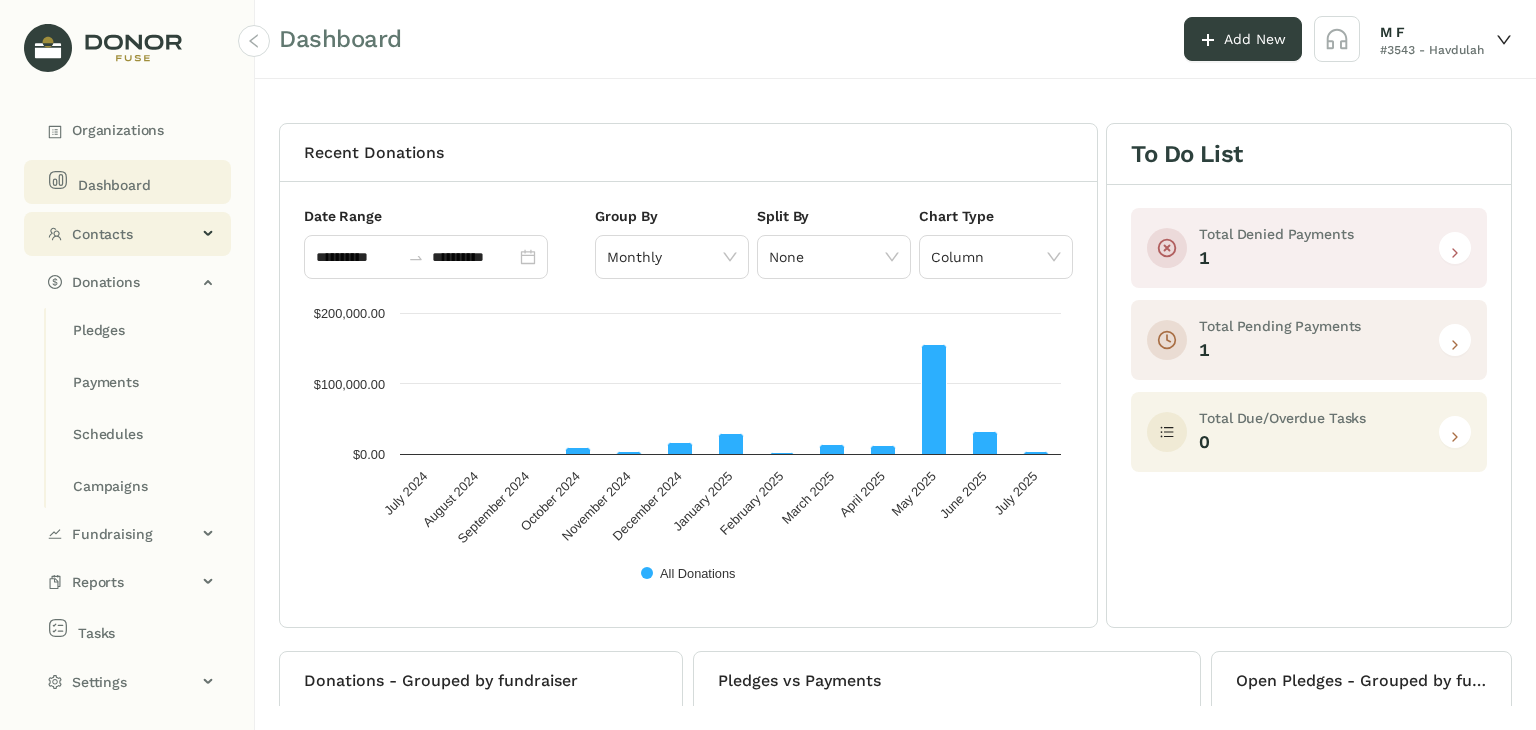 click on "Contacts" at bounding box center [134, 234] 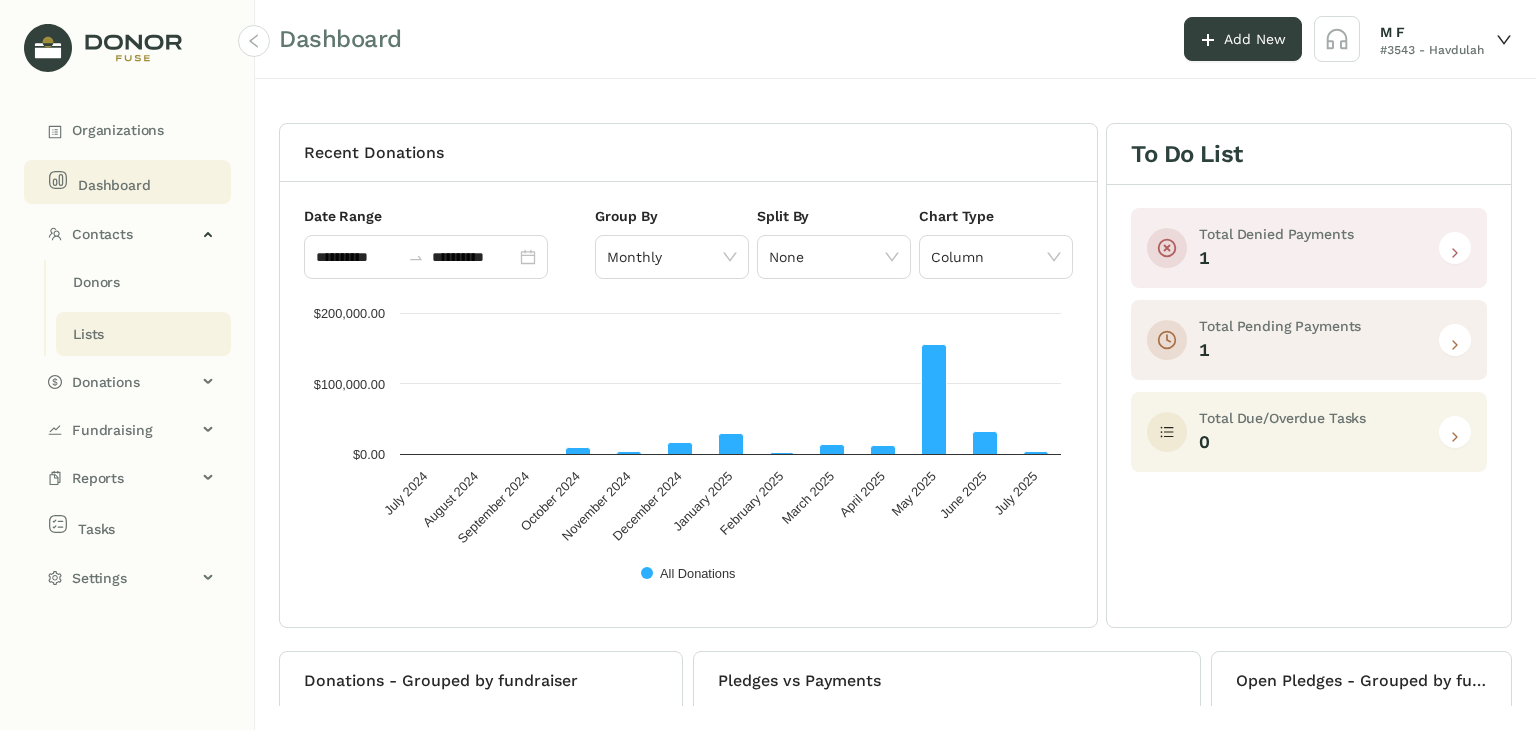 click on "Lists" at bounding box center (96, 282) 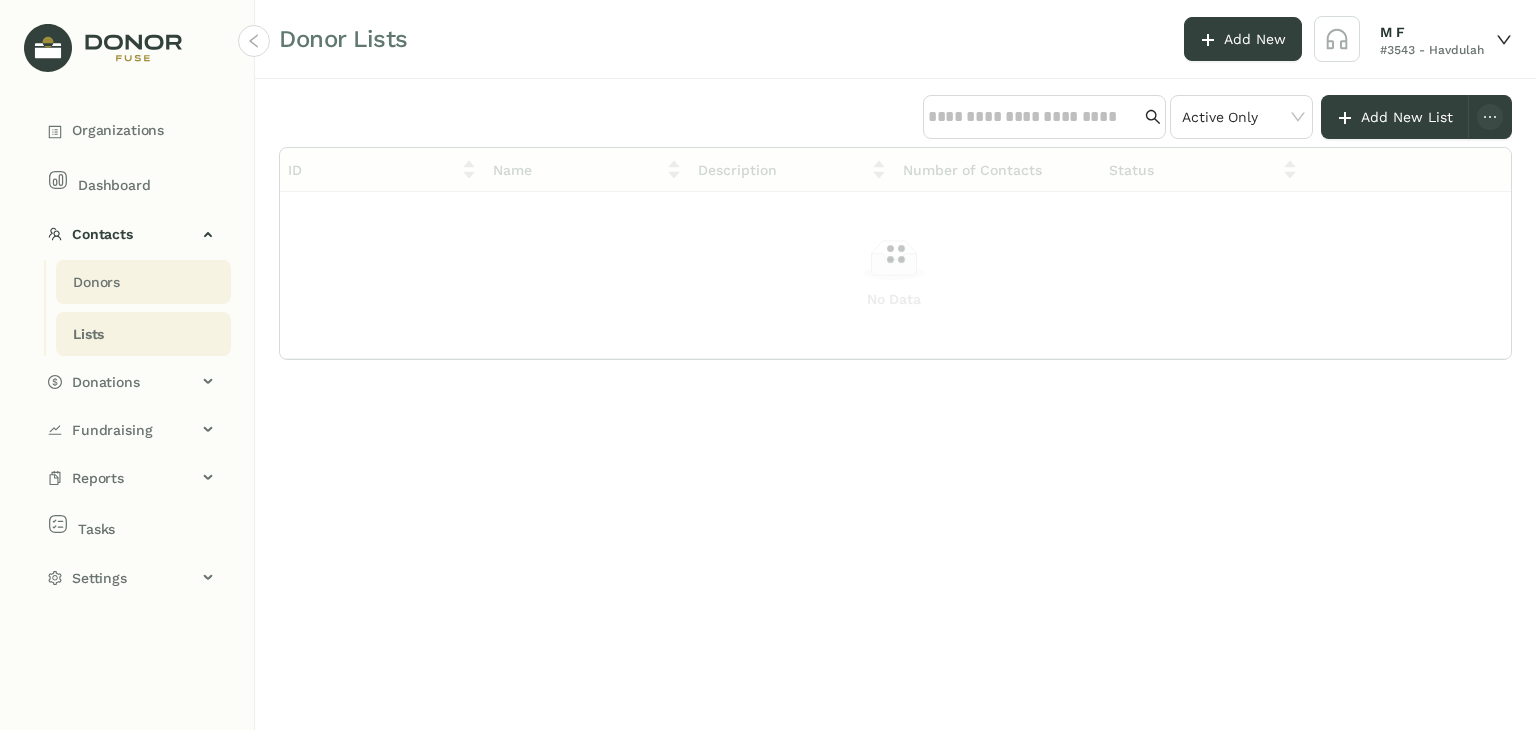 click on "Donors" at bounding box center [96, 282] 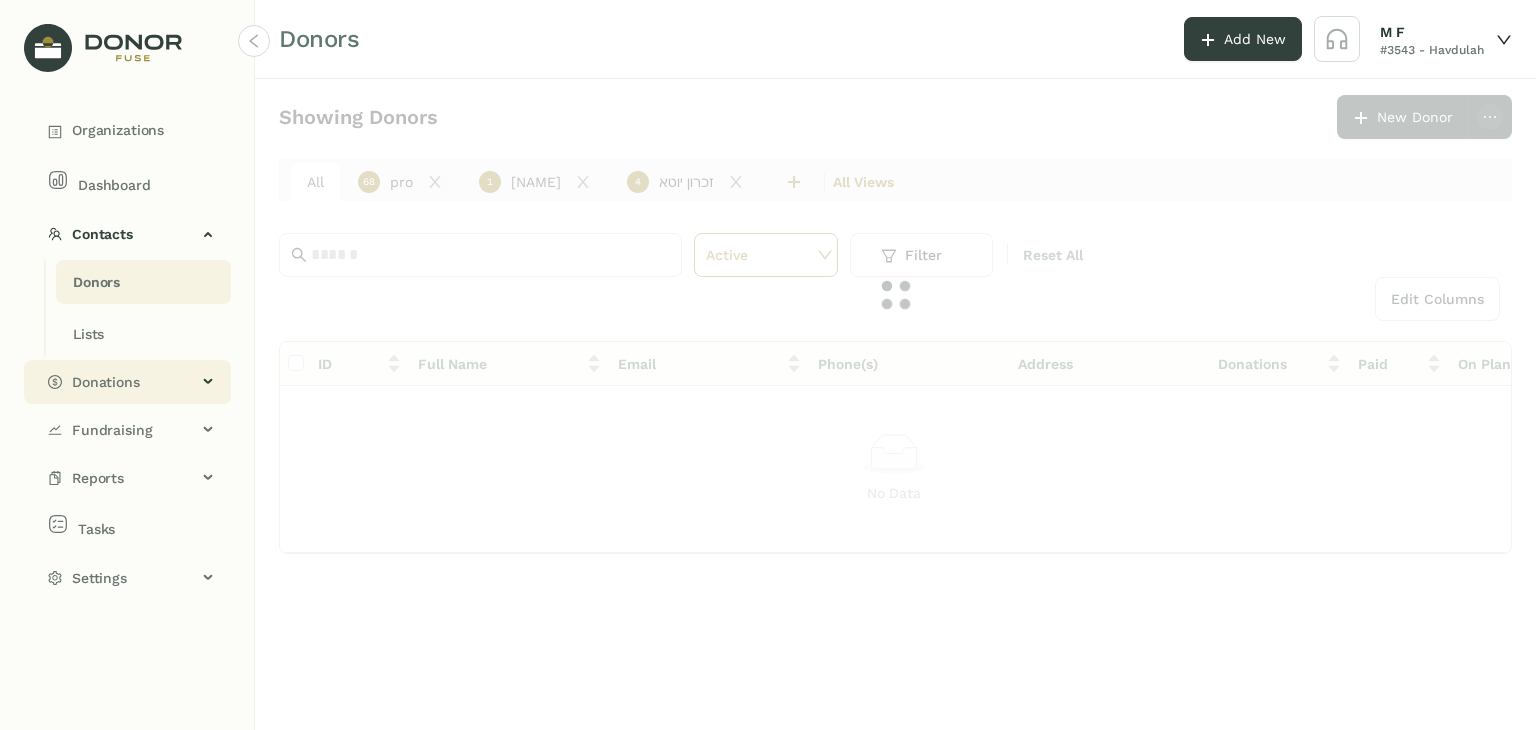 click on "Donations" at bounding box center [134, 382] 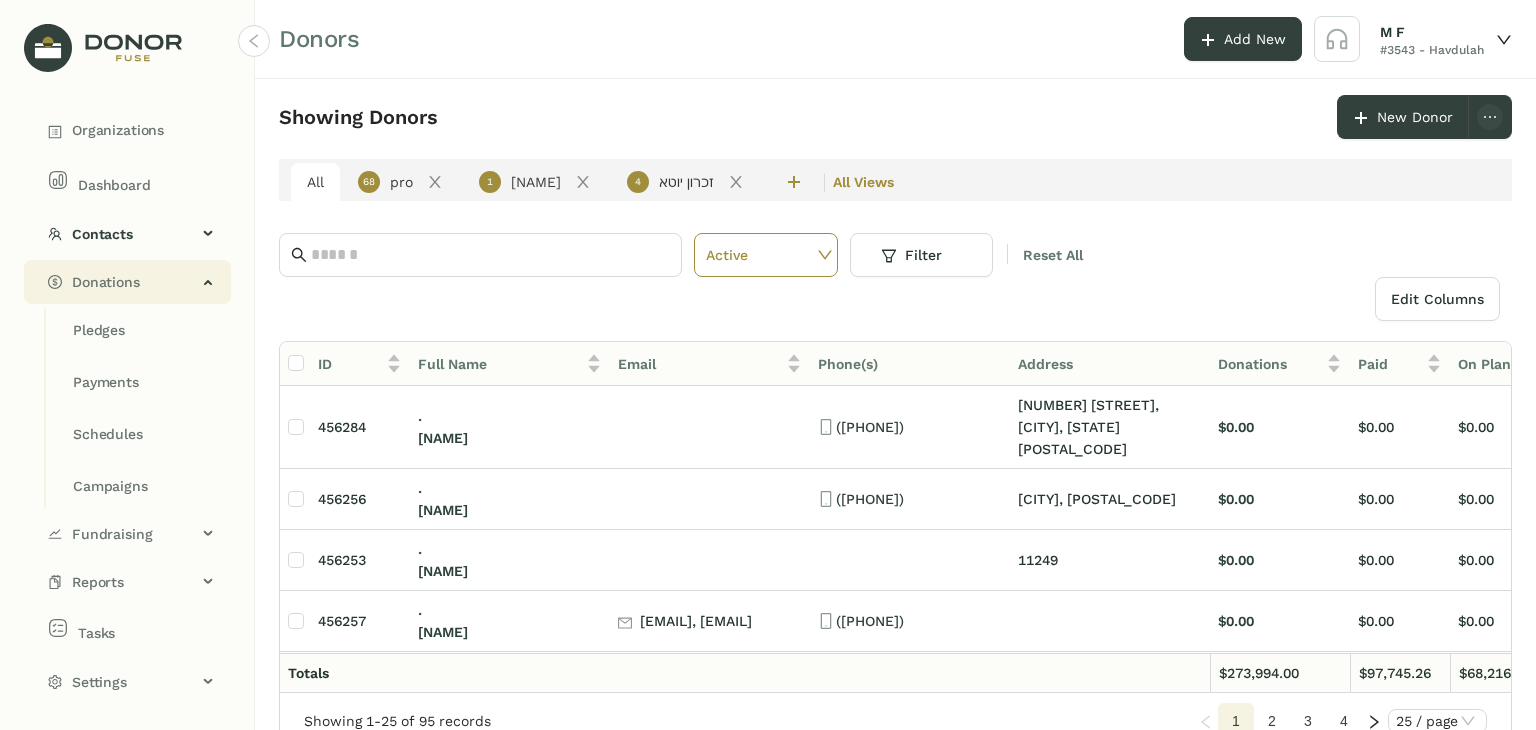 click on "Donations" at bounding box center [127, 282] 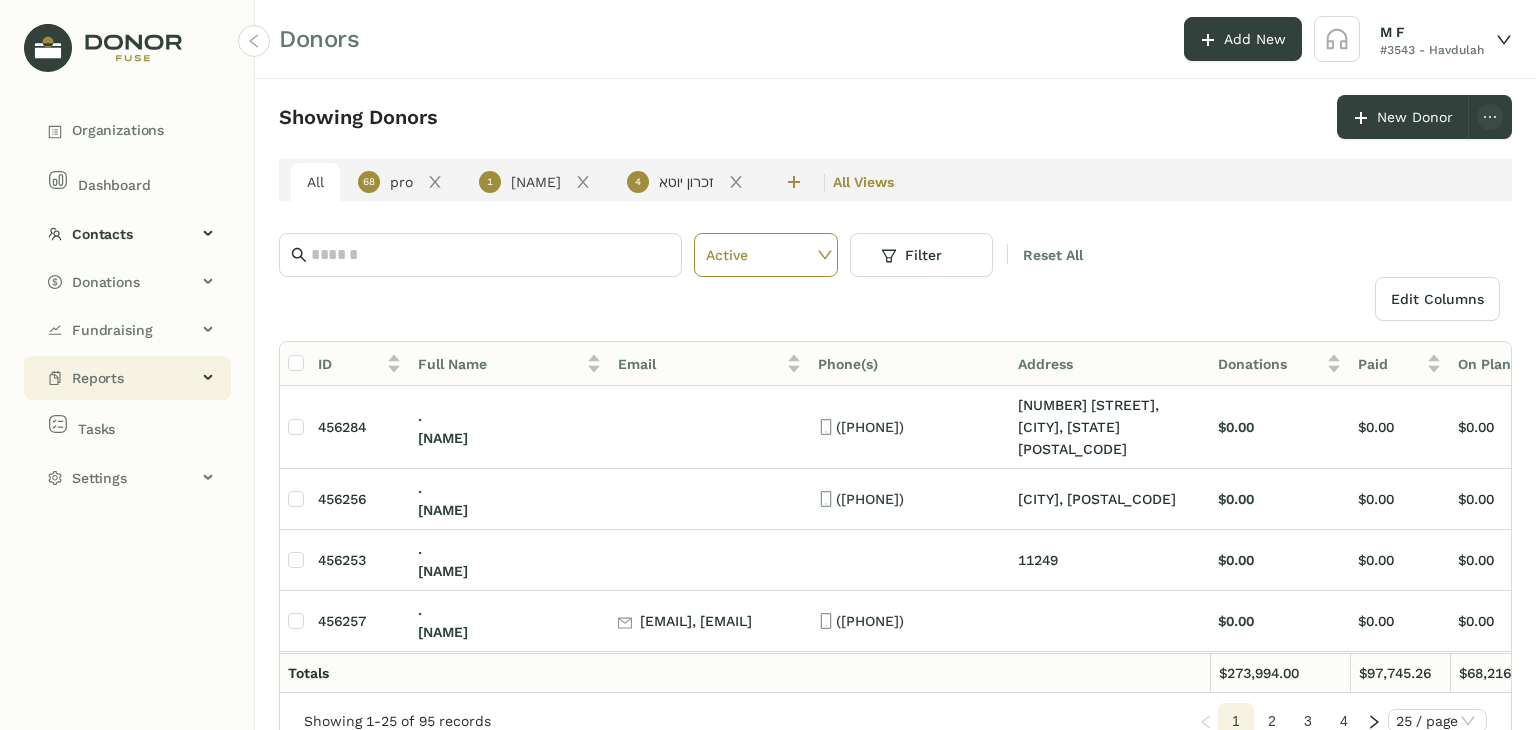 click on "Reports" at bounding box center (127, 378) 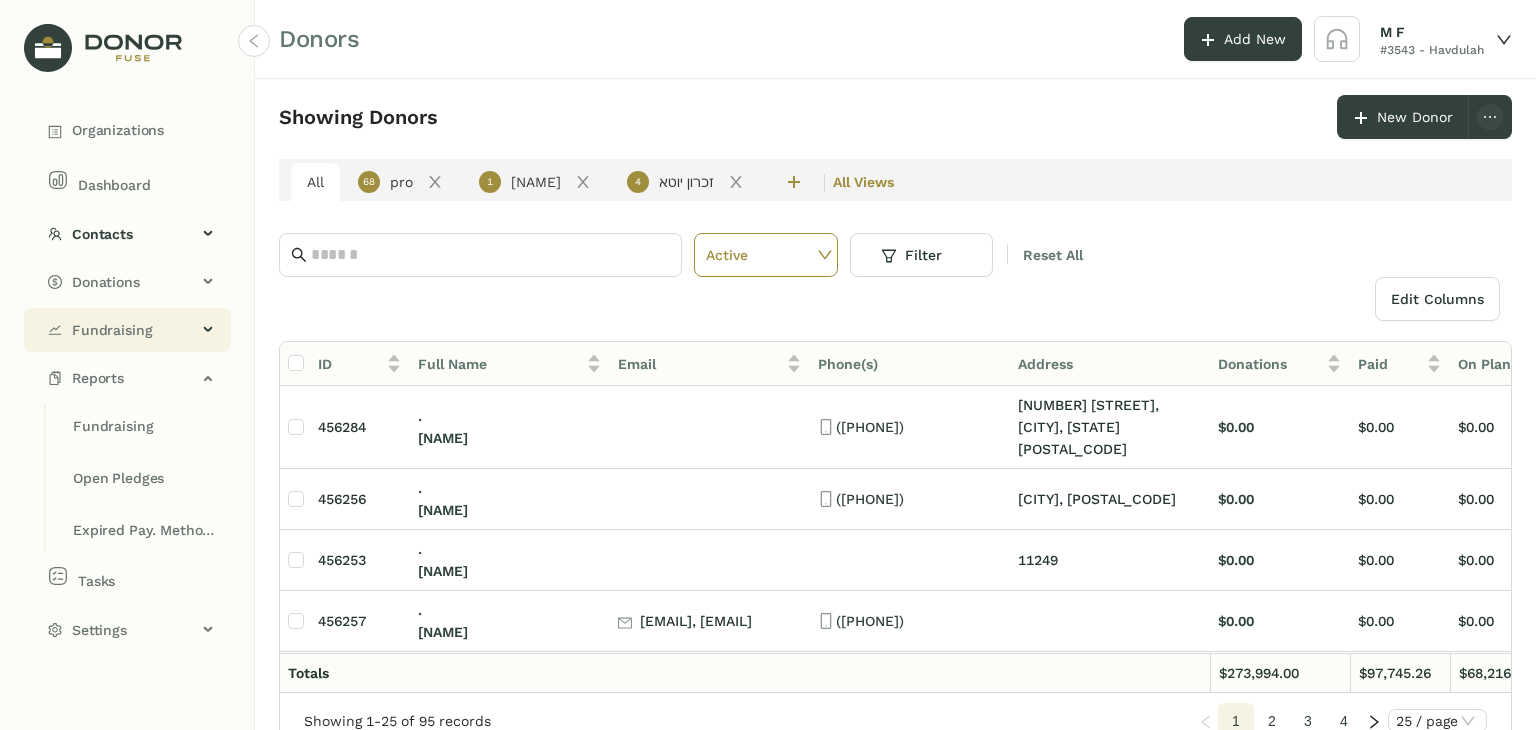 click on "Fundraising" at bounding box center (127, 330) 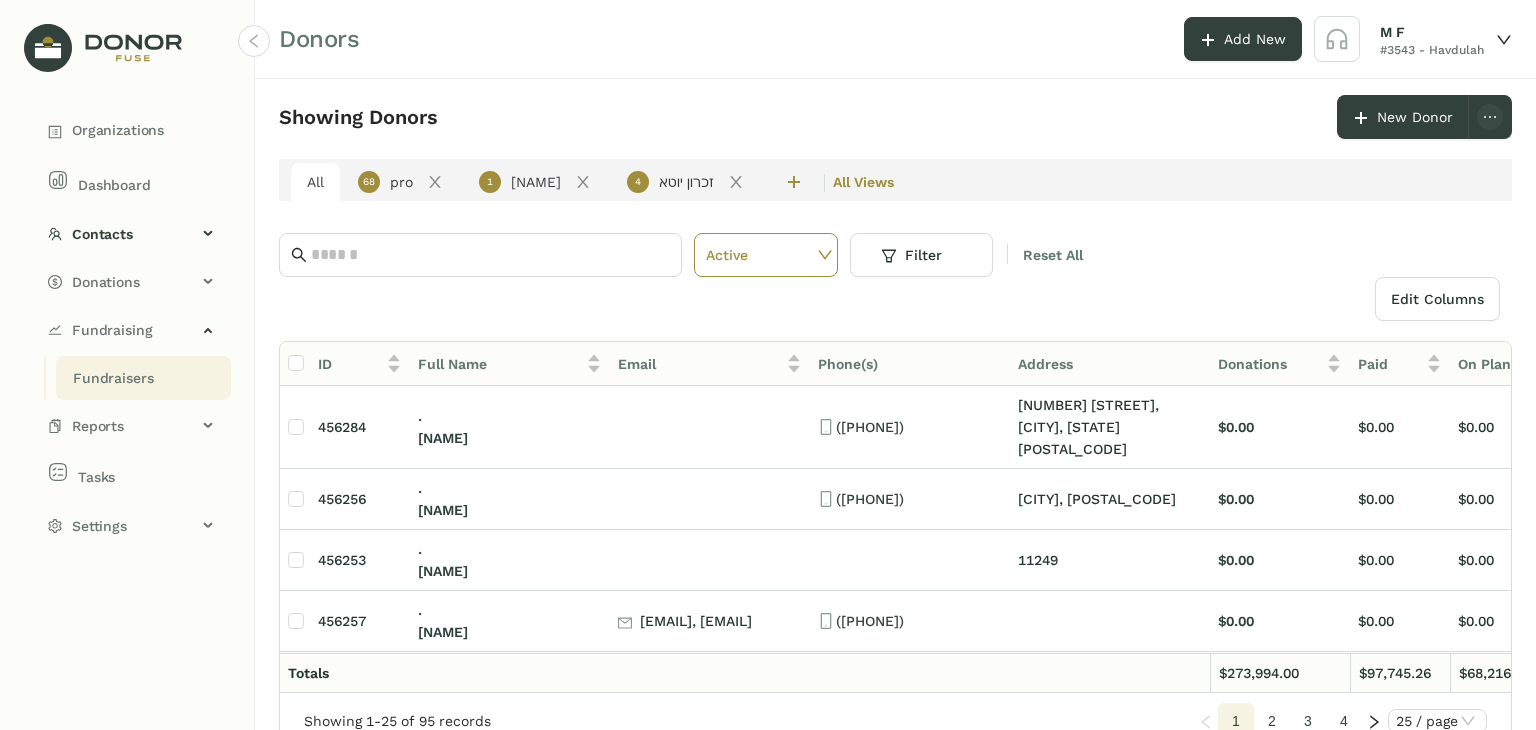 click on "Fundraisers" at bounding box center (113, 378) 